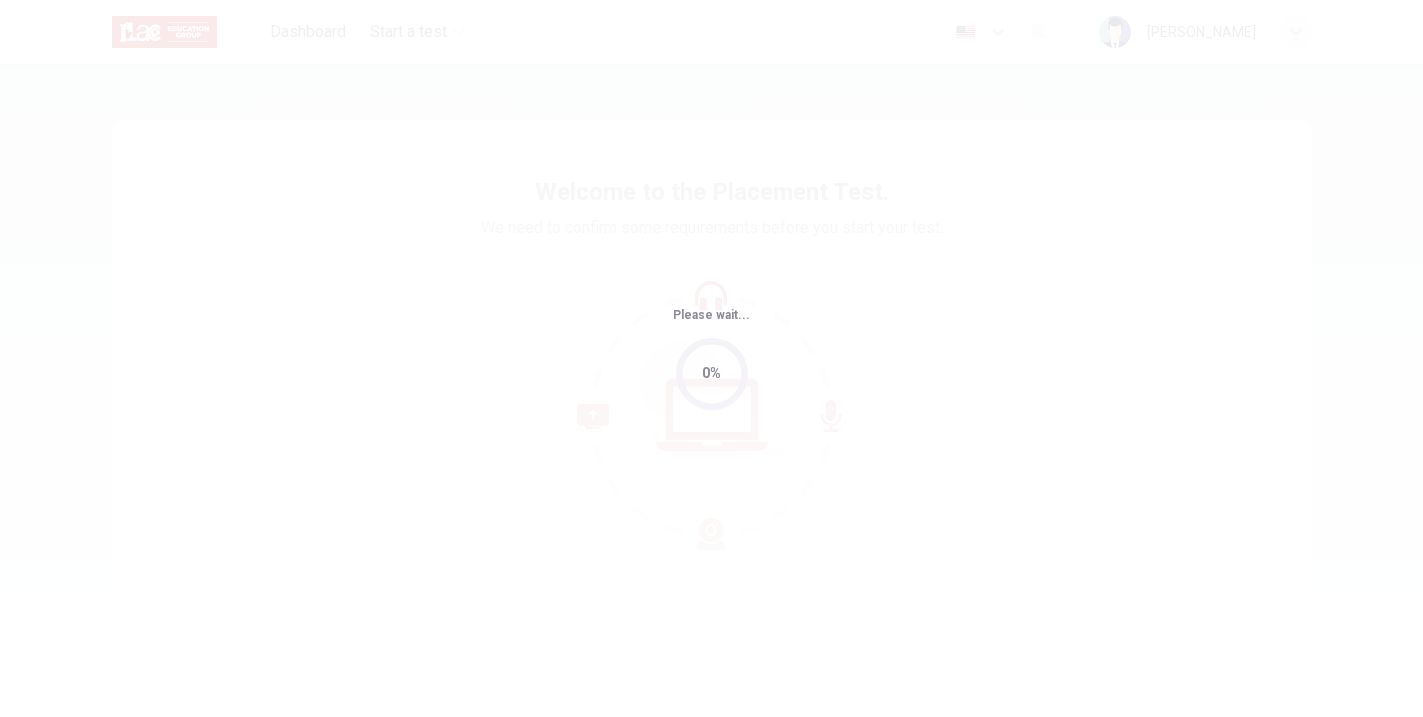 scroll, scrollTop: 0, scrollLeft: 0, axis: both 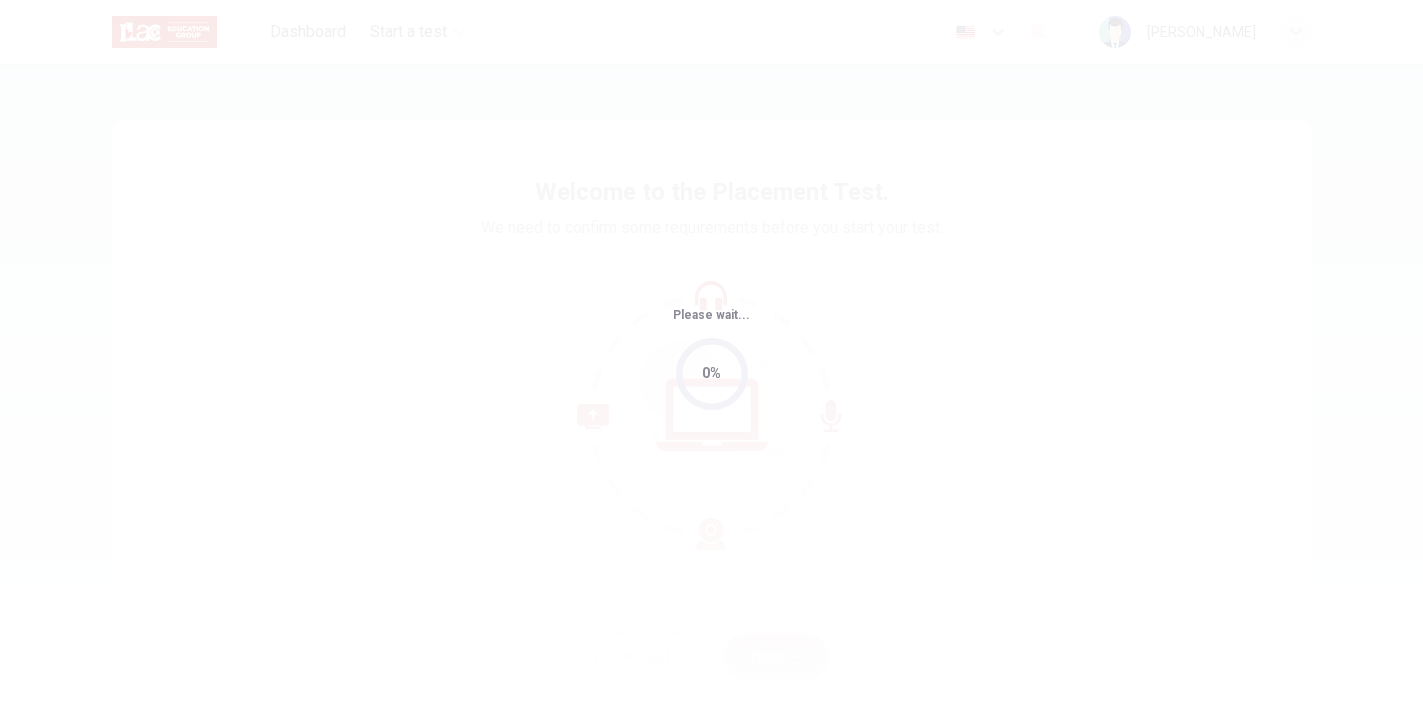 click on "Please wait... 0%" at bounding box center [711, 358] 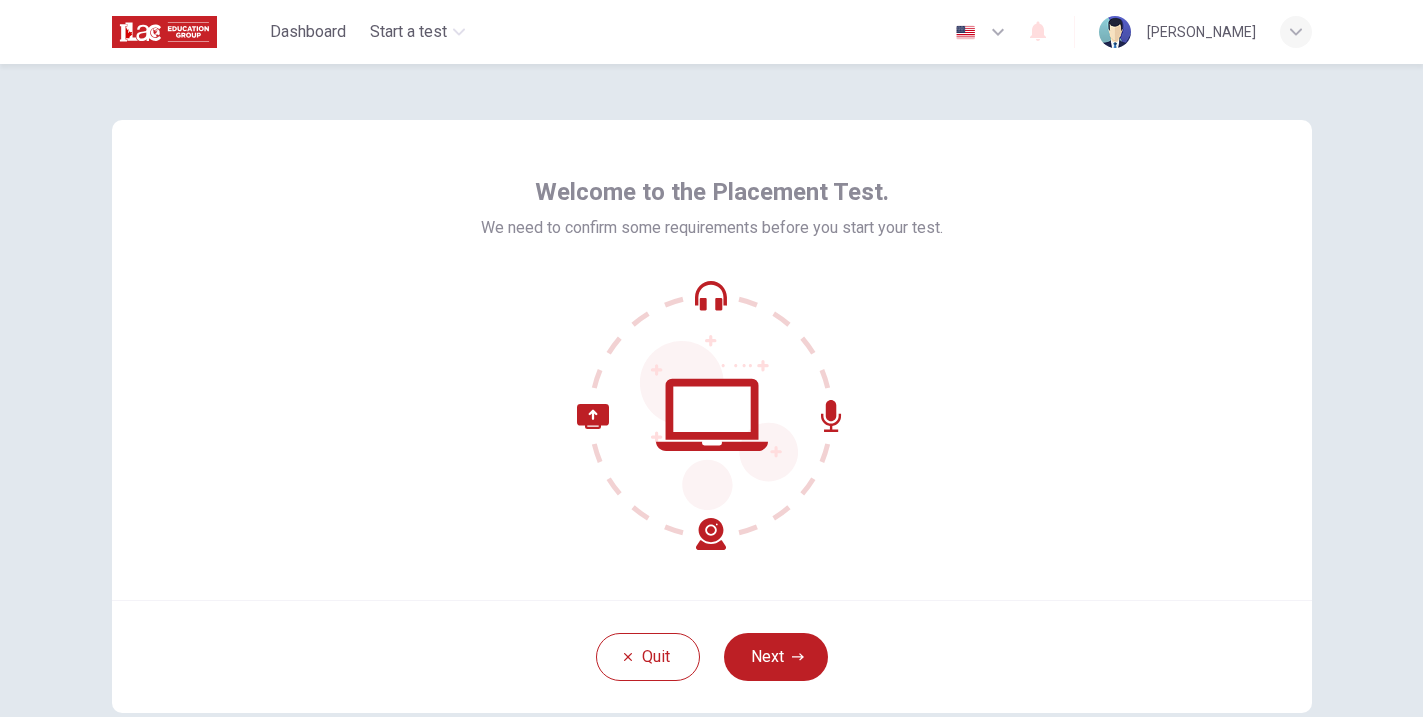 click on "Welcome to the Placement Test. We need to confirm some requirements before you start your test." at bounding box center (712, 360) 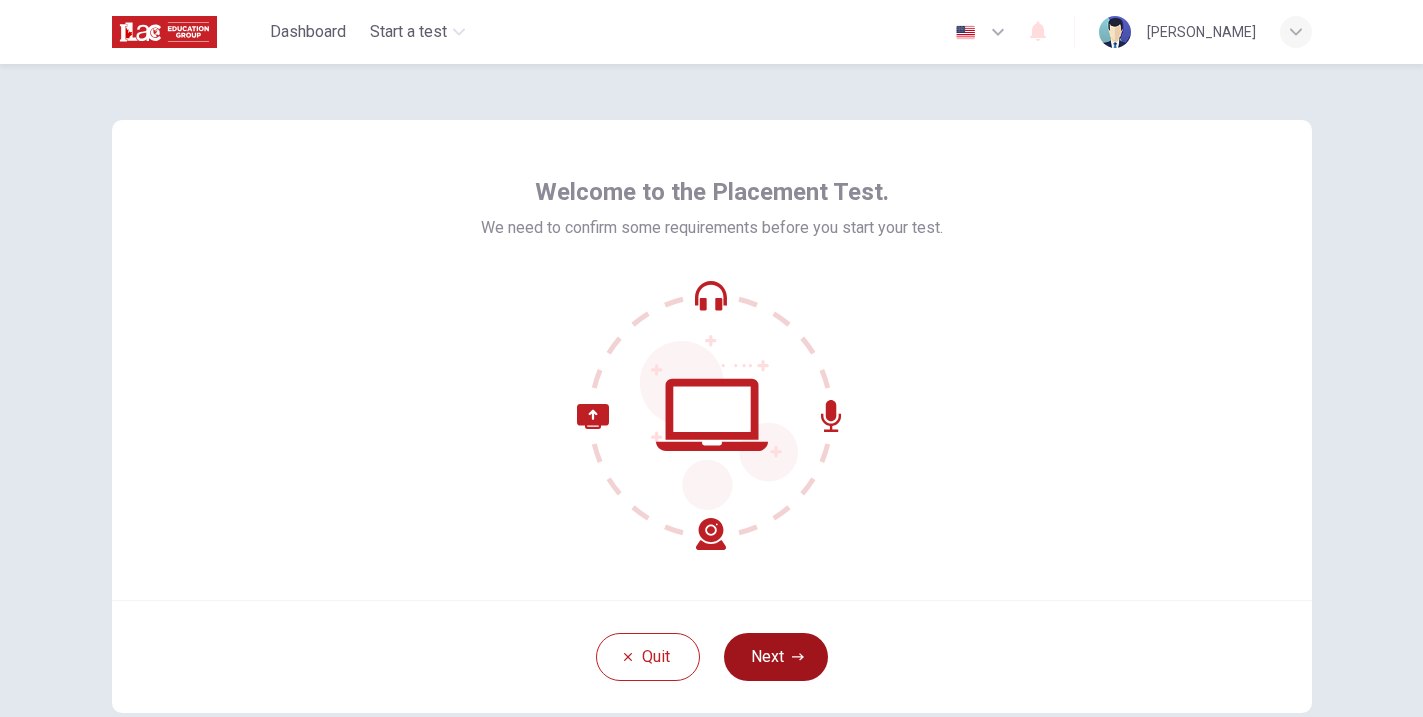 click 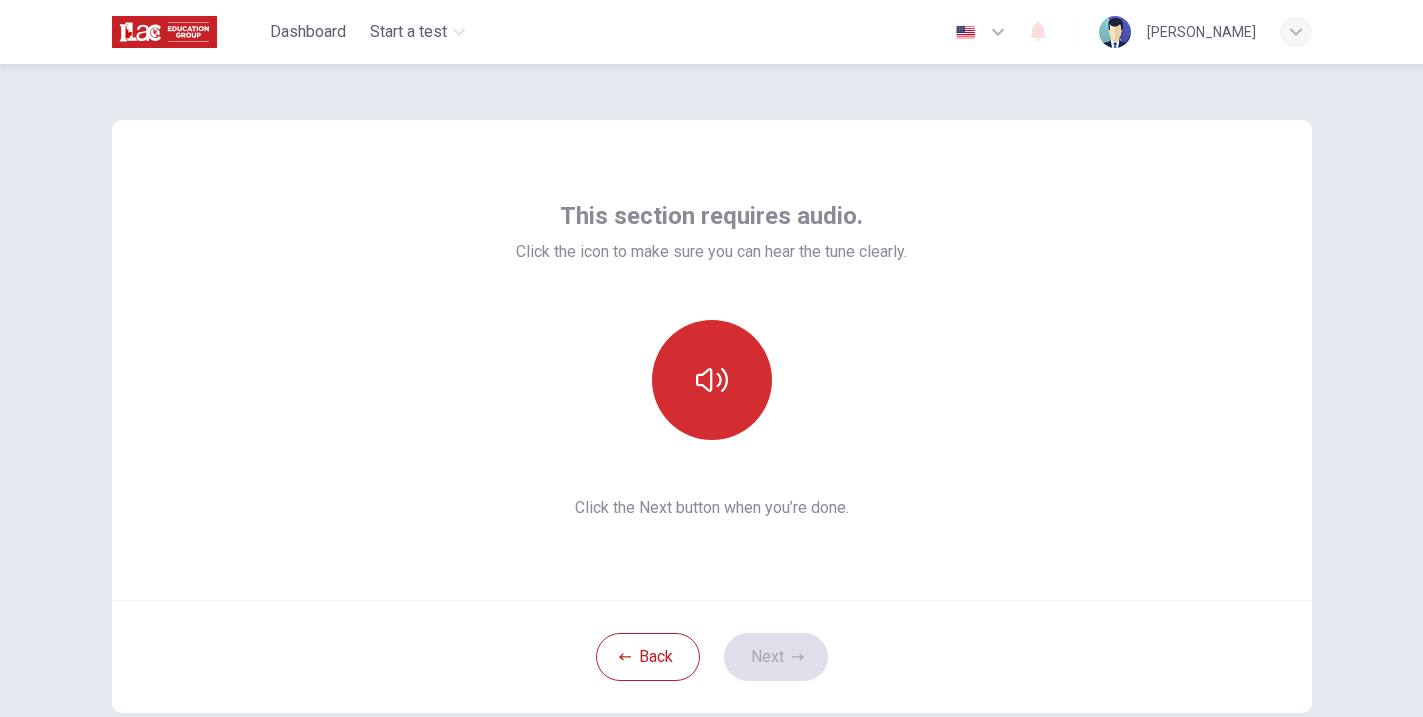 click at bounding box center [712, 380] 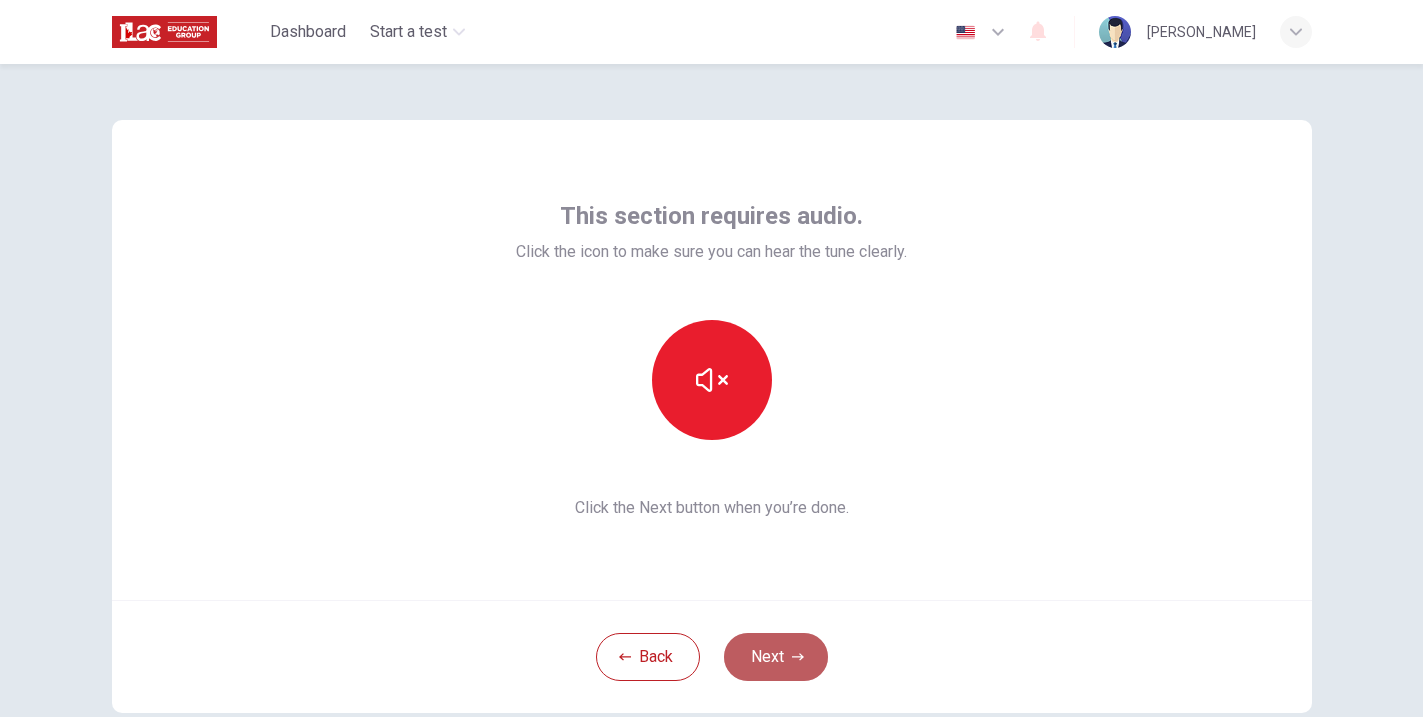 click on "Next" at bounding box center [776, 657] 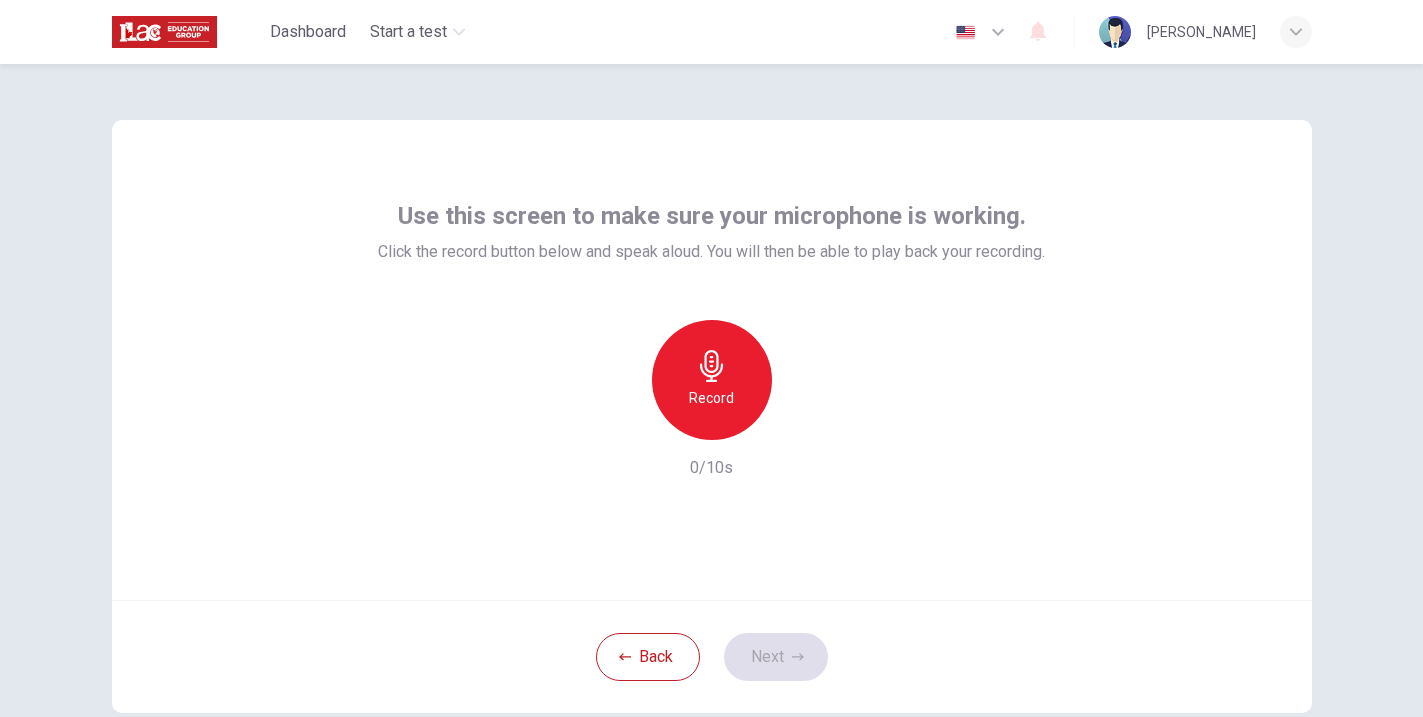 click on "Record" at bounding box center (712, 380) 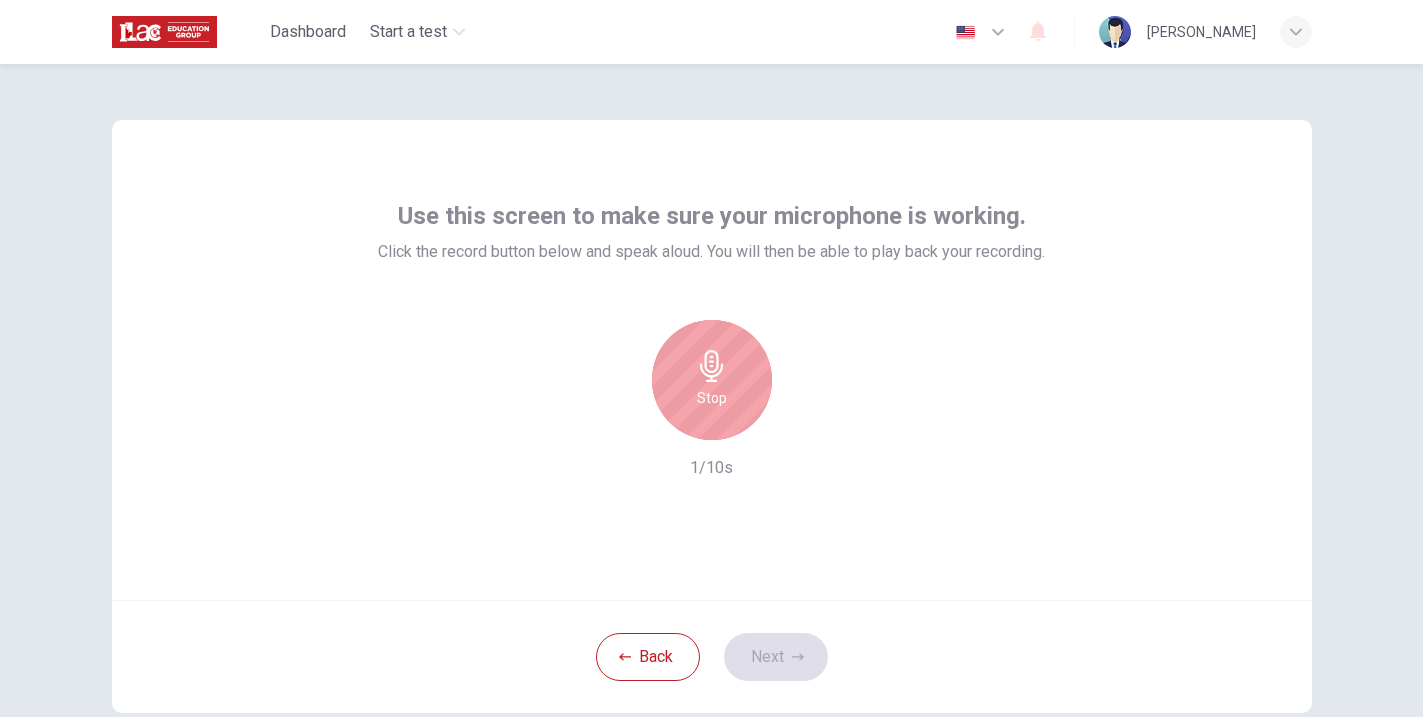 click on "Stop" at bounding box center (712, 380) 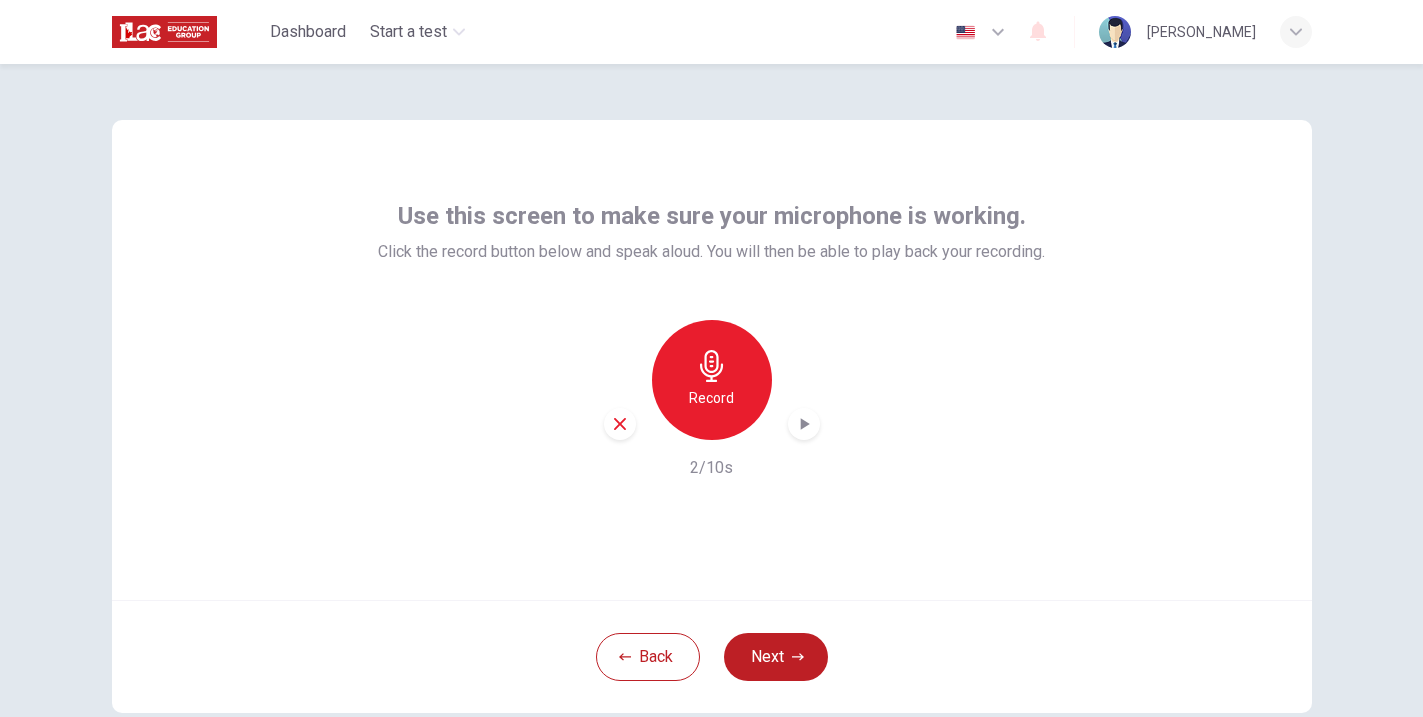 click 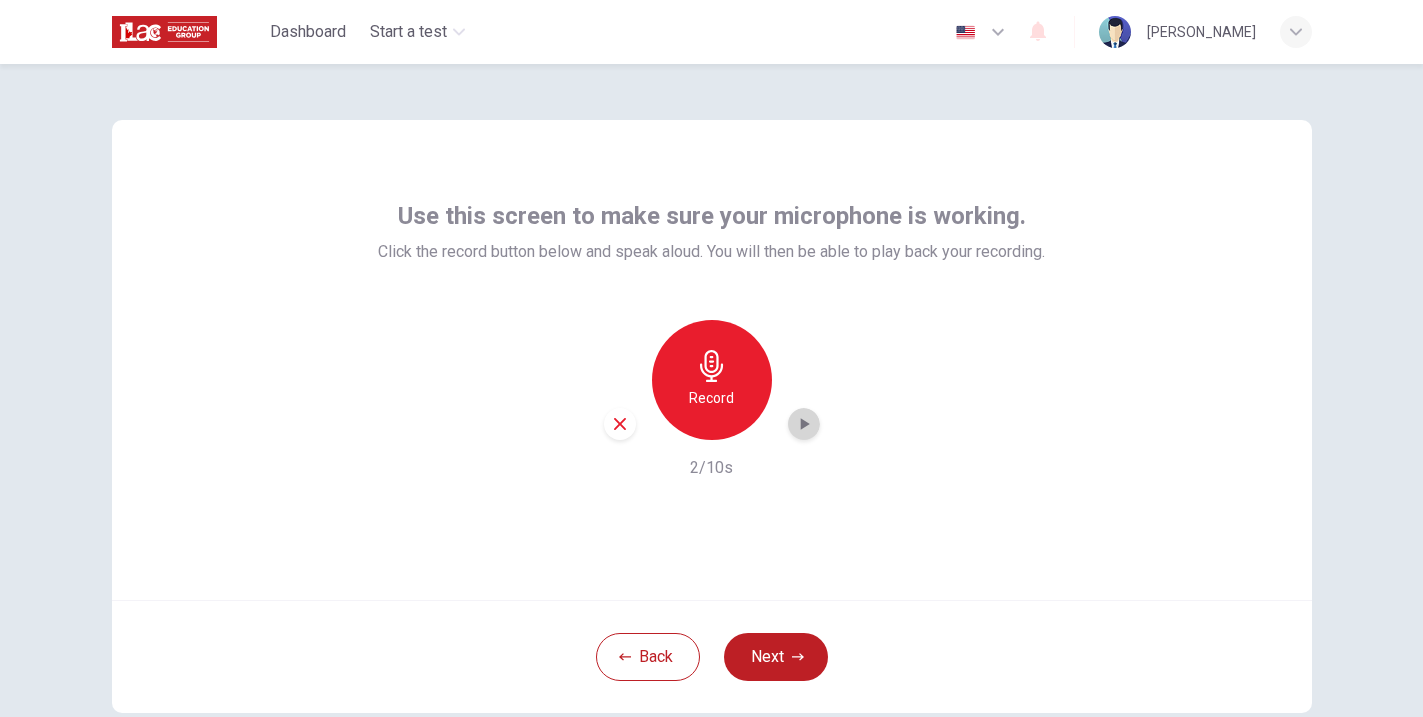 click 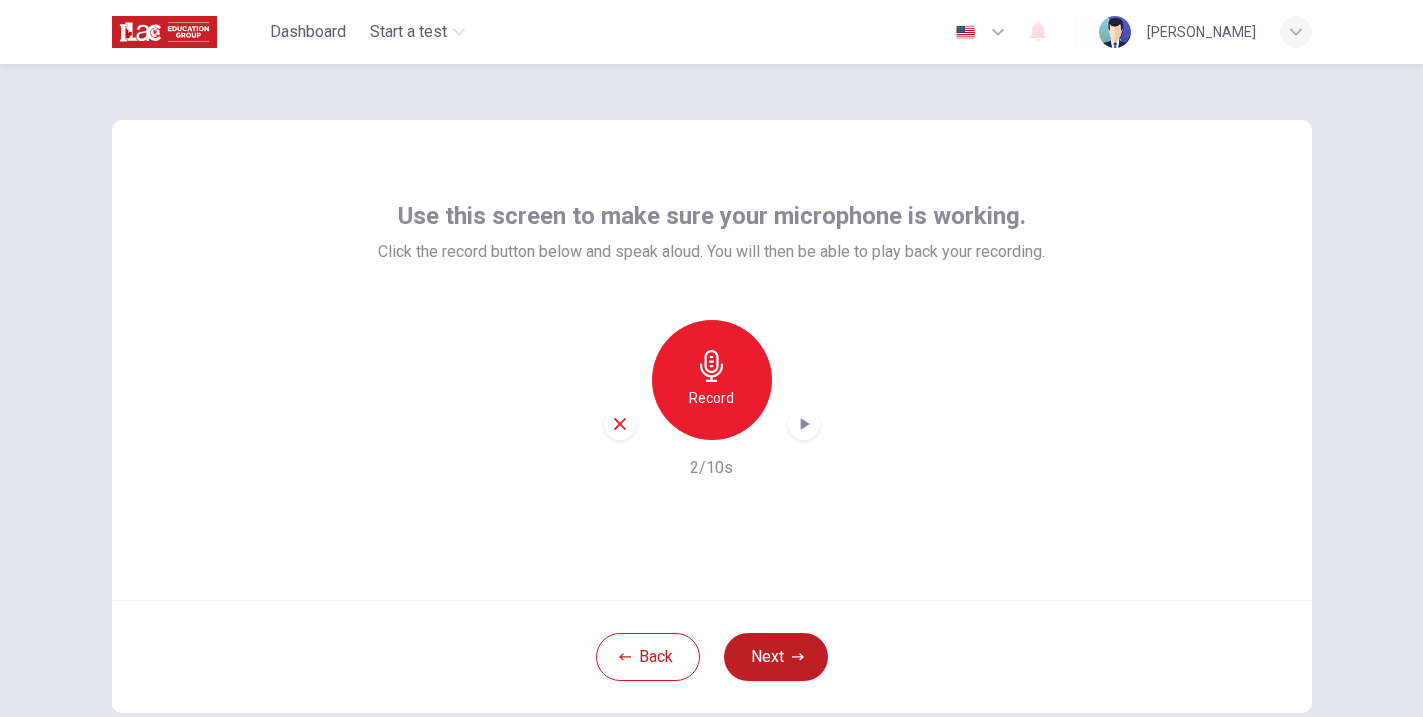 click on "Record" at bounding box center (711, 398) 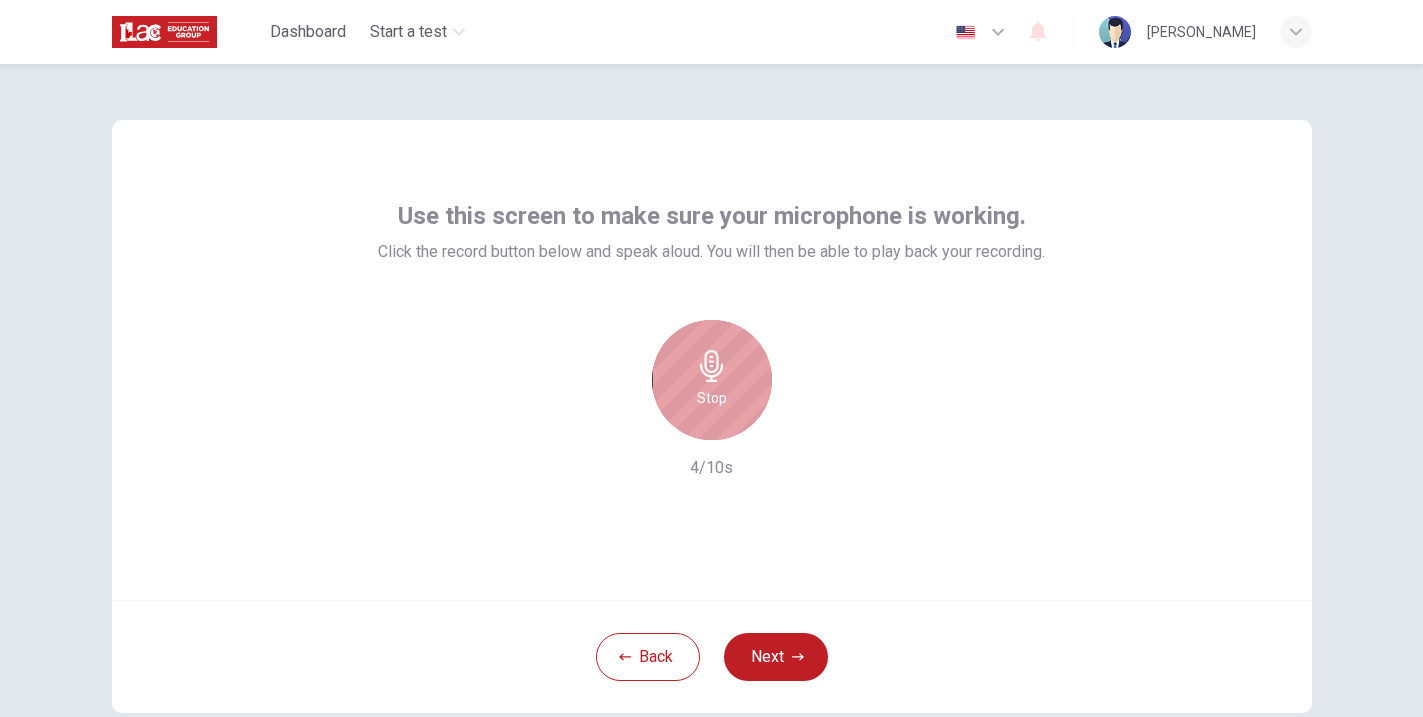 click on "Stop" at bounding box center [712, 380] 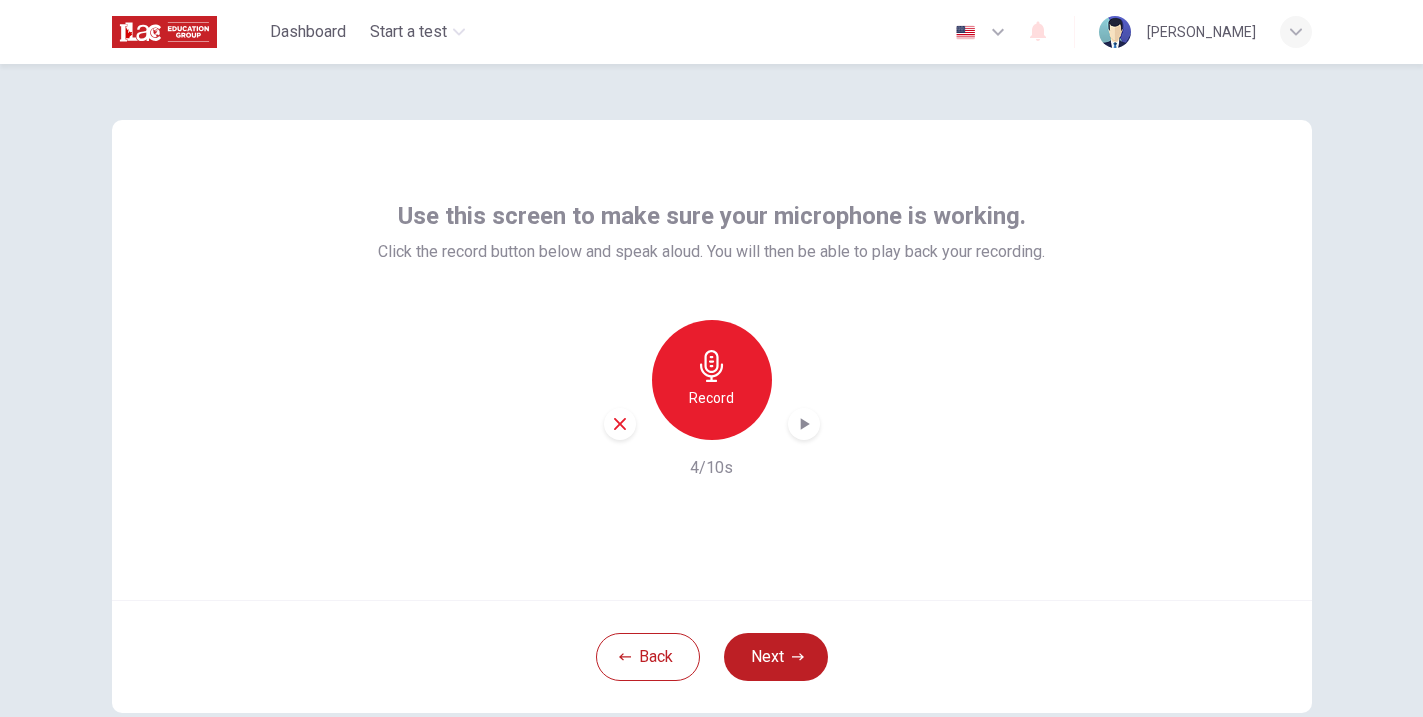 click at bounding box center (804, 424) 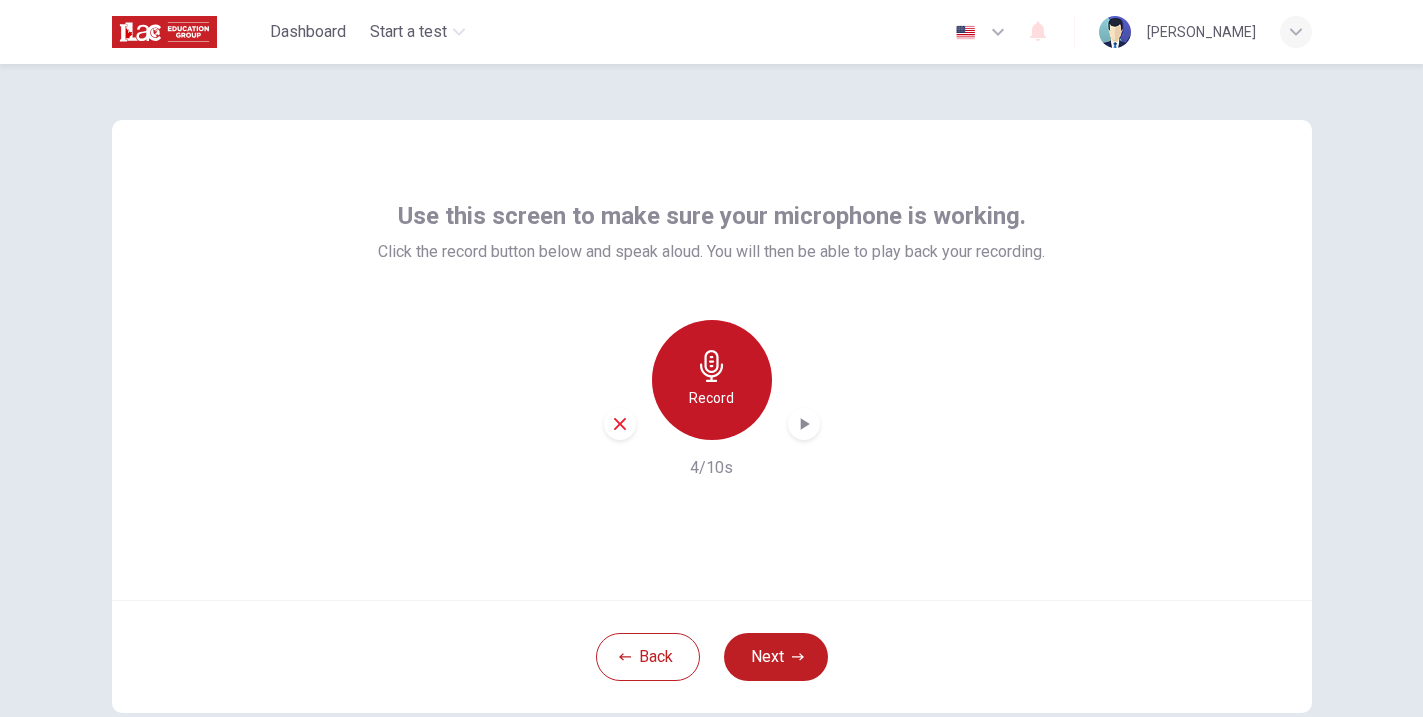 click on "Record" at bounding box center [712, 380] 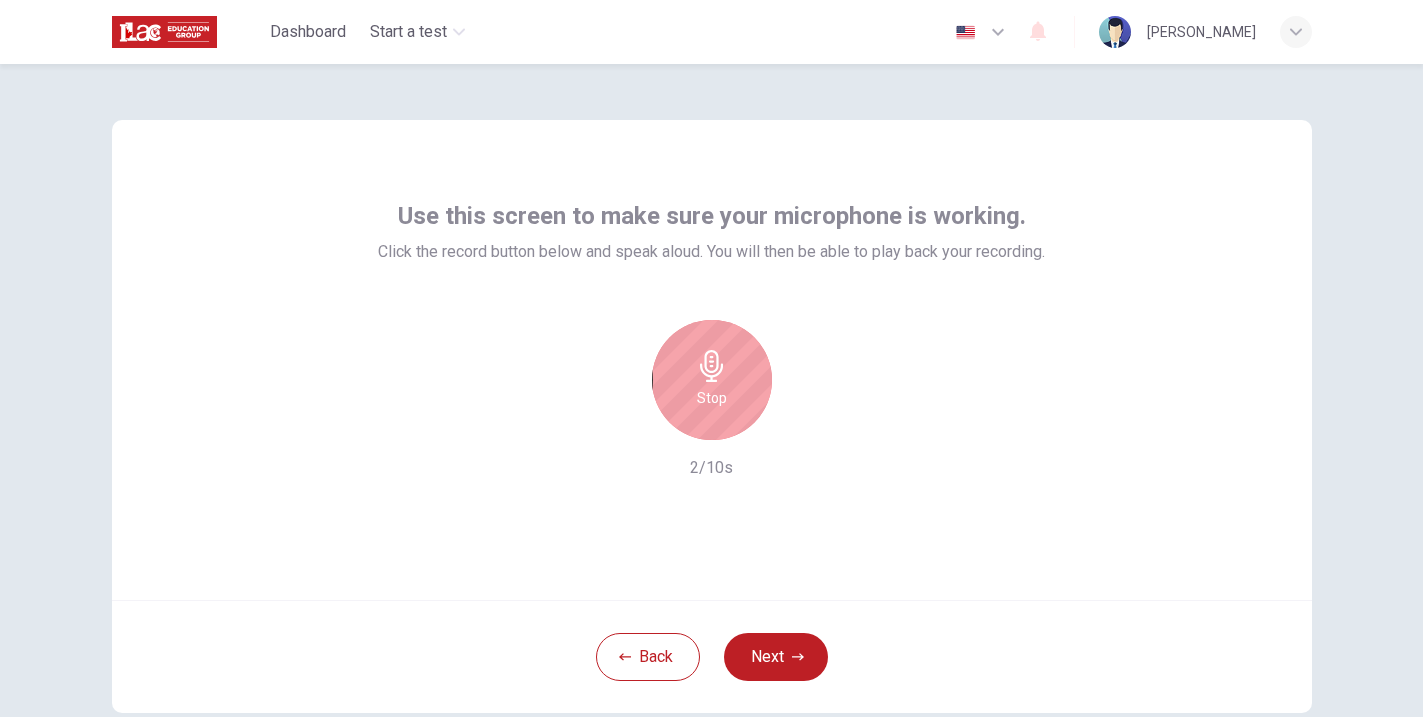 click on "Stop" at bounding box center [712, 380] 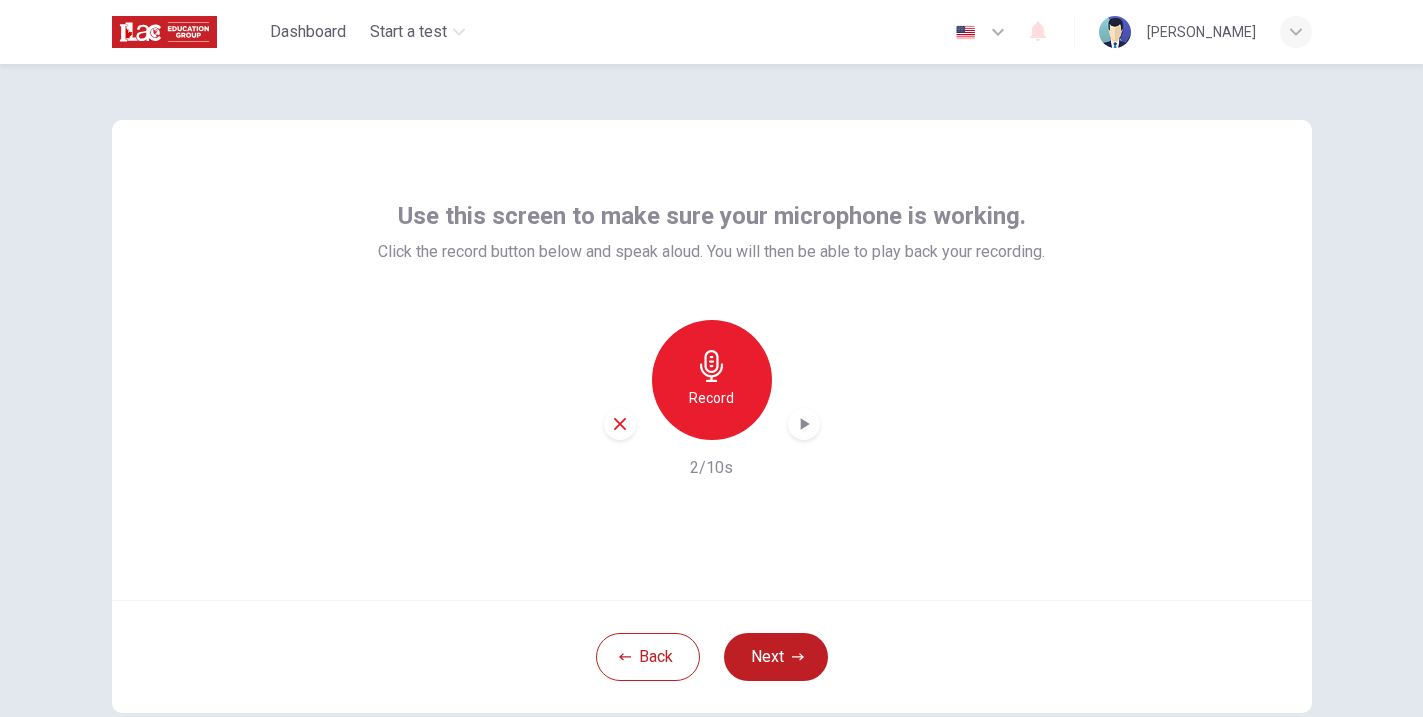 click 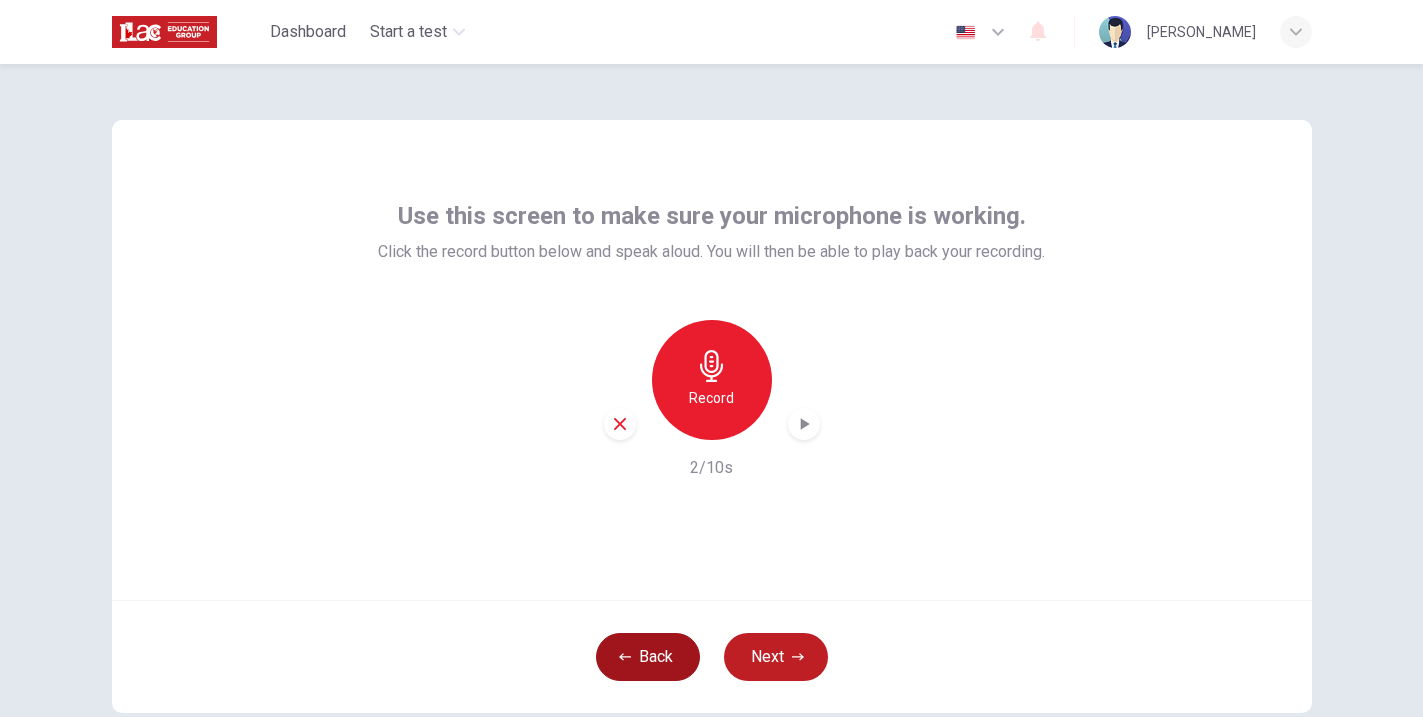 click on "Back" at bounding box center [648, 657] 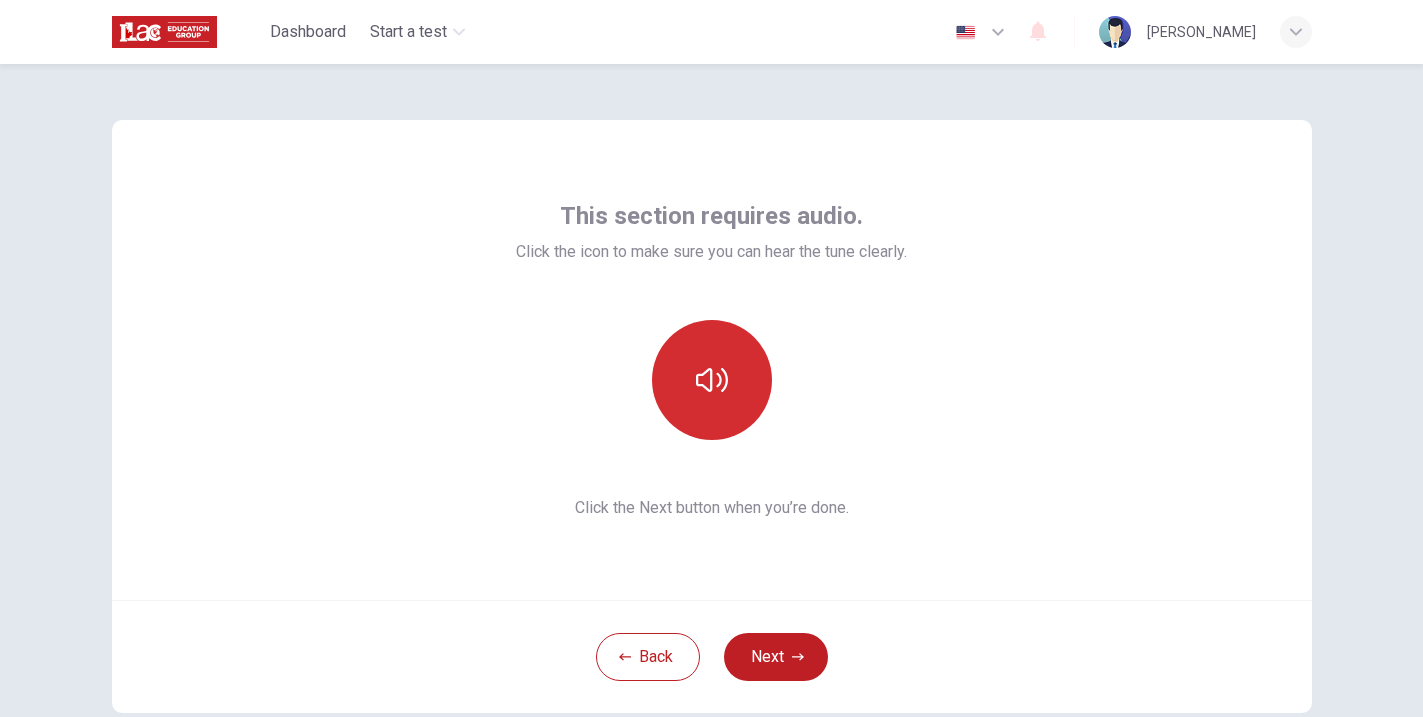 click at bounding box center [712, 380] 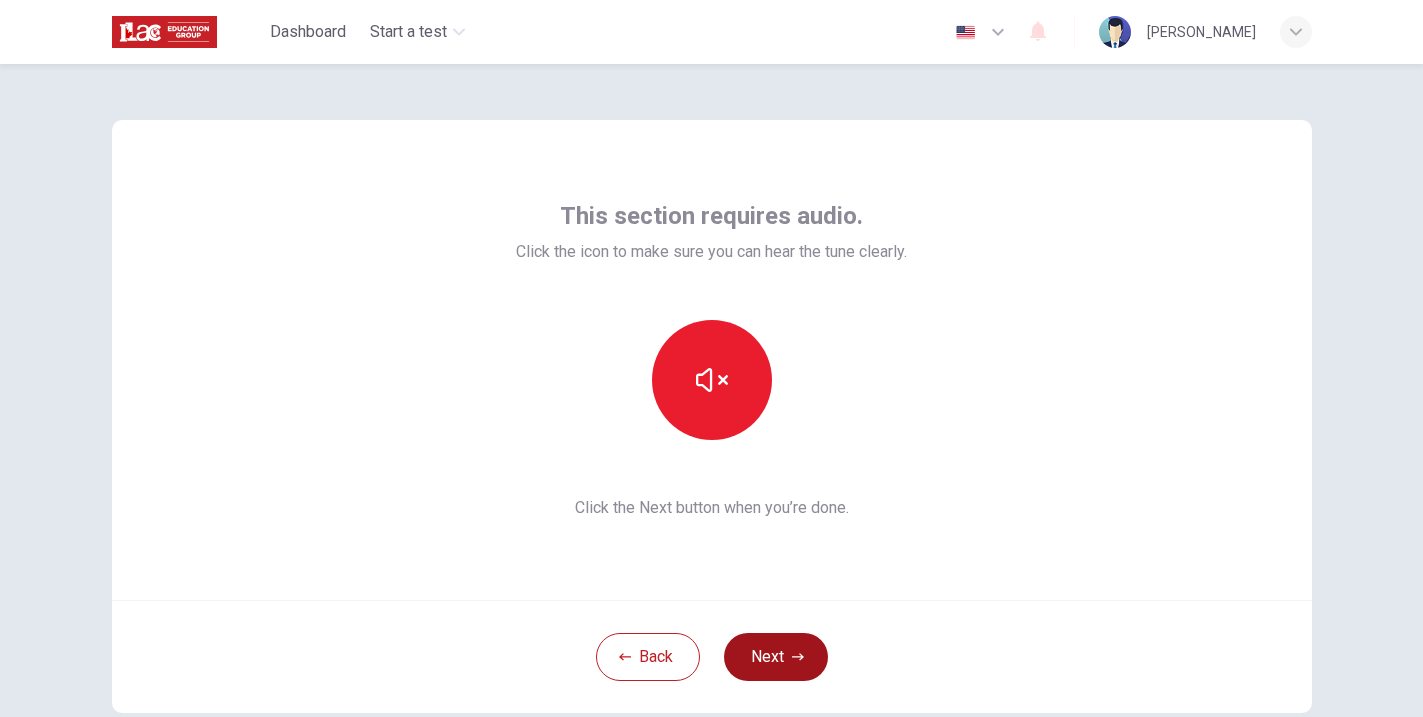 click on "Next" at bounding box center [776, 657] 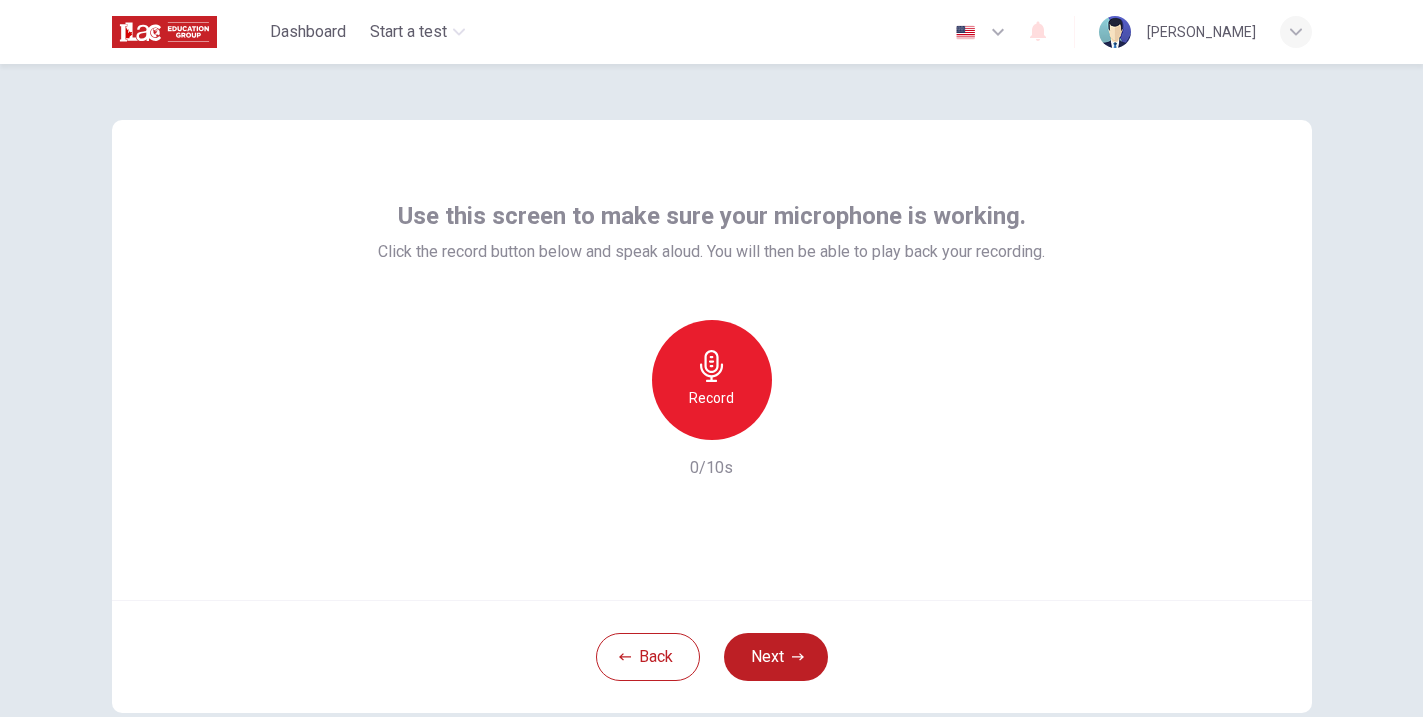 click on "Record" at bounding box center (712, 380) 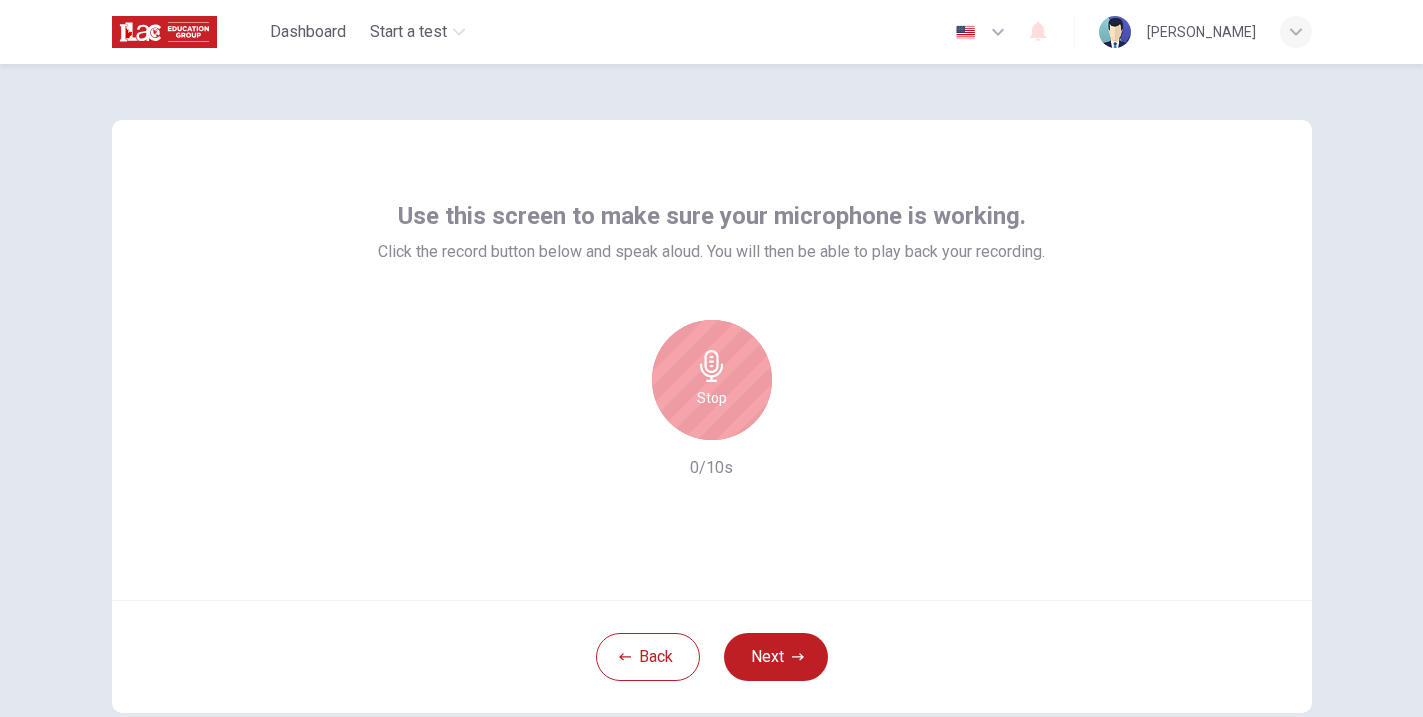 click on "Stop 0/10s" at bounding box center [711, 400] 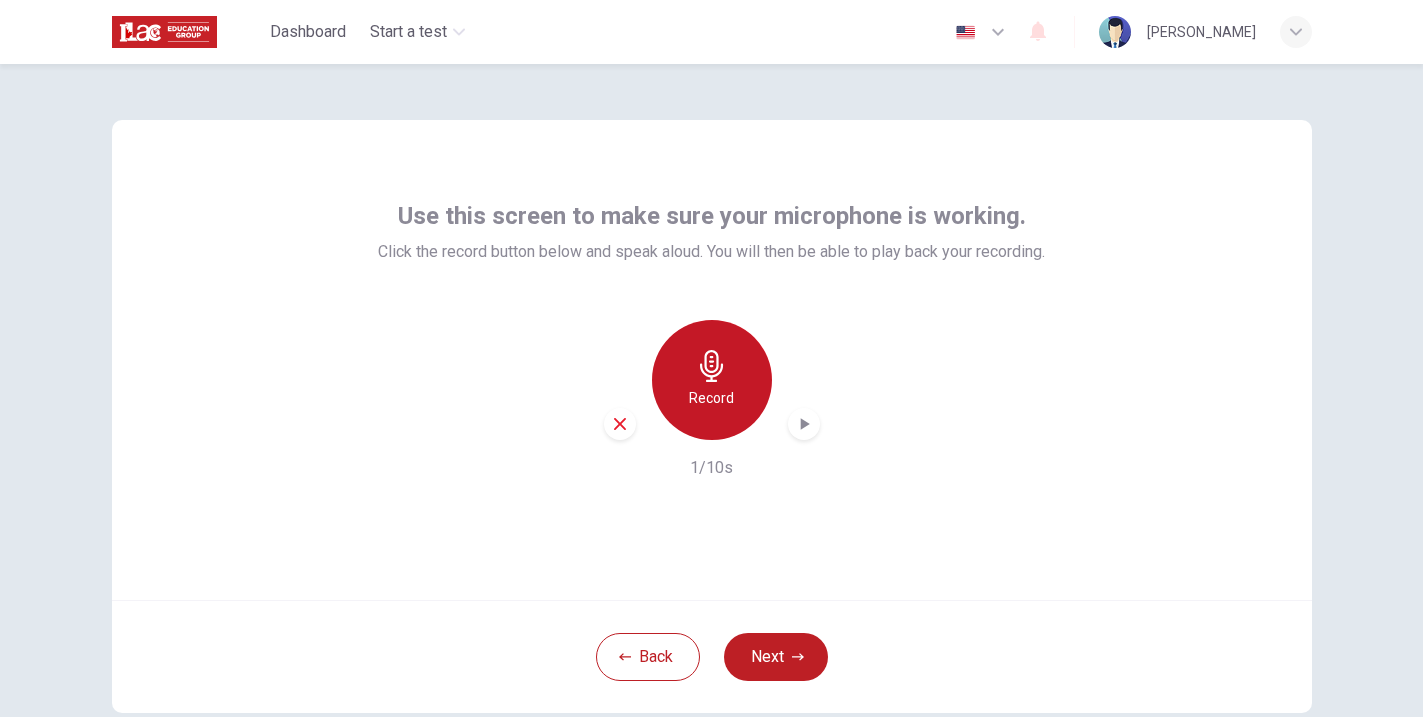click on "Record" at bounding box center (712, 380) 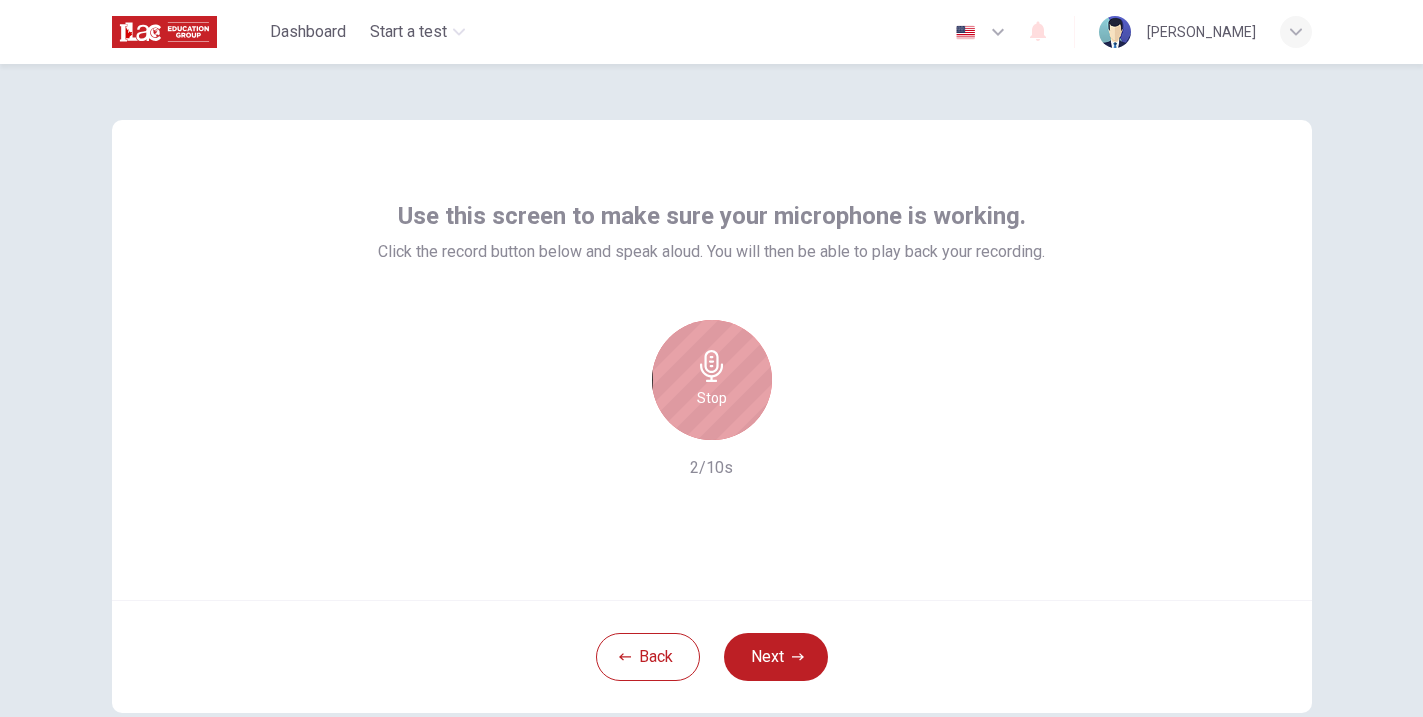 click on "Stop" at bounding box center [712, 380] 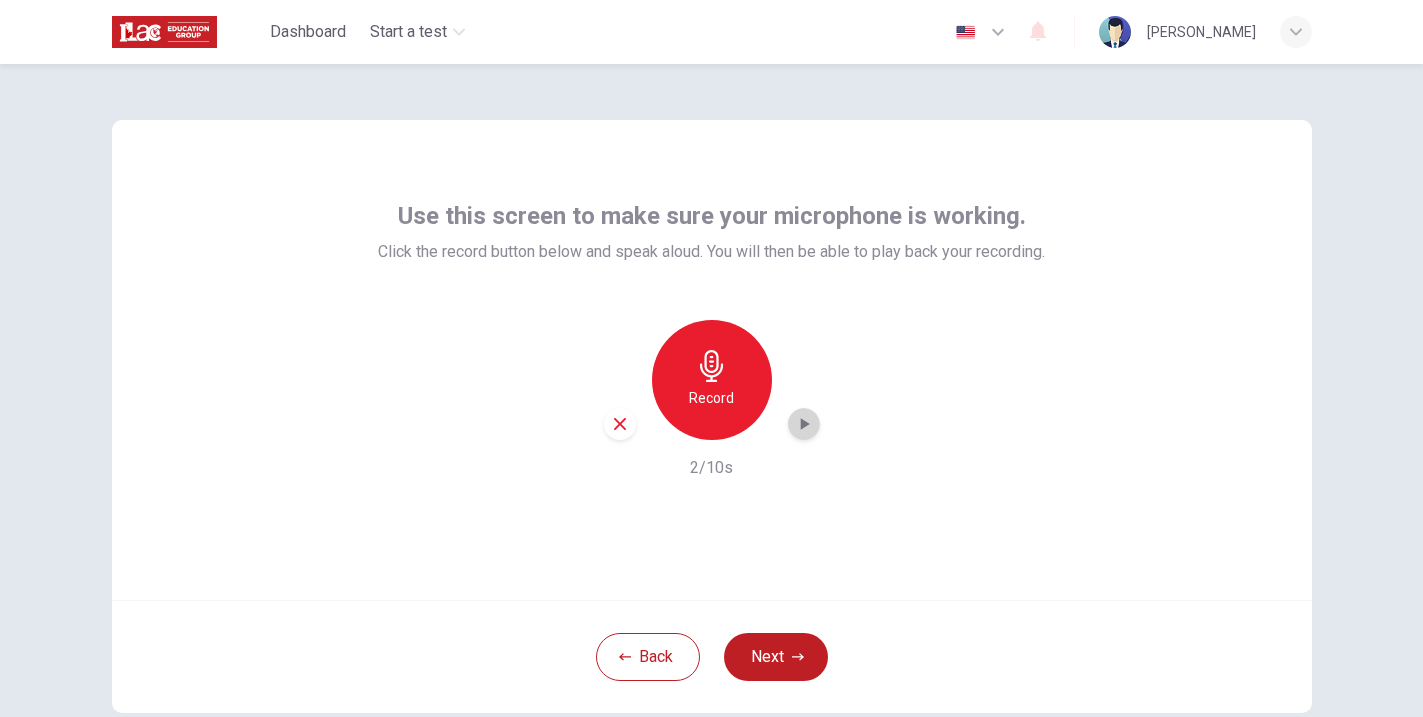 click 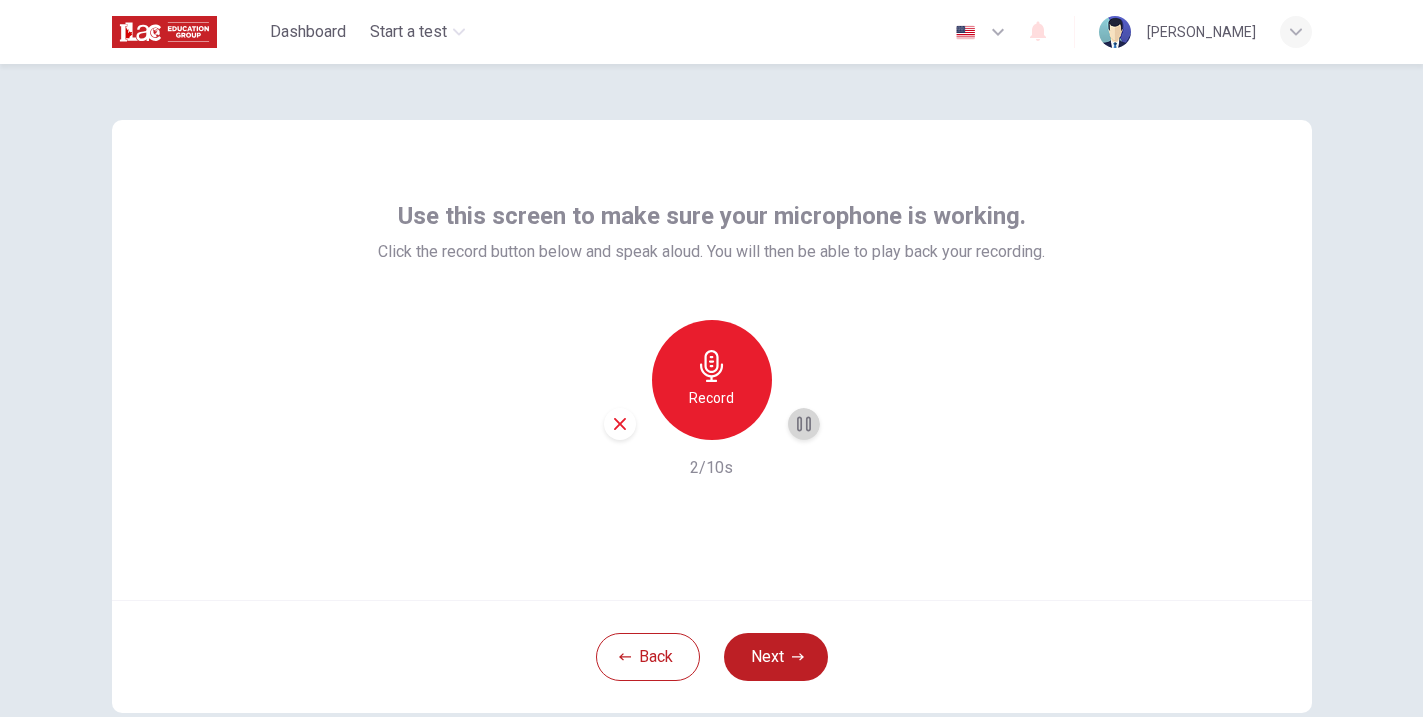 click 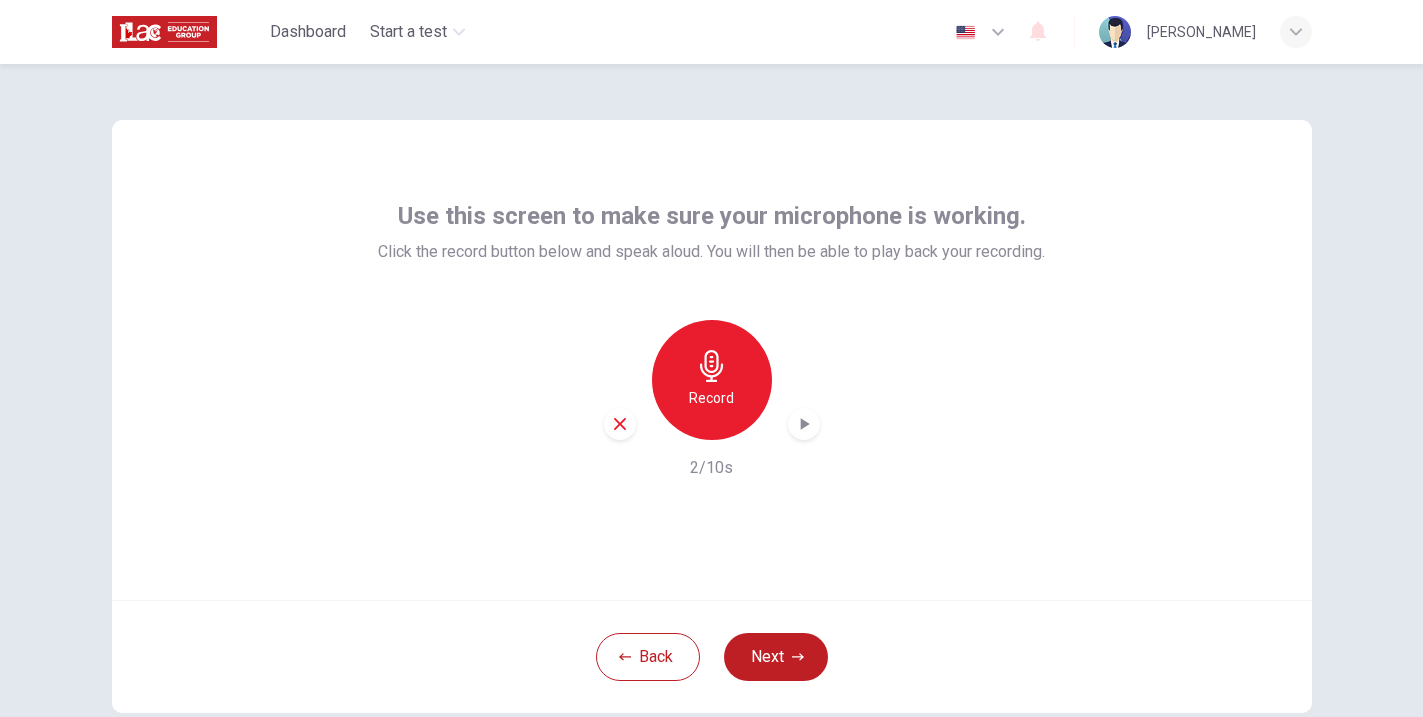 click 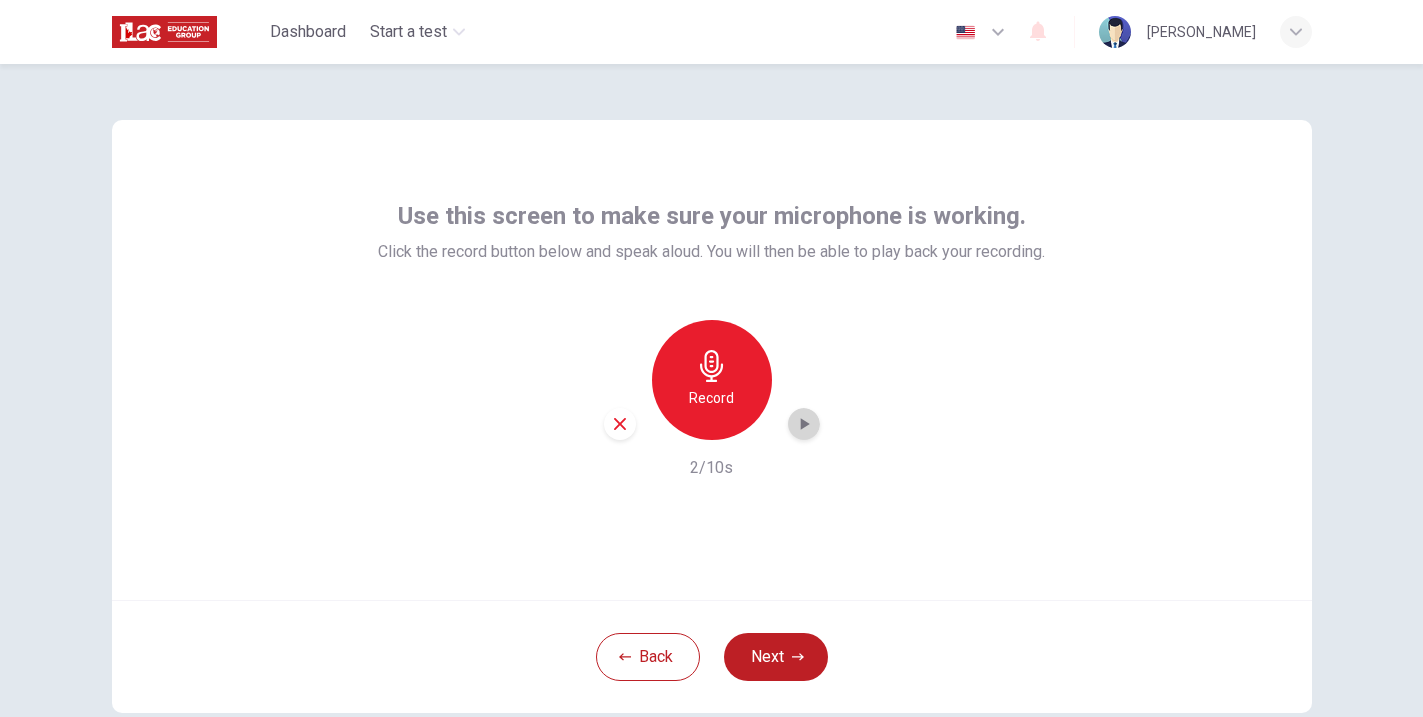 click 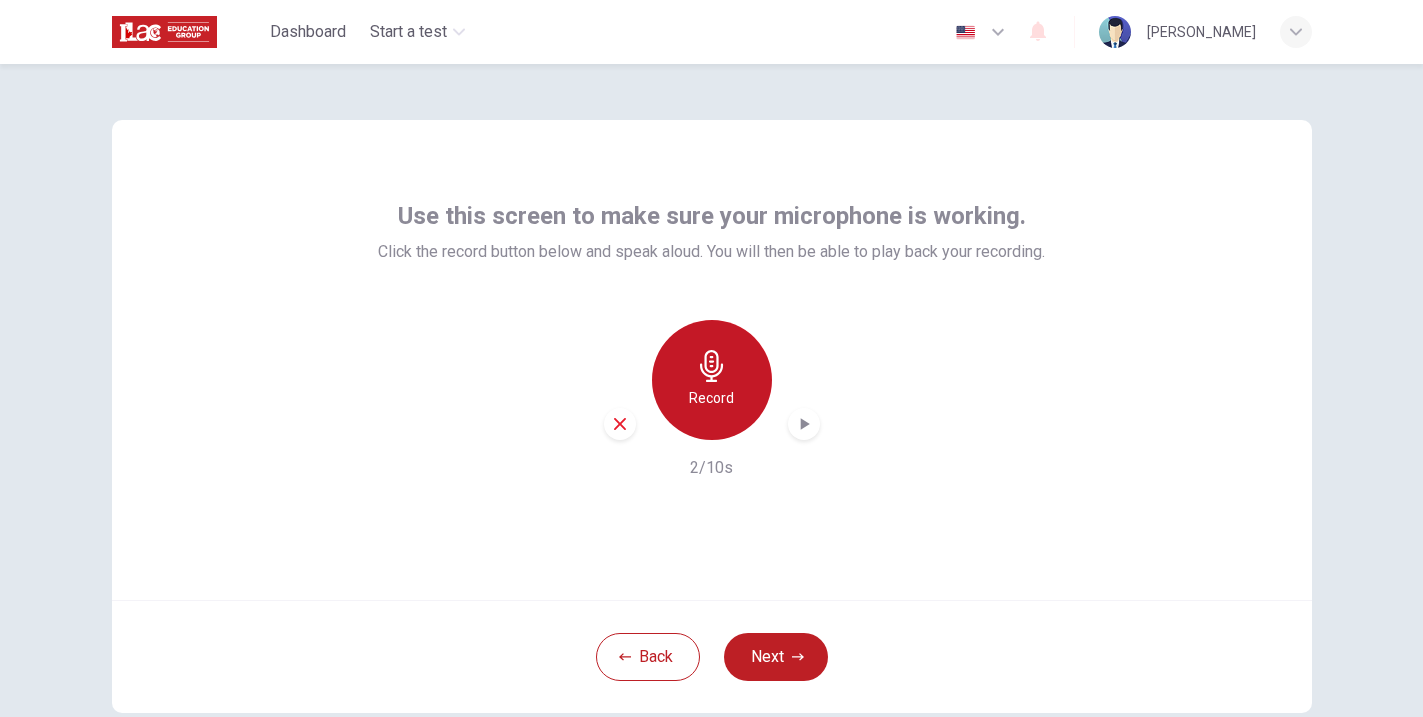 click on "Record" at bounding box center (712, 380) 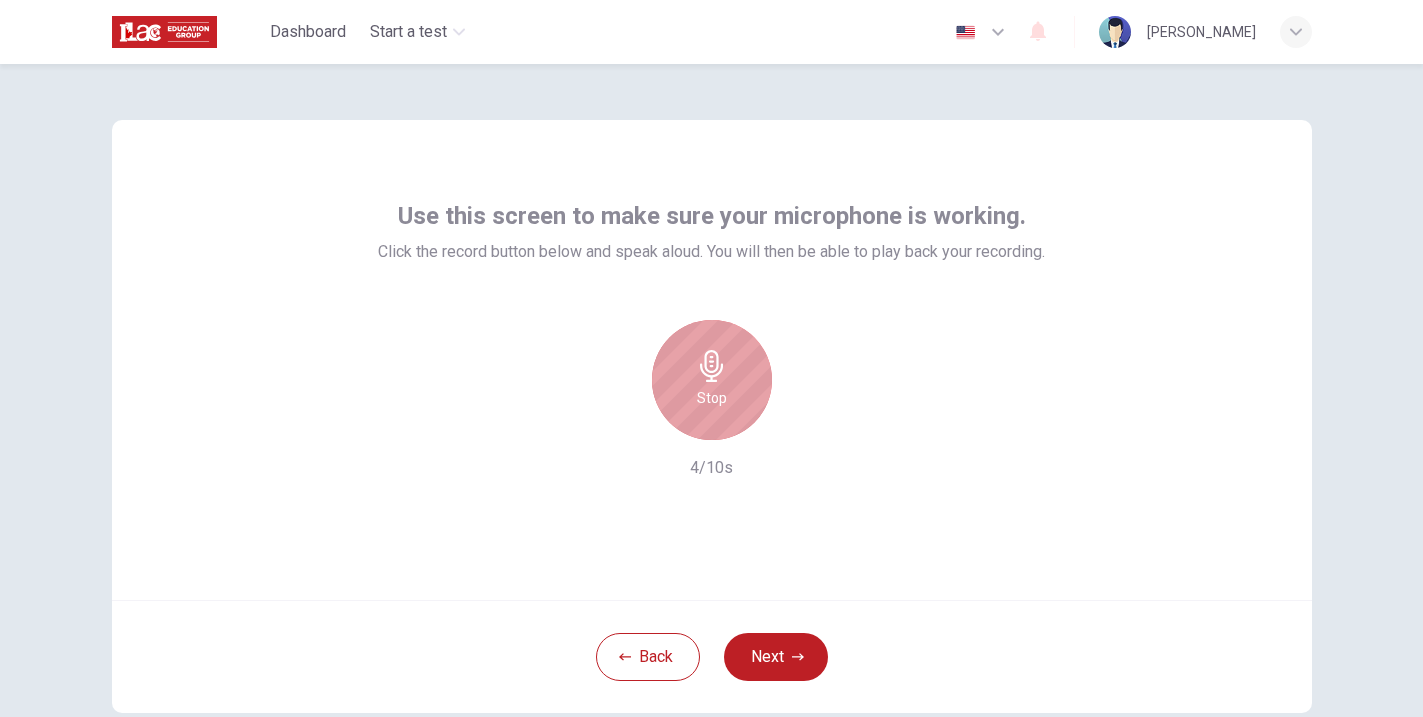 click 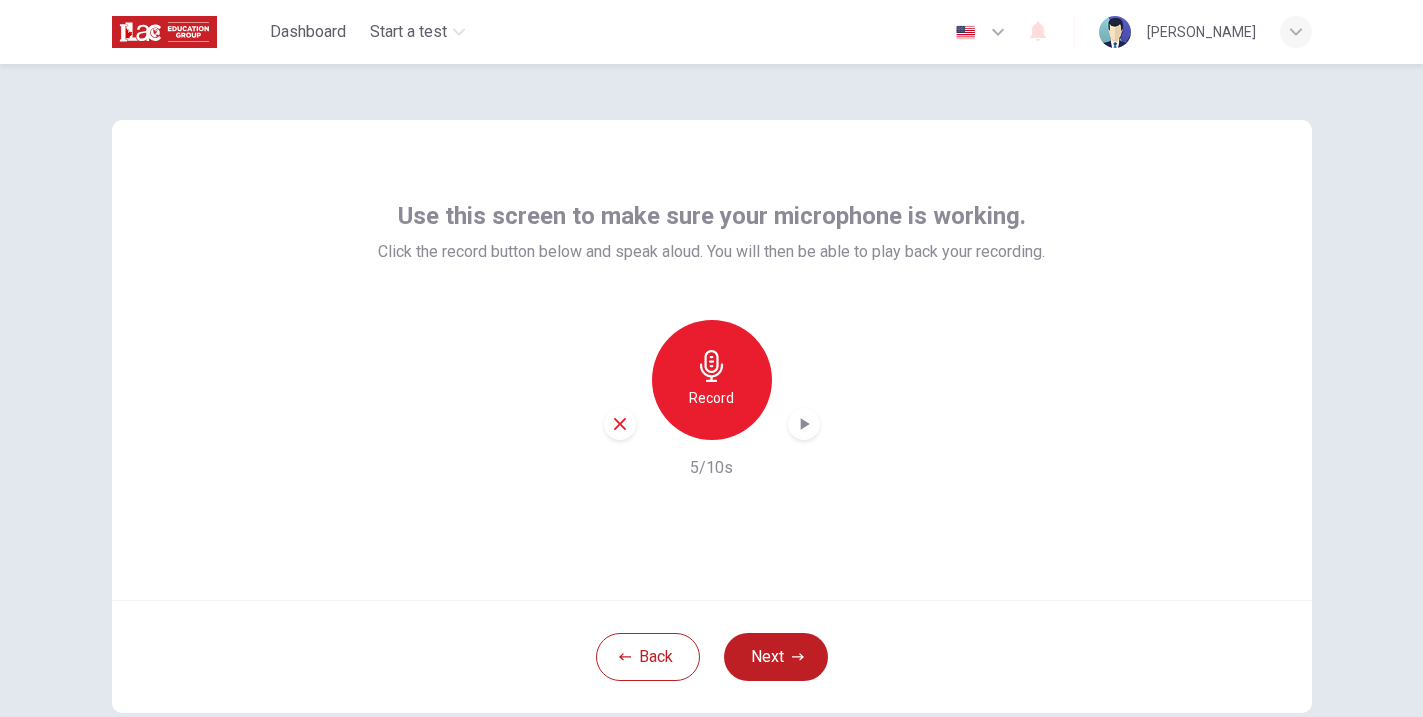 click 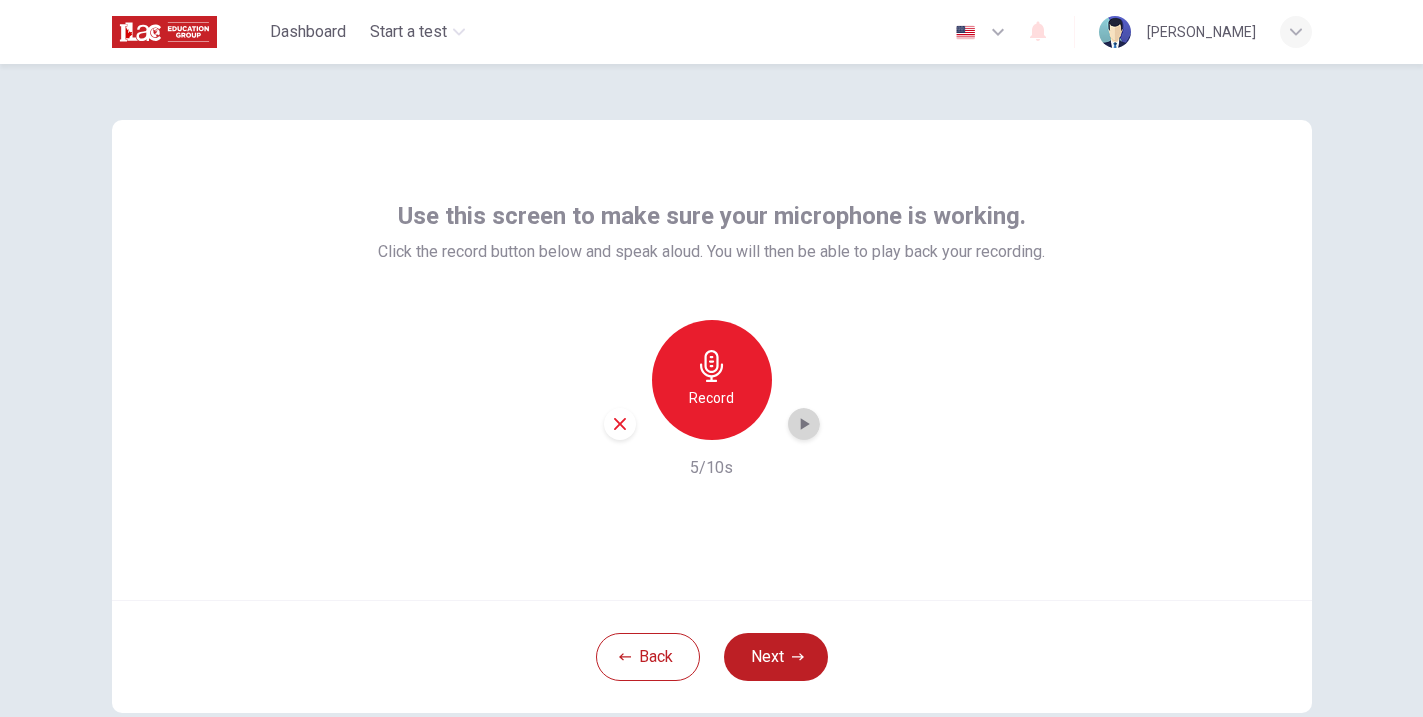 click 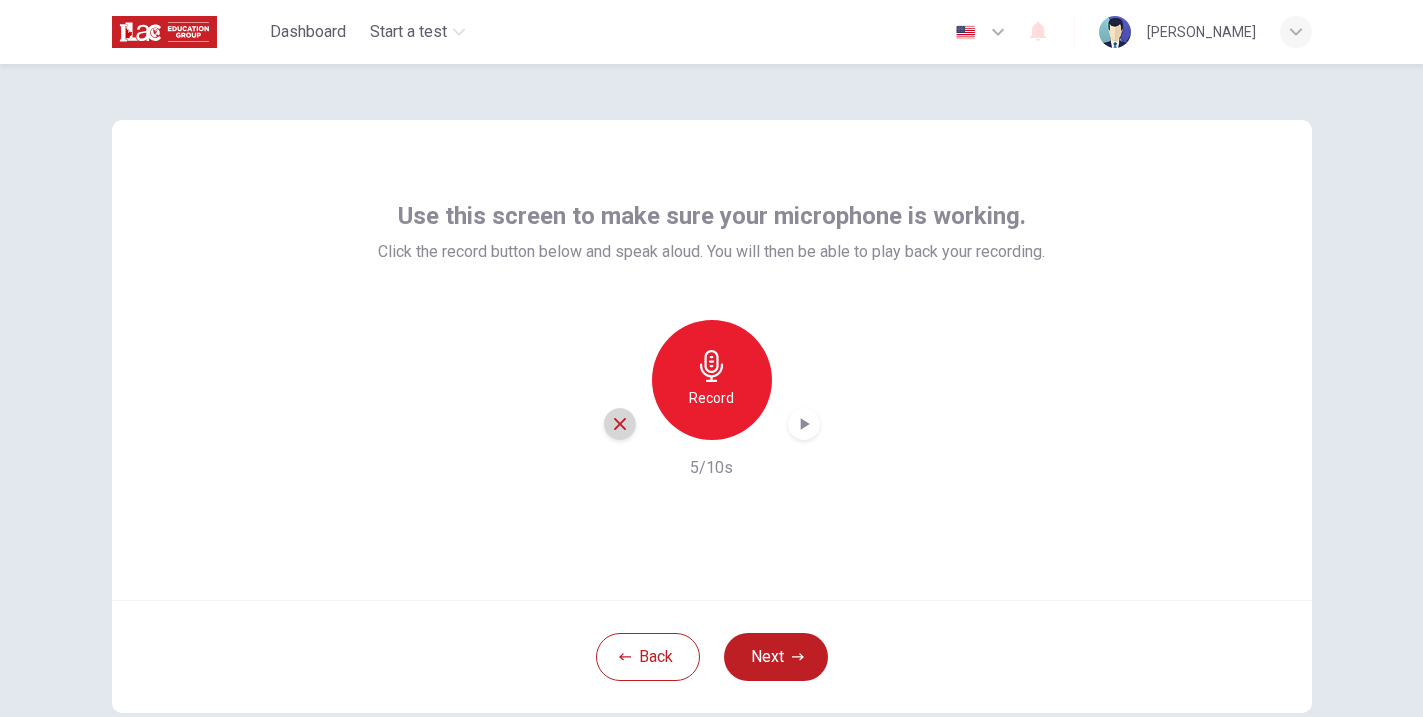 click at bounding box center [620, 424] 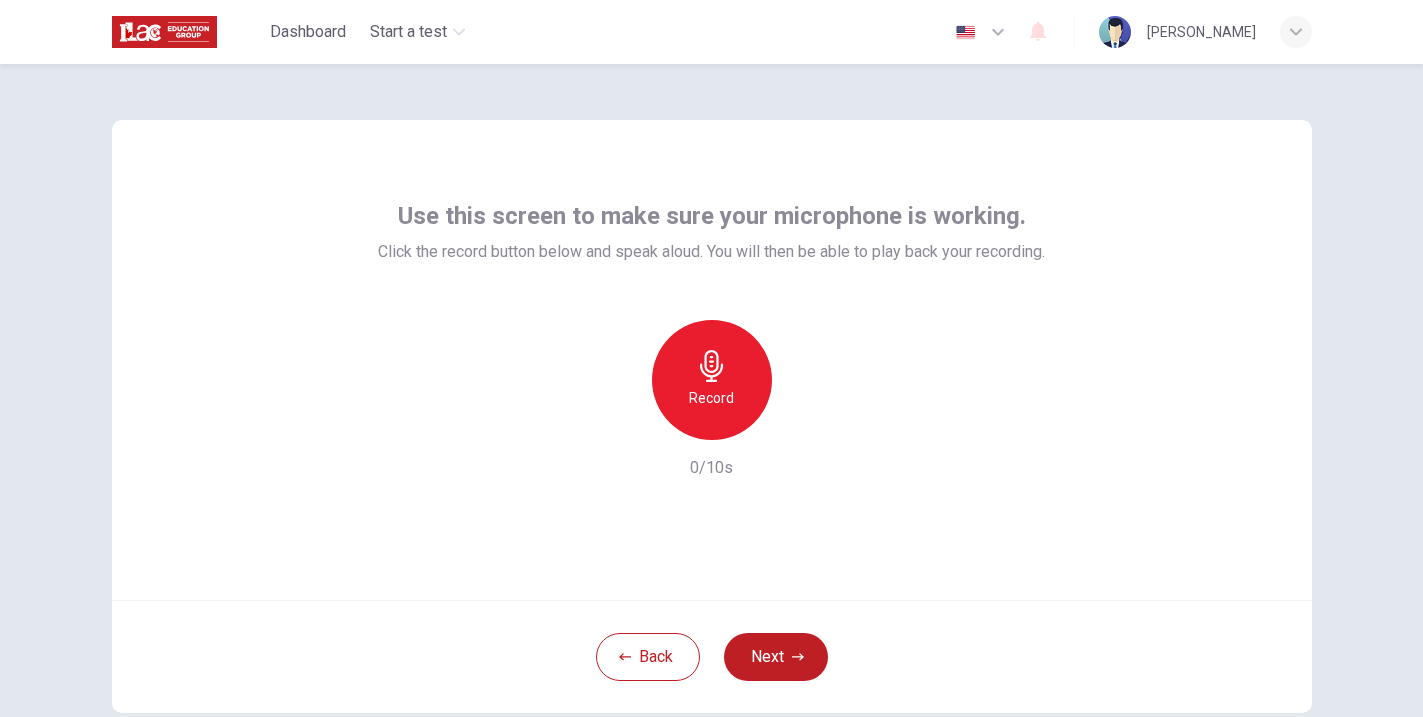 click on "Record" at bounding box center (712, 380) 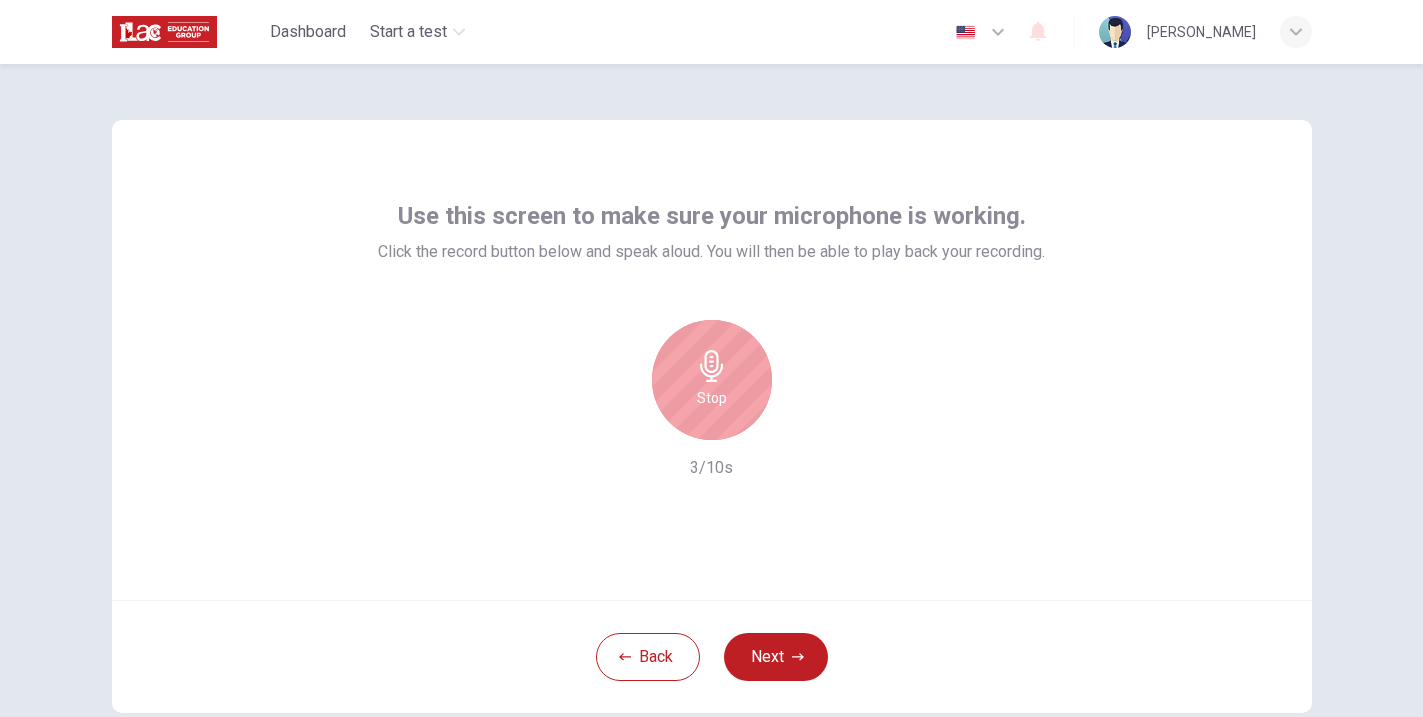 click 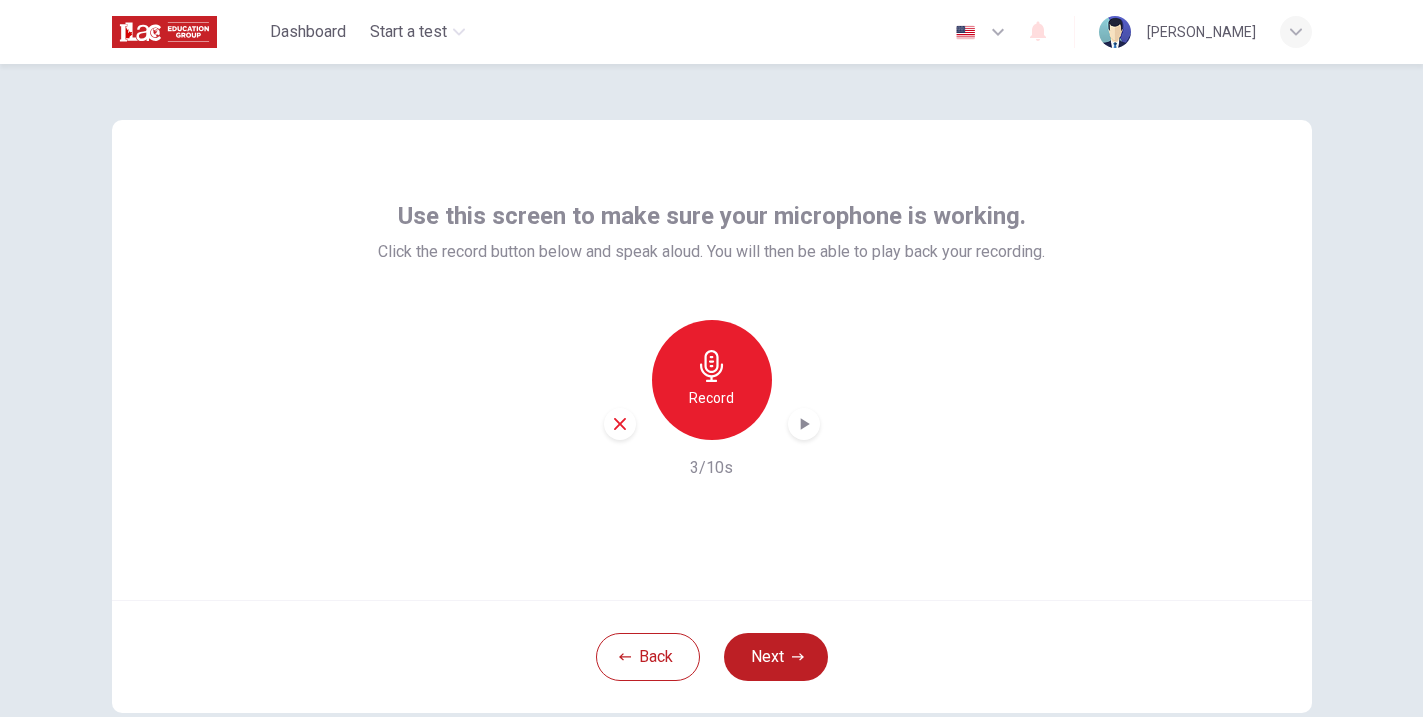 click 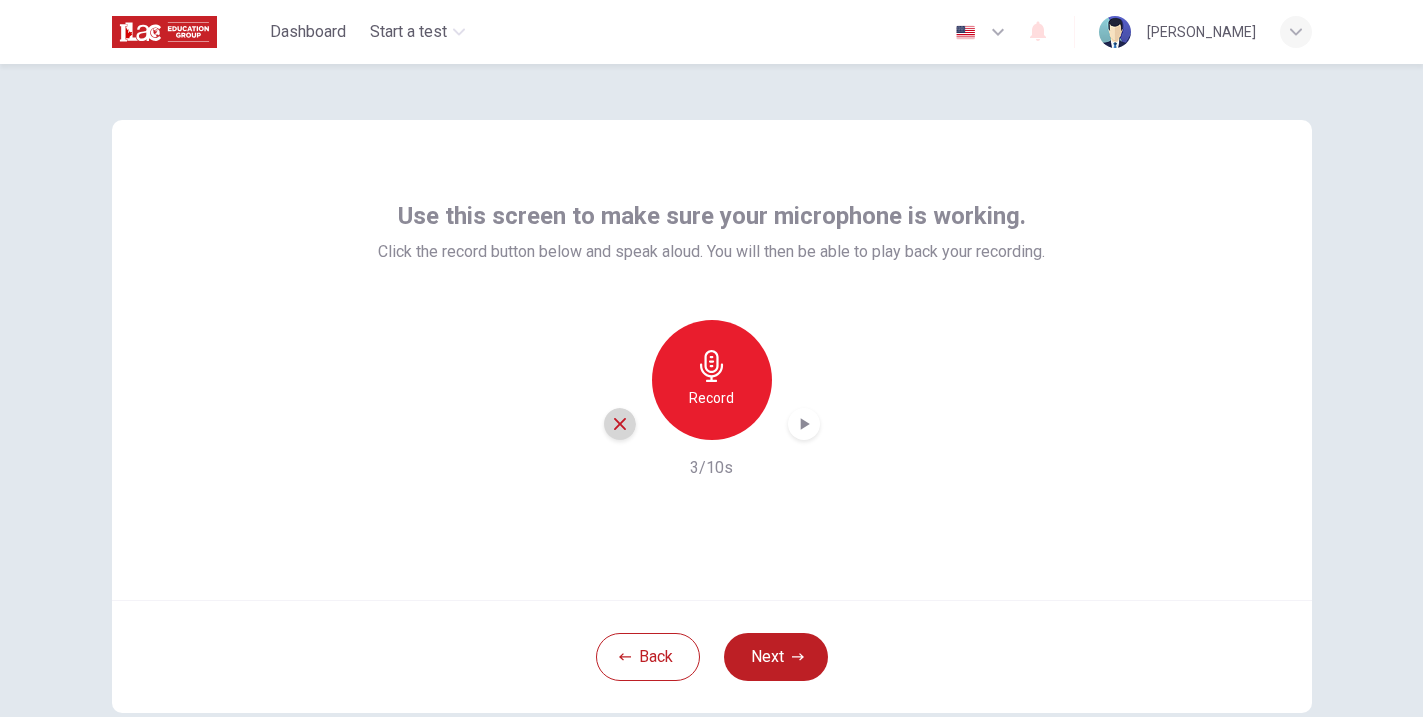 click 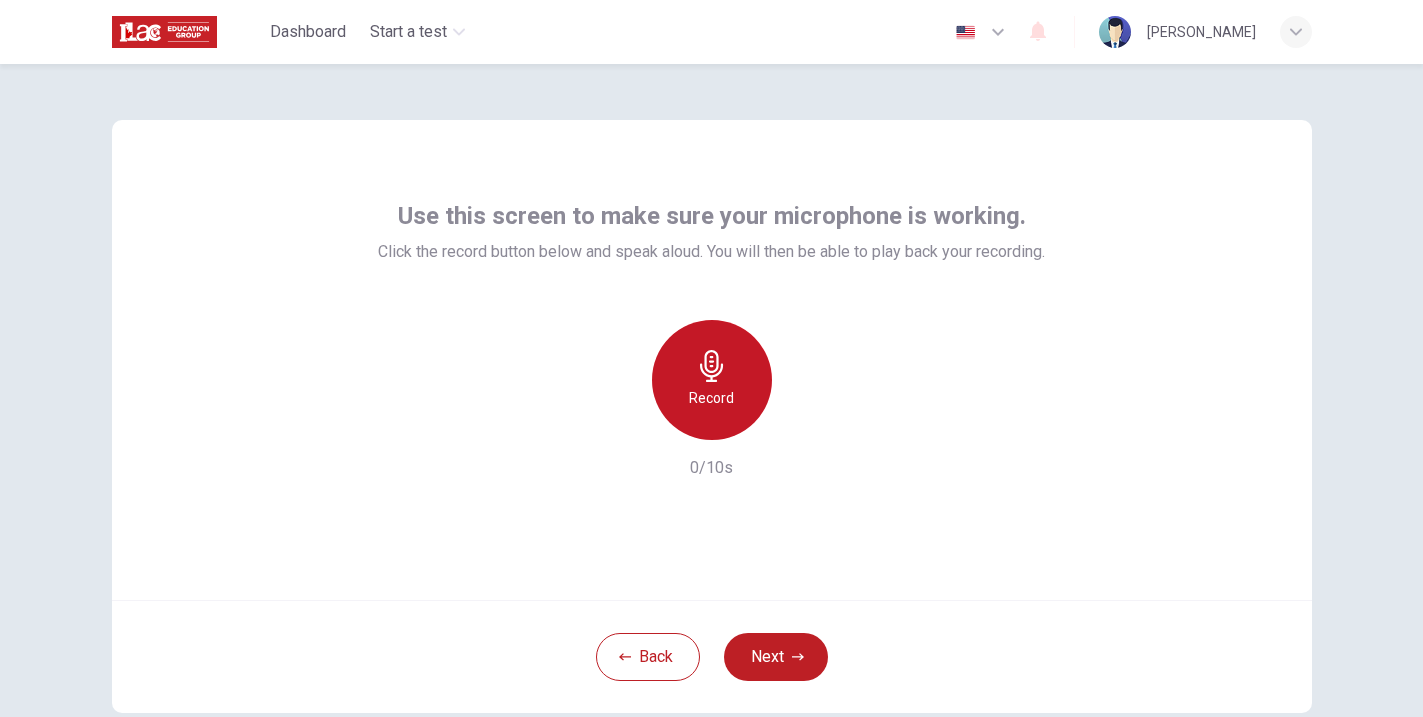 click on "Record" at bounding box center [711, 398] 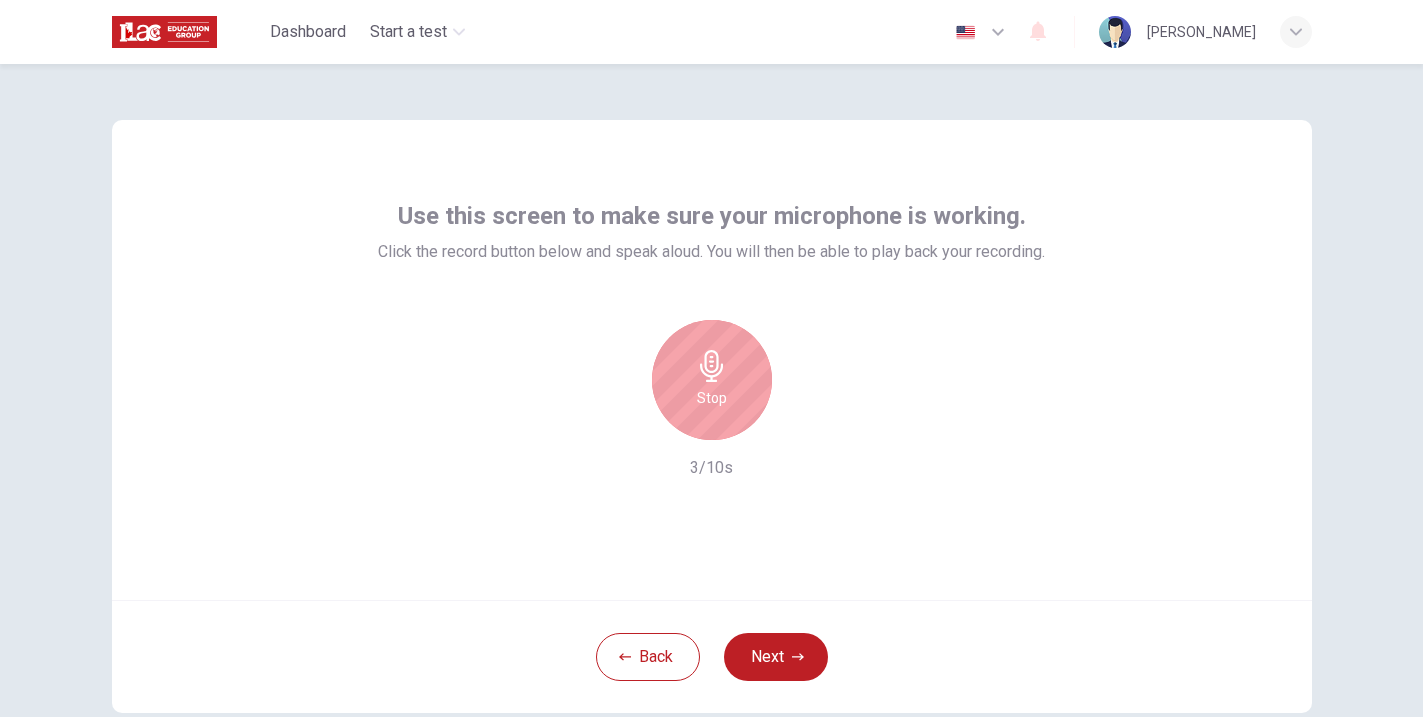 click on "Stop" at bounding box center [712, 380] 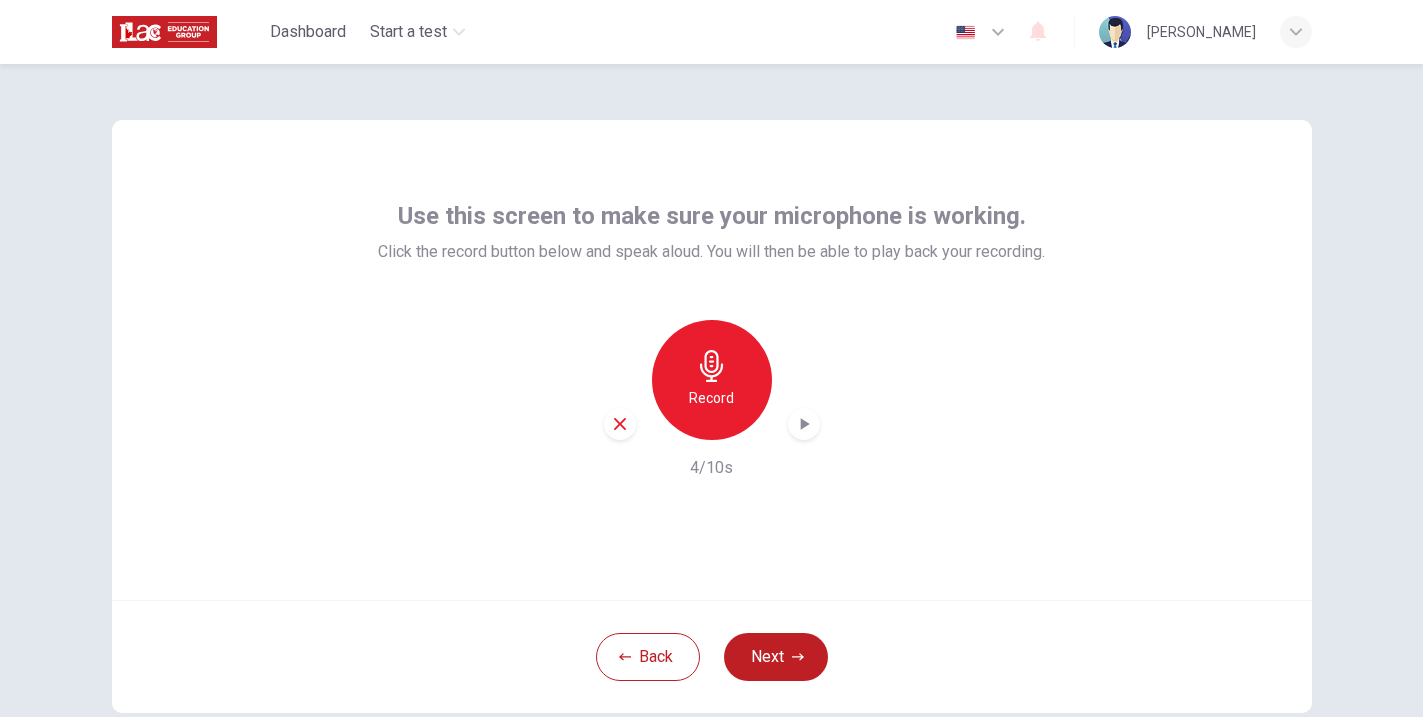 click 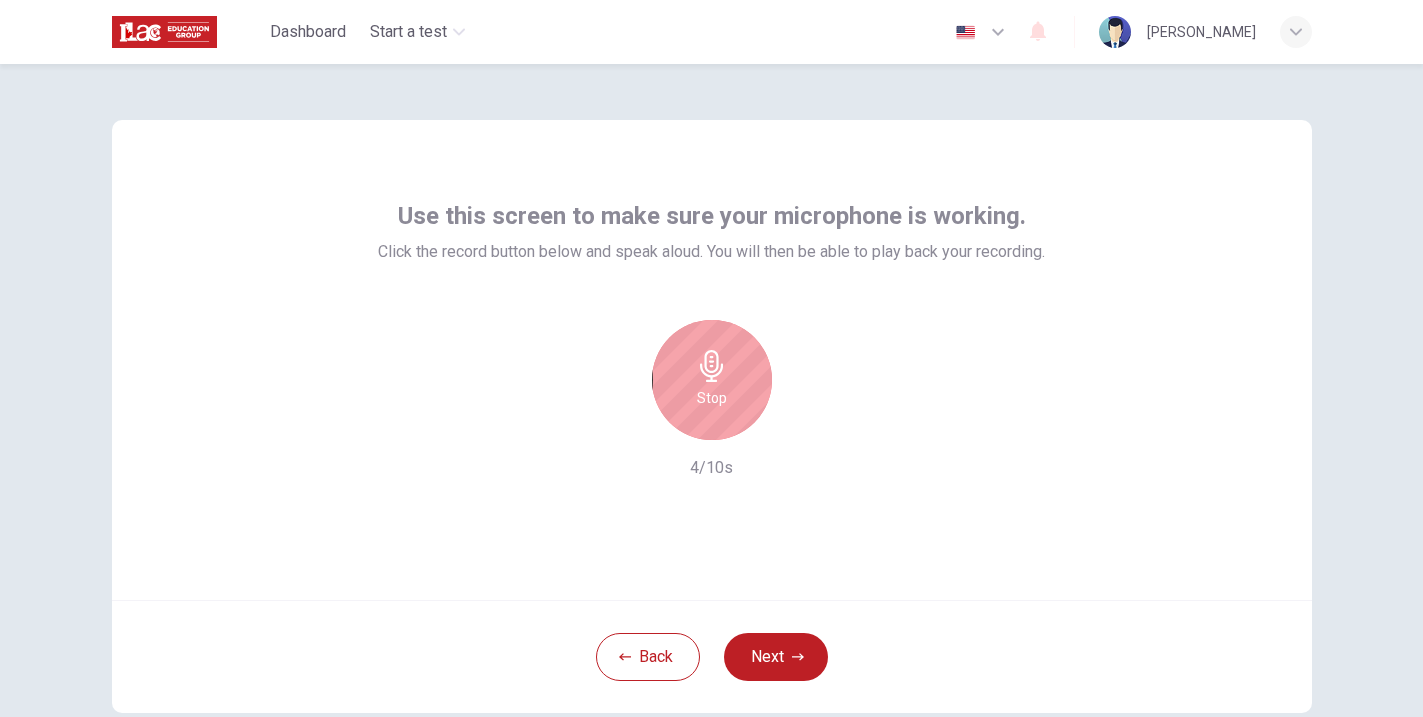 click on "Stop" at bounding box center [712, 380] 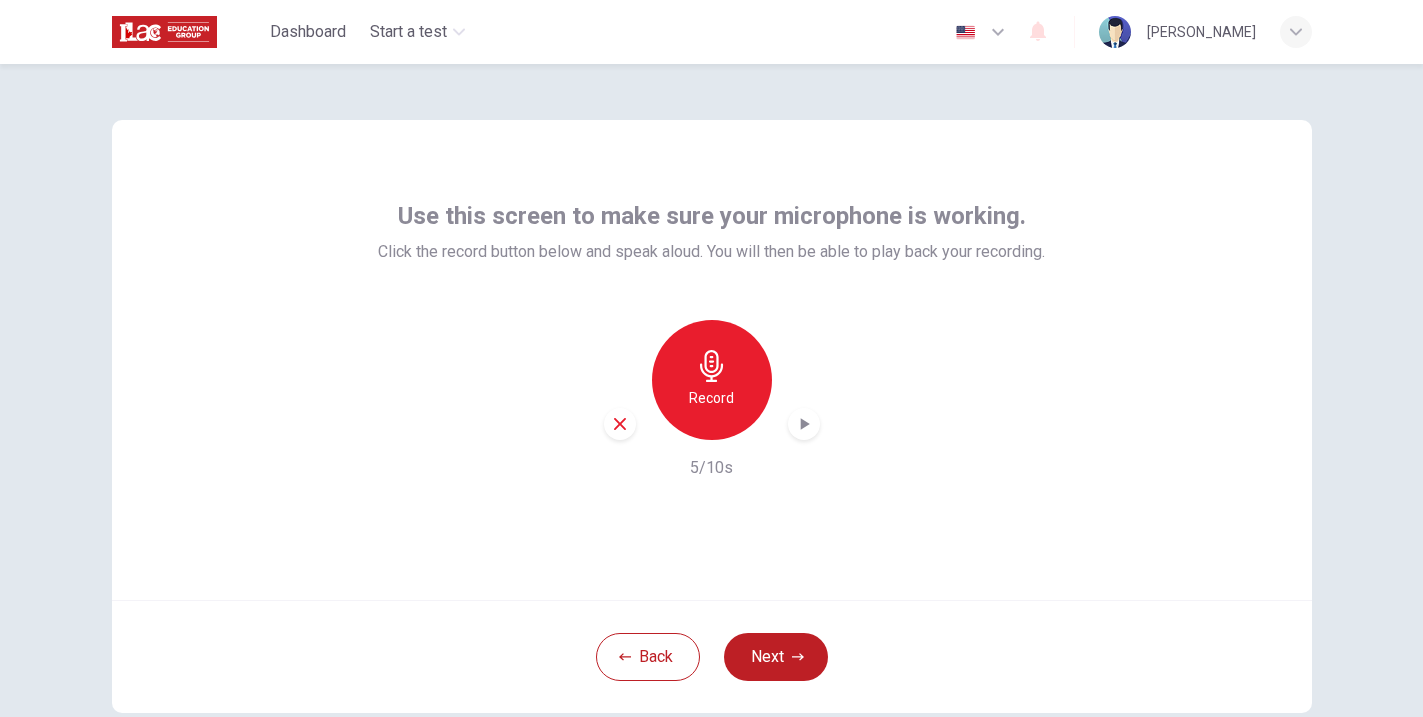 click 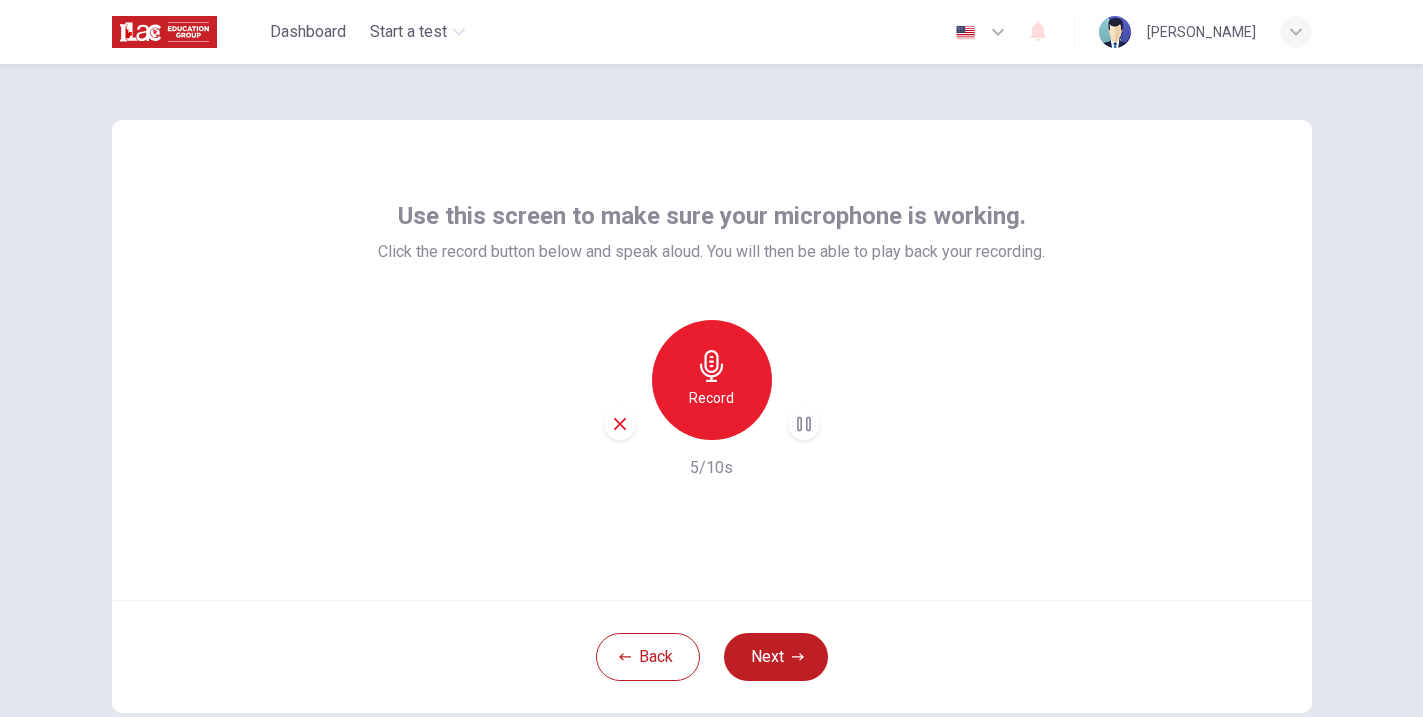 click 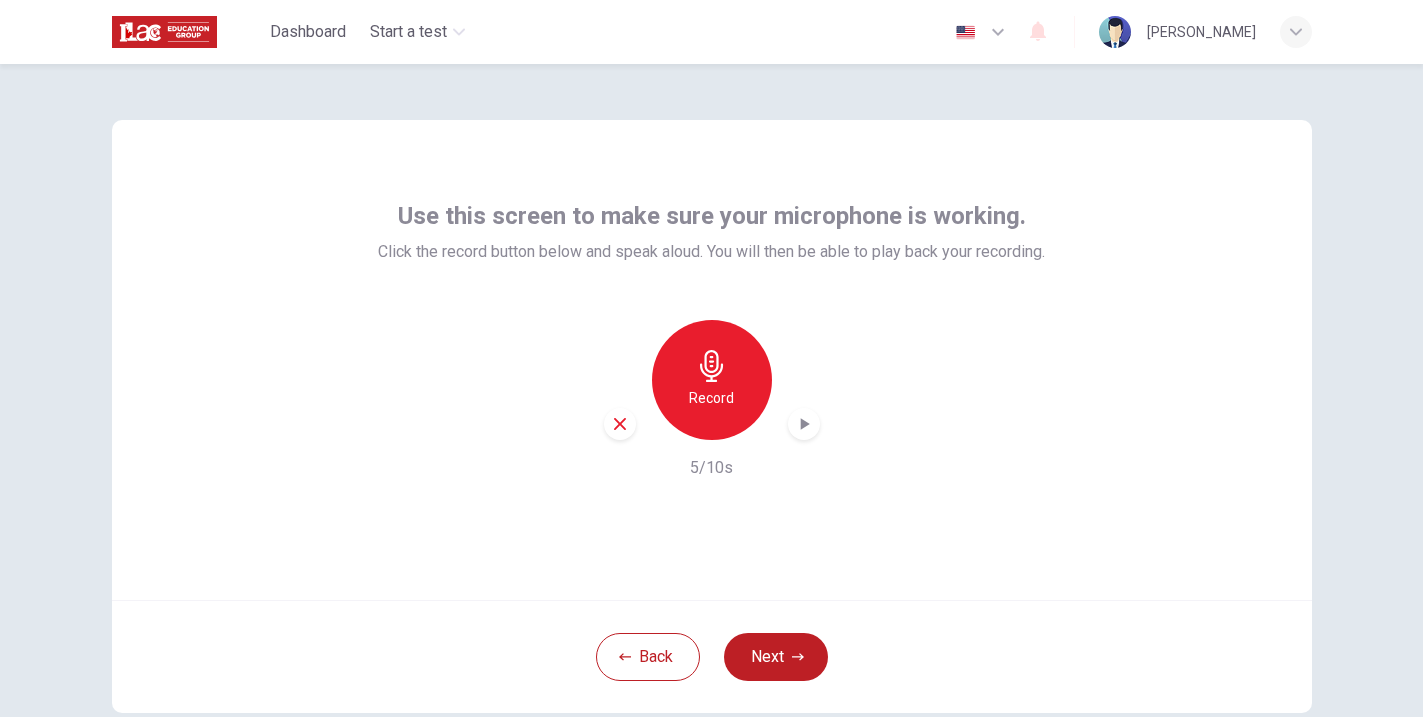 click 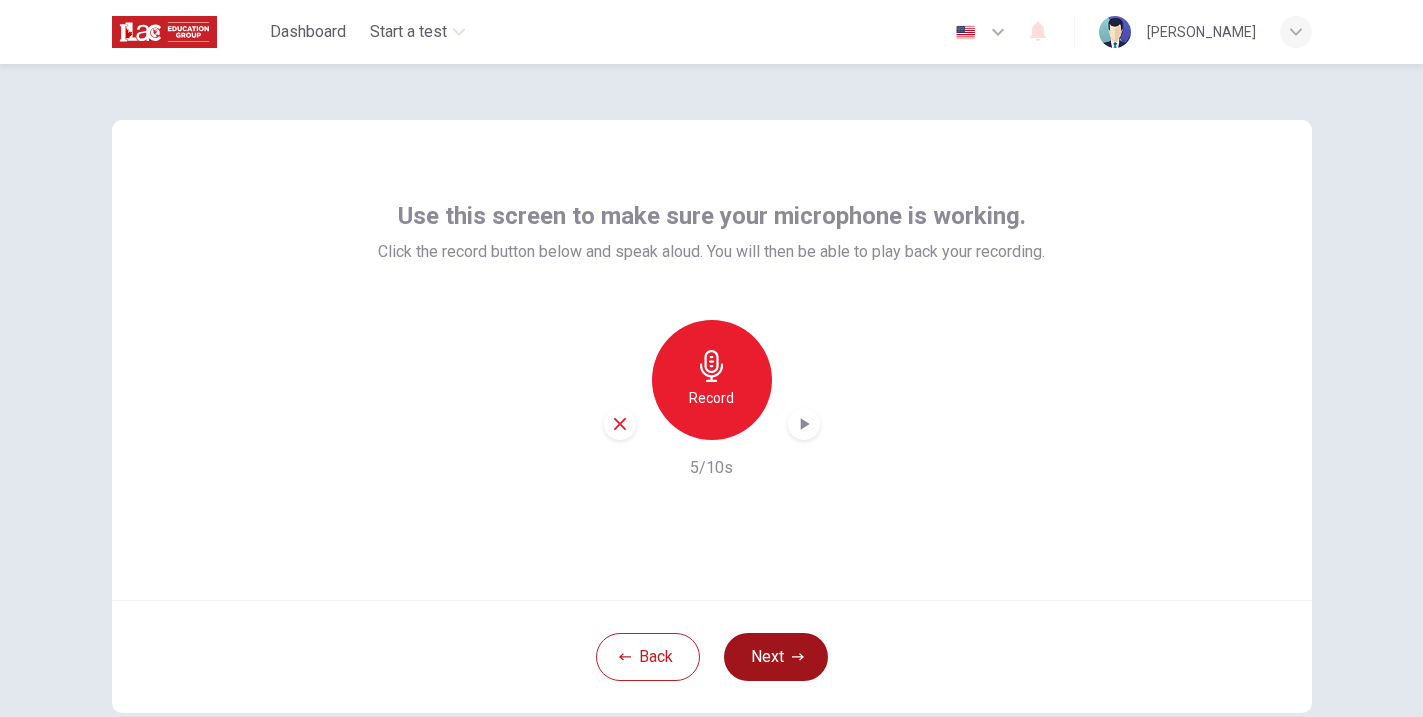 click on "Next" at bounding box center (776, 657) 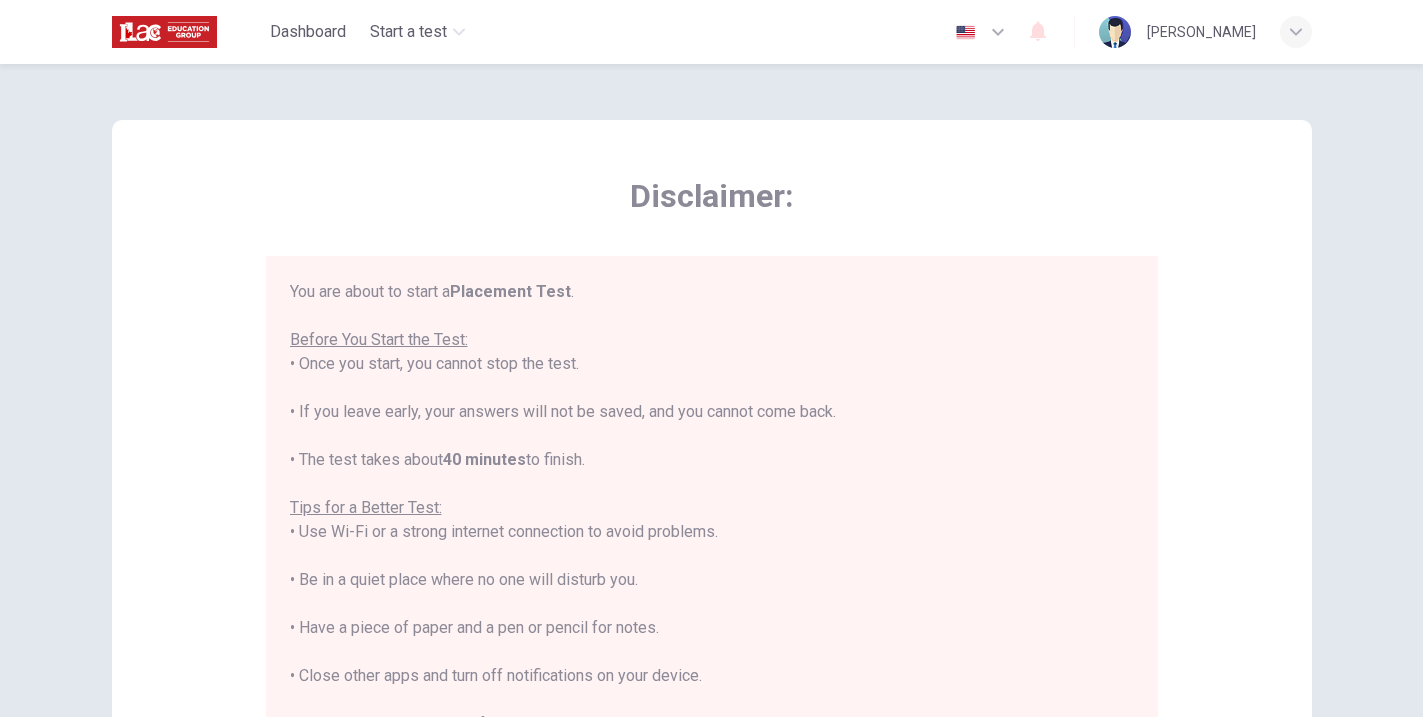 scroll, scrollTop: 21, scrollLeft: 0, axis: vertical 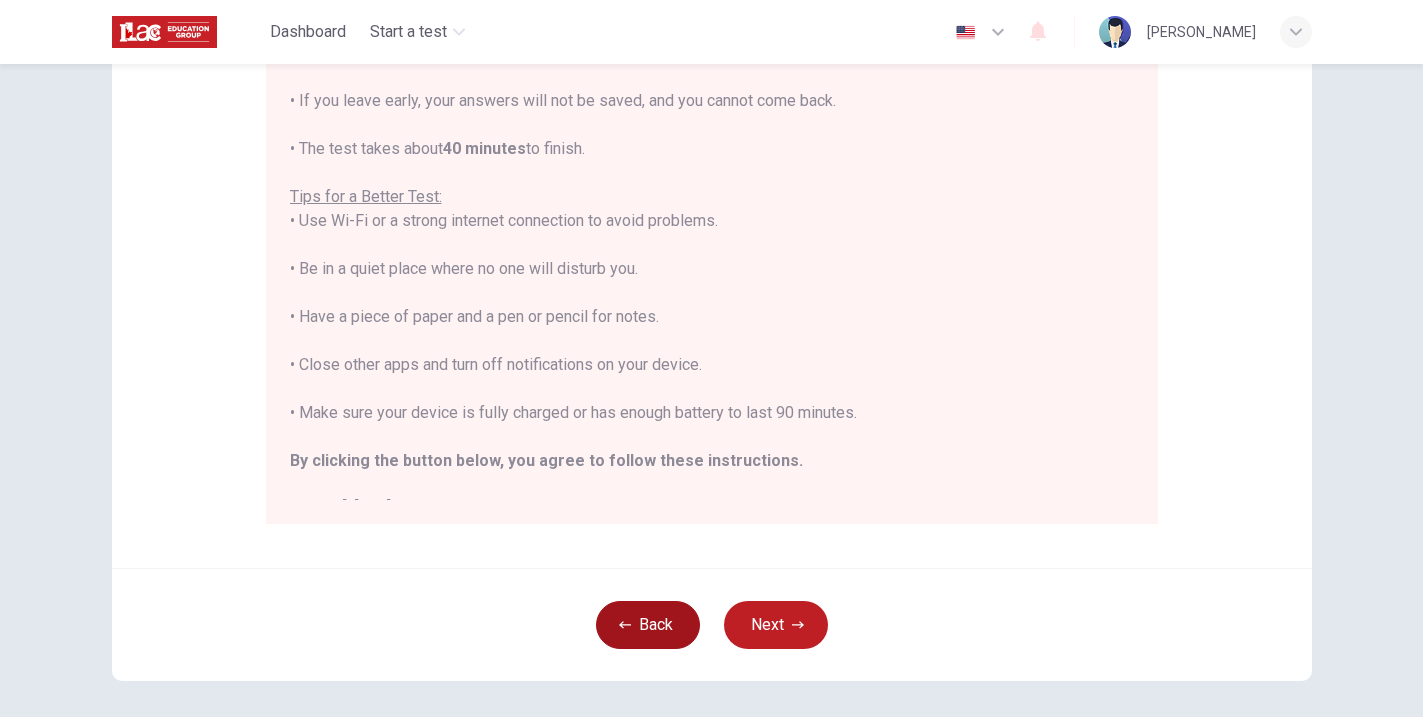 click on "Back" at bounding box center [648, 625] 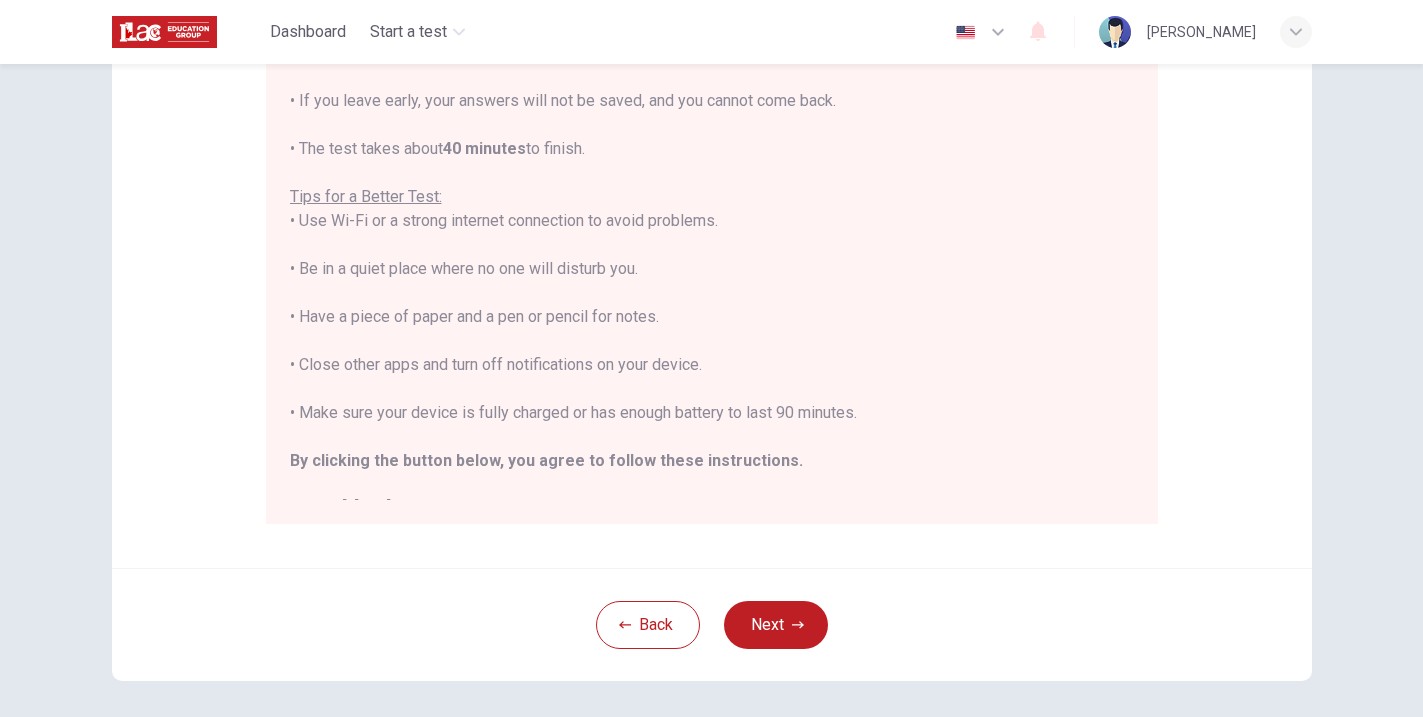 scroll, scrollTop: 116, scrollLeft: 0, axis: vertical 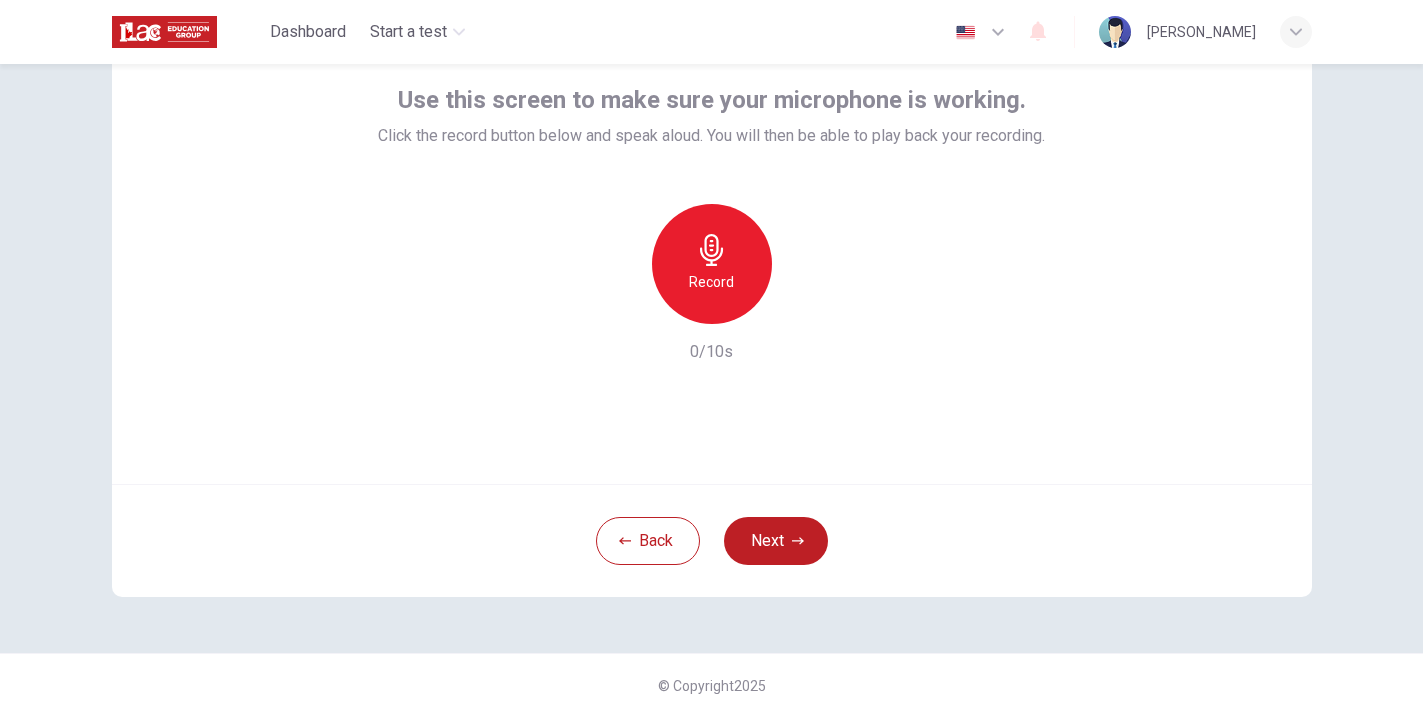 click on "Record" at bounding box center [712, 264] 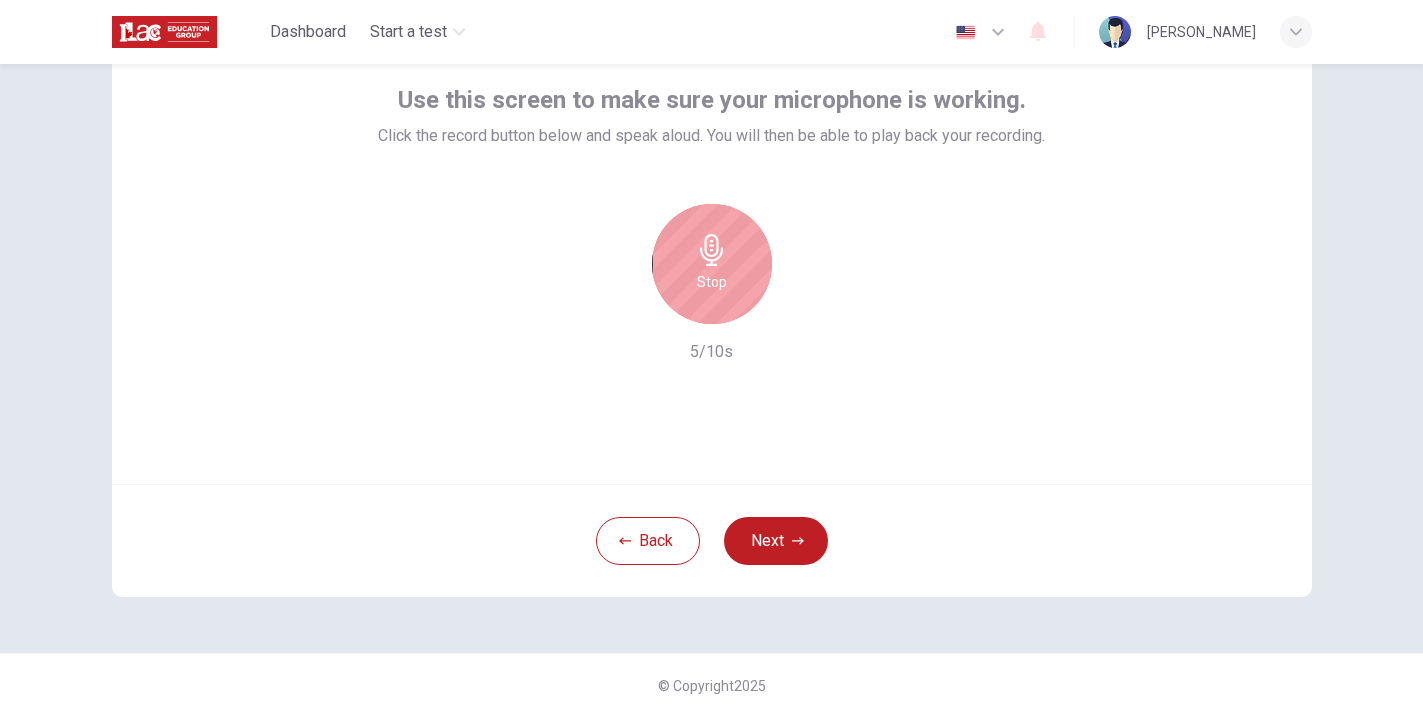 click on "Stop" at bounding box center (712, 264) 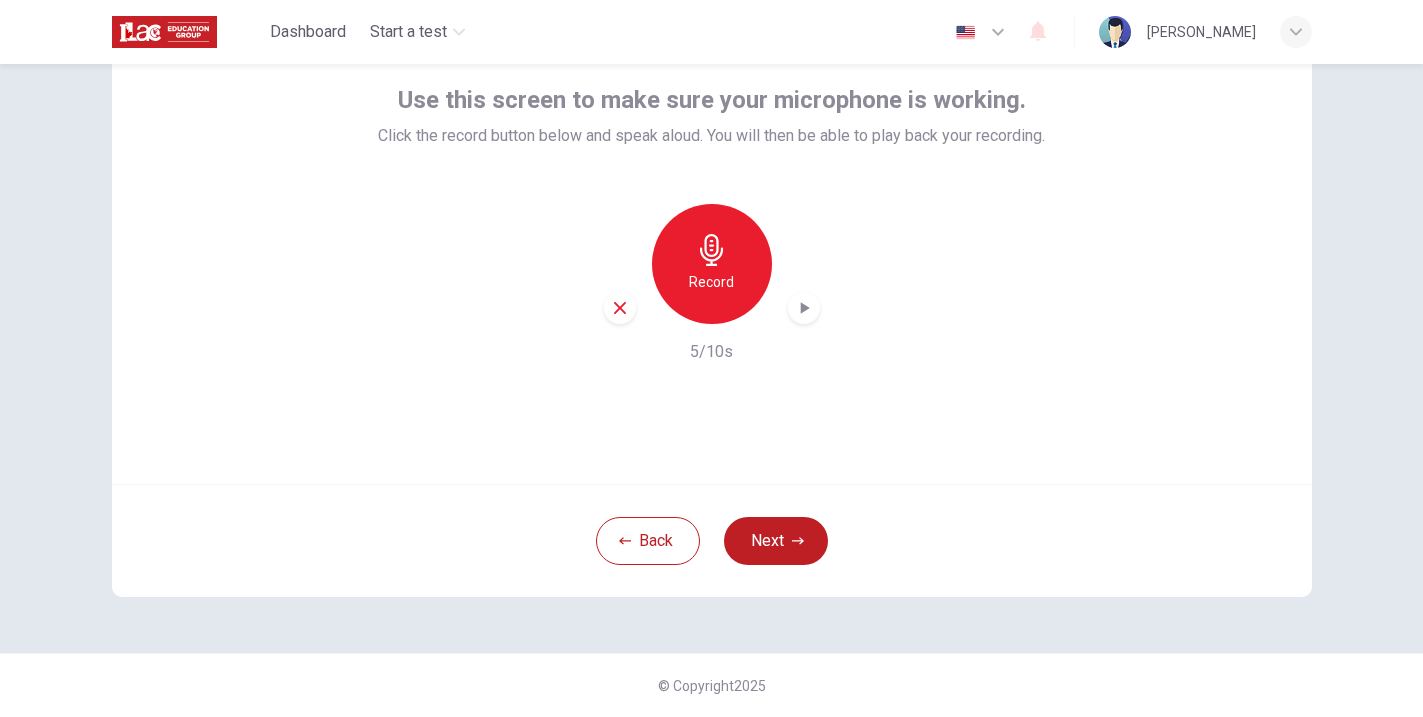 click 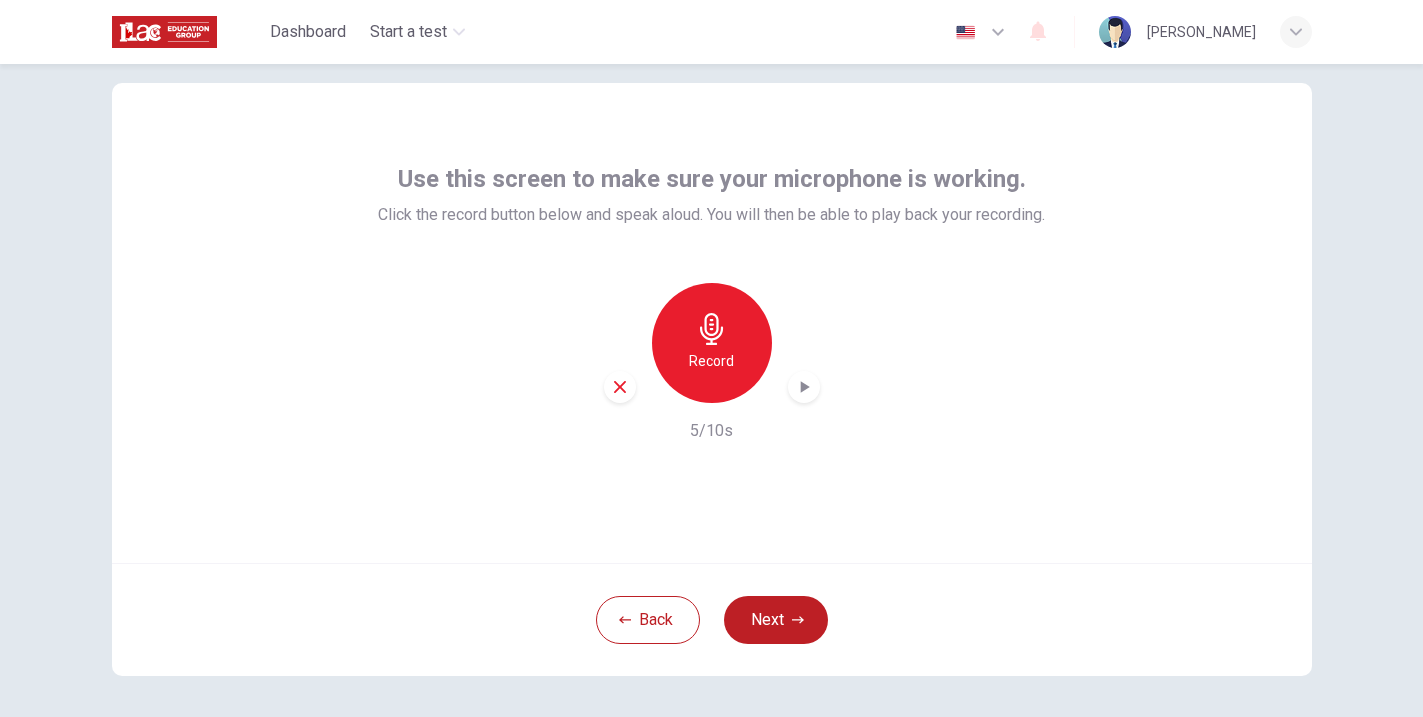 scroll, scrollTop: 0, scrollLeft: 0, axis: both 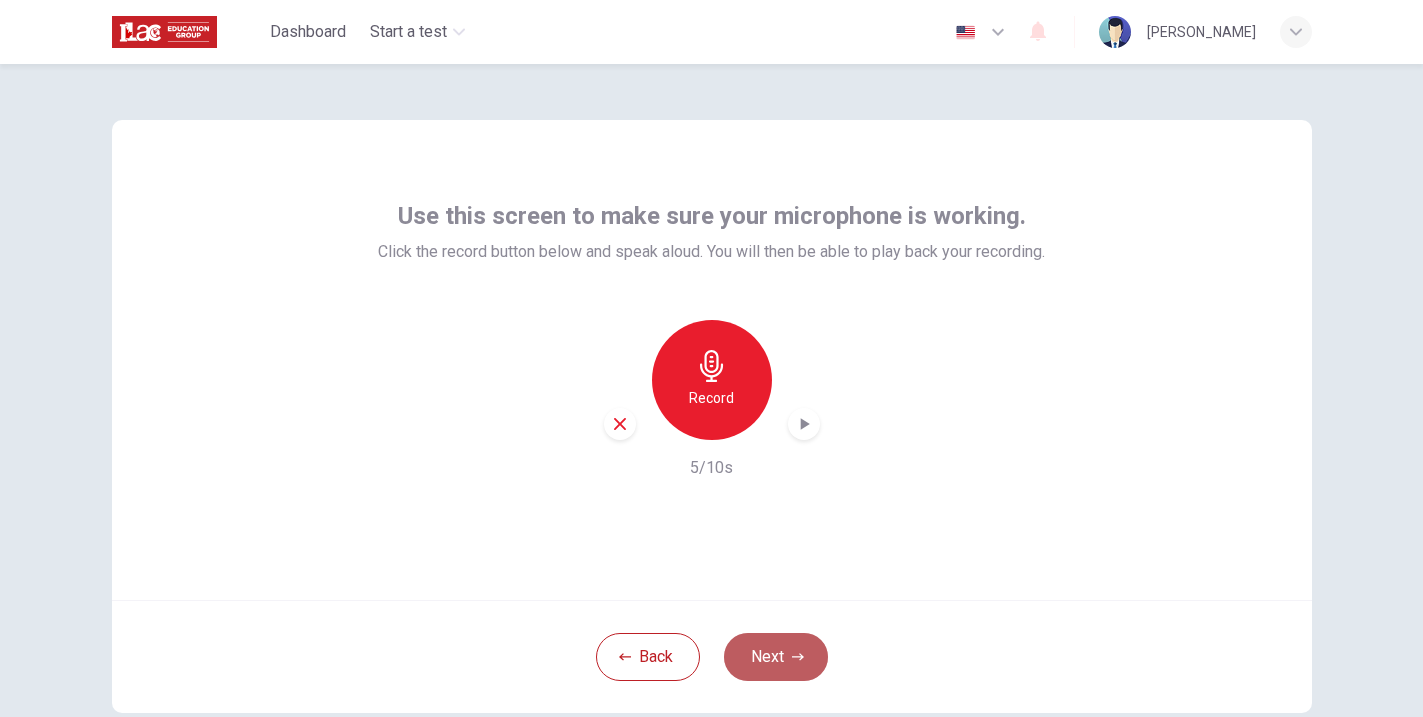 click on "Next" at bounding box center [776, 657] 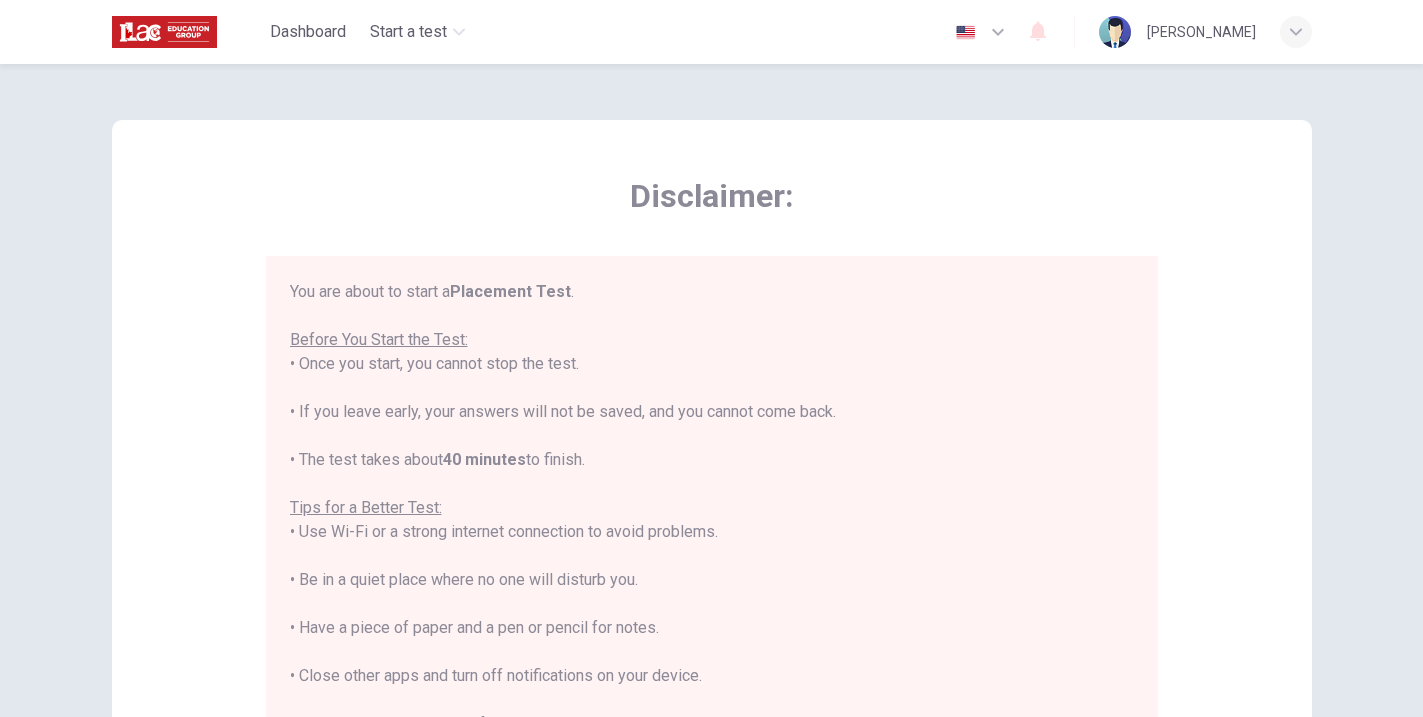 scroll, scrollTop: 21, scrollLeft: 0, axis: vertical 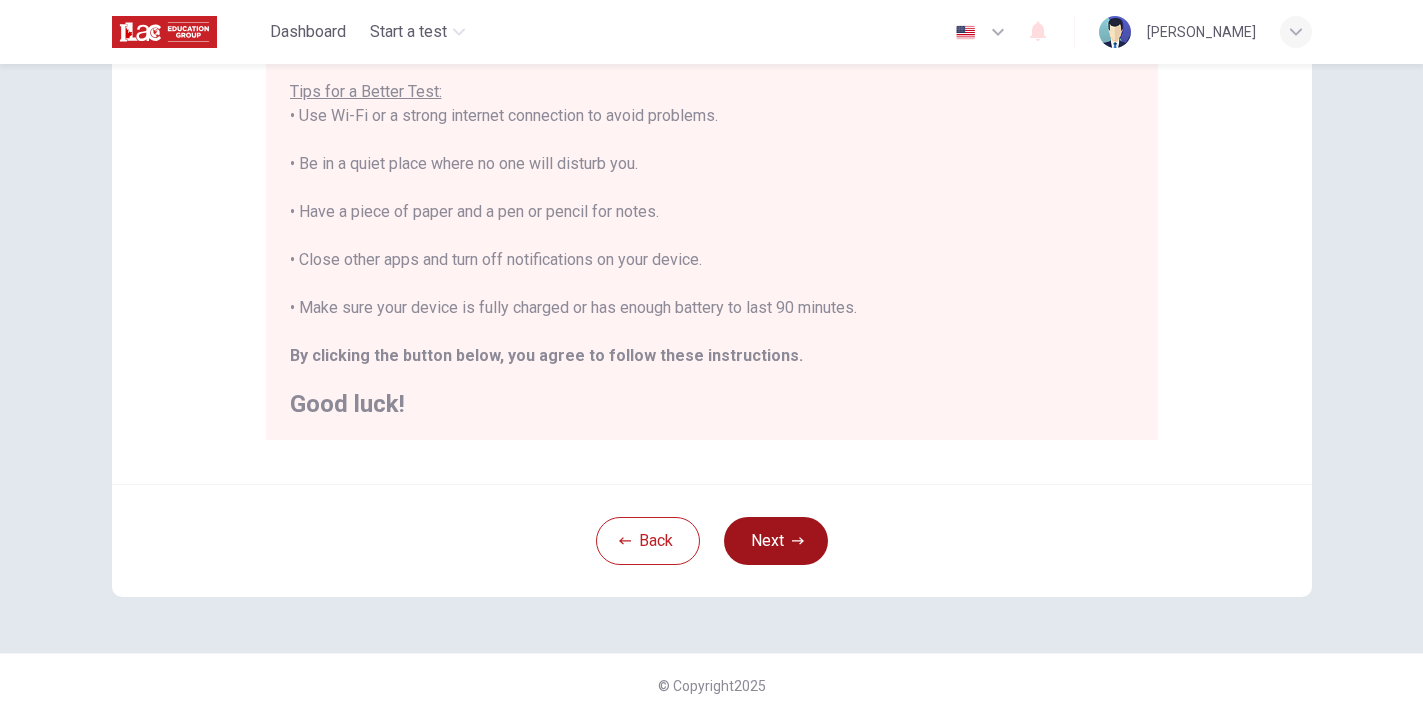 click on "Next" at bounding box center [776, 541] 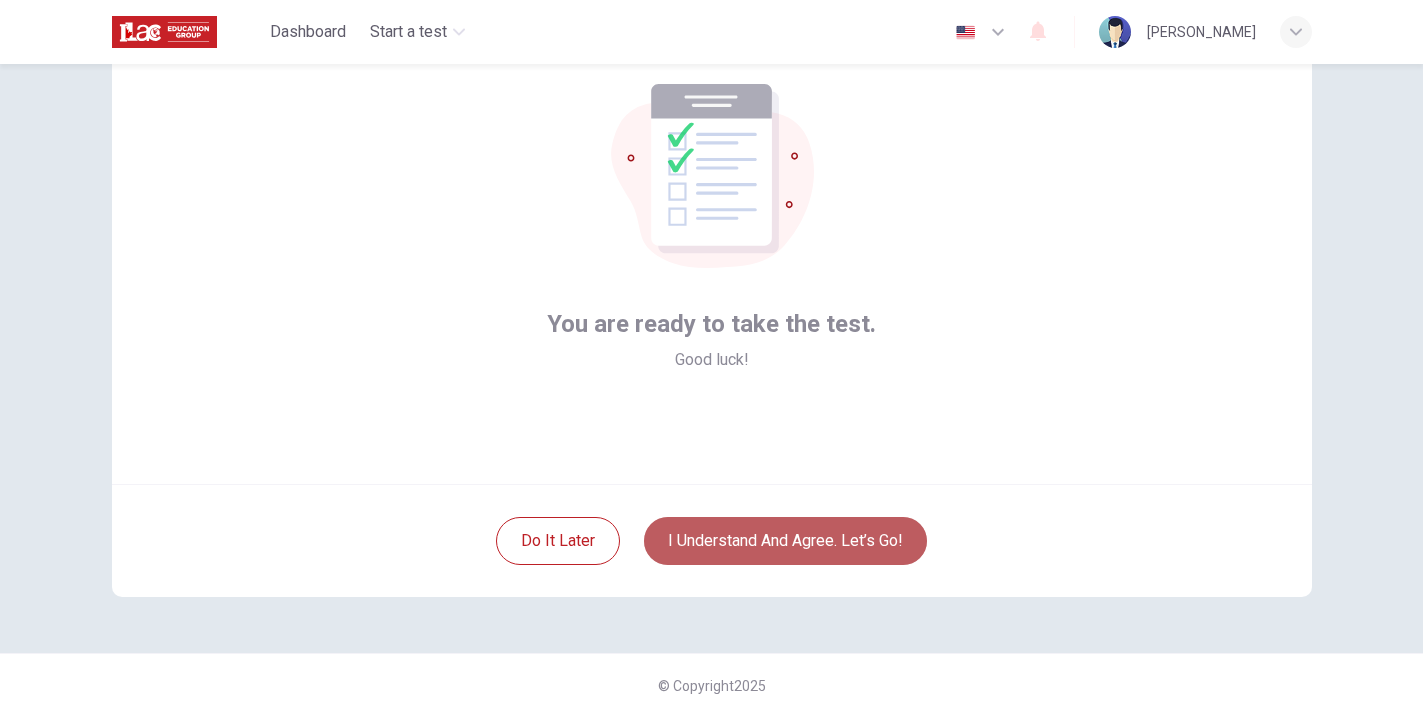 click on "I understand and agree. Let’s go!" at bounding box center (785, 541) 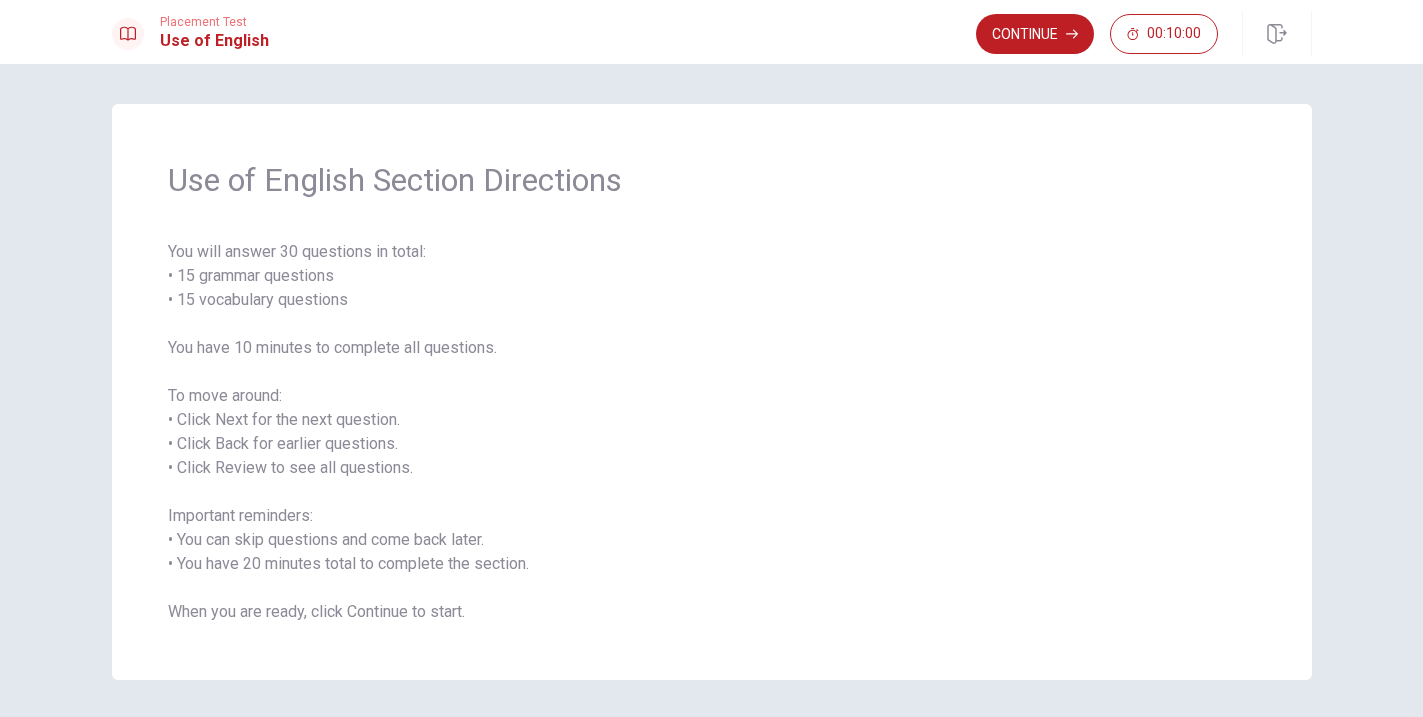 drag, startPoint x: 189, startPoint y: 248, endPoint x: 382, endPoint y: 257, distance: 193.20973 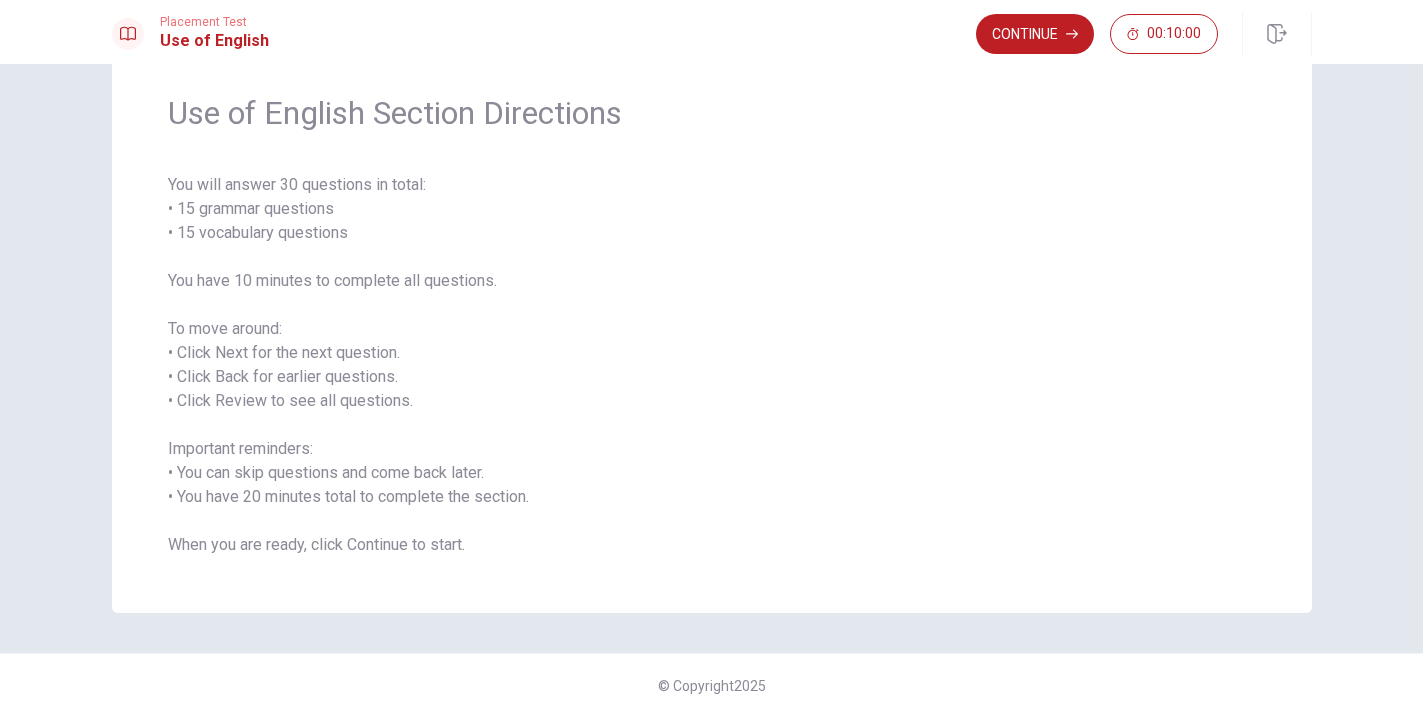 scroll, scrollTop: 0, scrollLeft: 0, axis: both 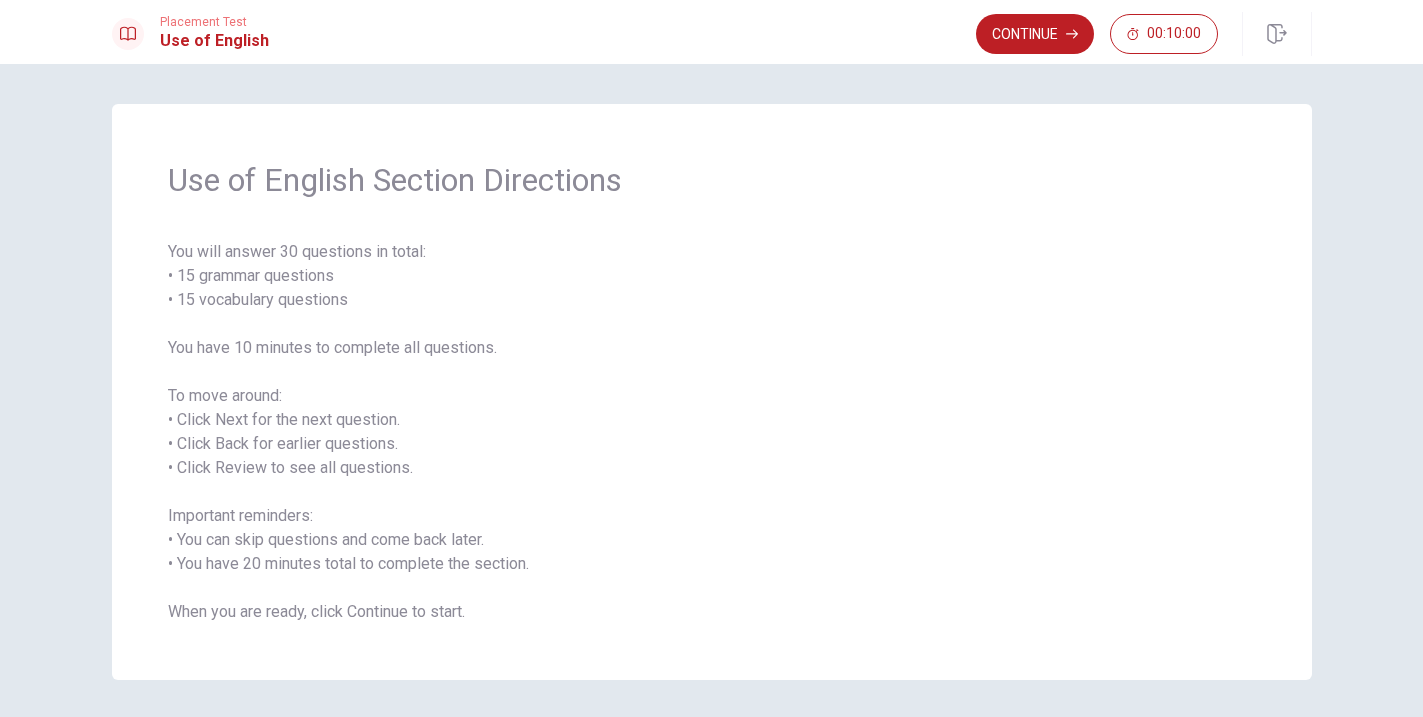 drag, startPoint x: 1034, startPoint y: 39, endPoint x: 1040, endPoint y: 81, distance: 42.426407 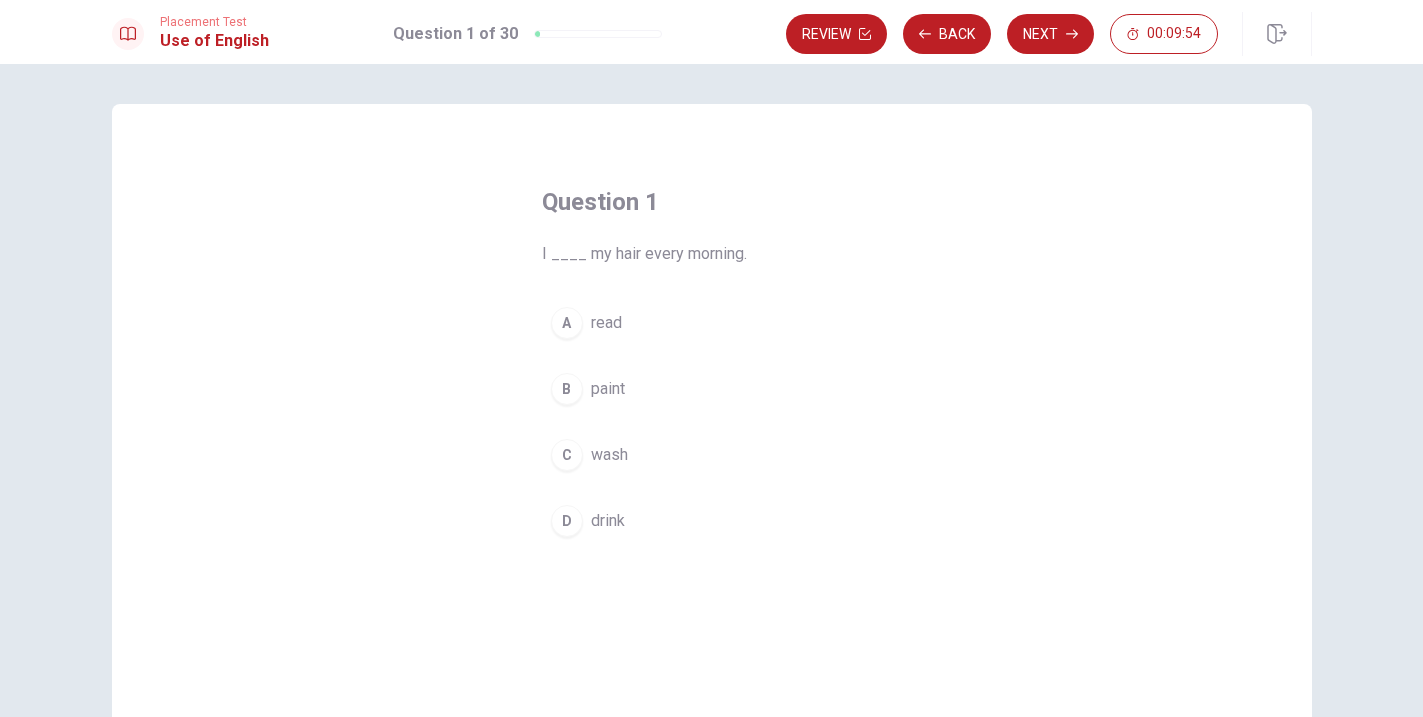 click on "wash" at bounding box center (609, 455) 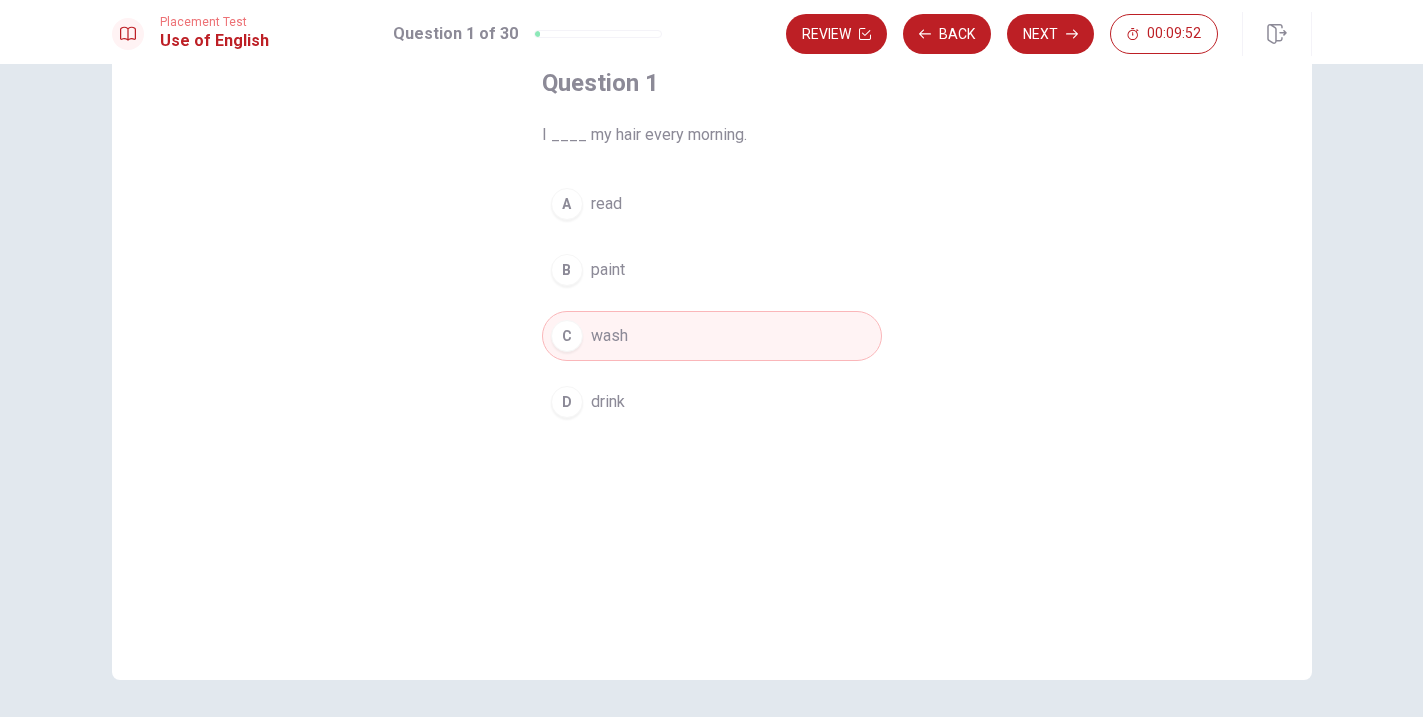 scroll, scrollTop: 0, scrollLeft: 0, axis: both 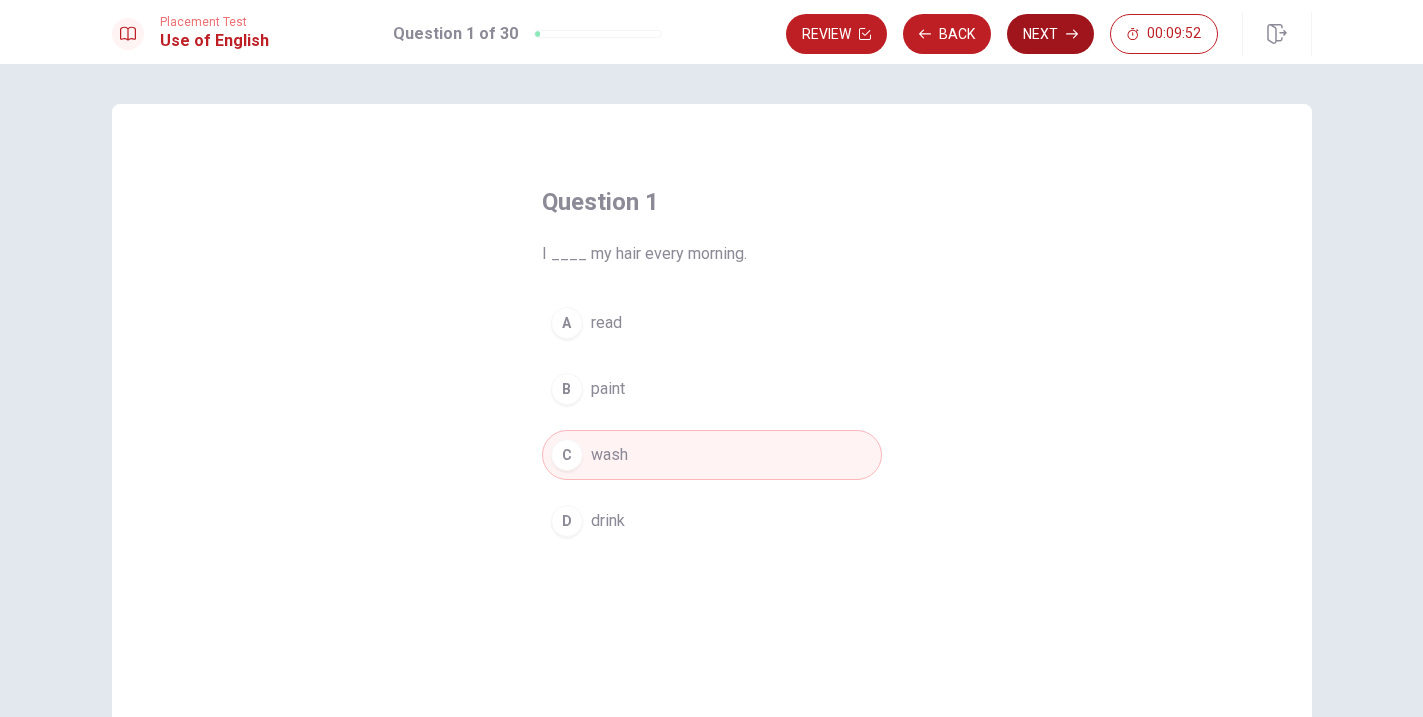 click on "Next" at bounding box center (1050, 34) 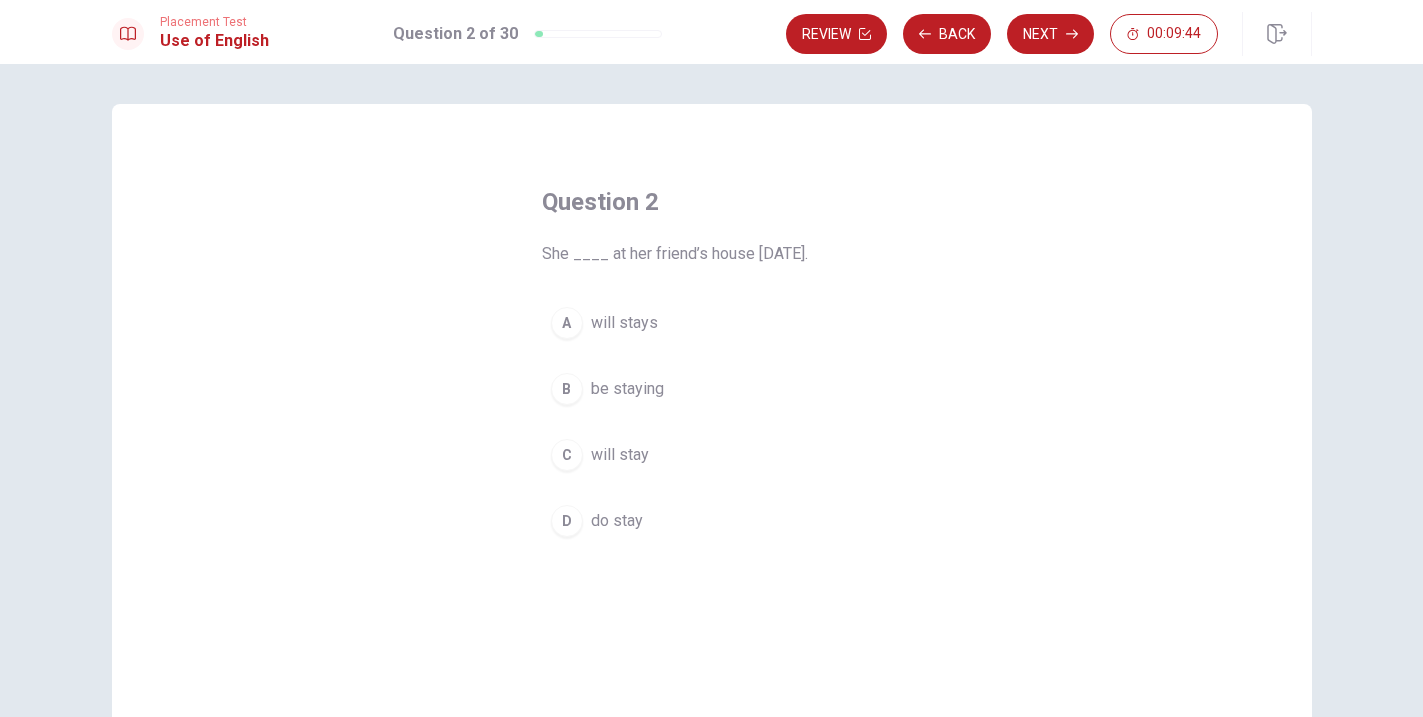 click on "will stay" at bounding box center [620, 455] 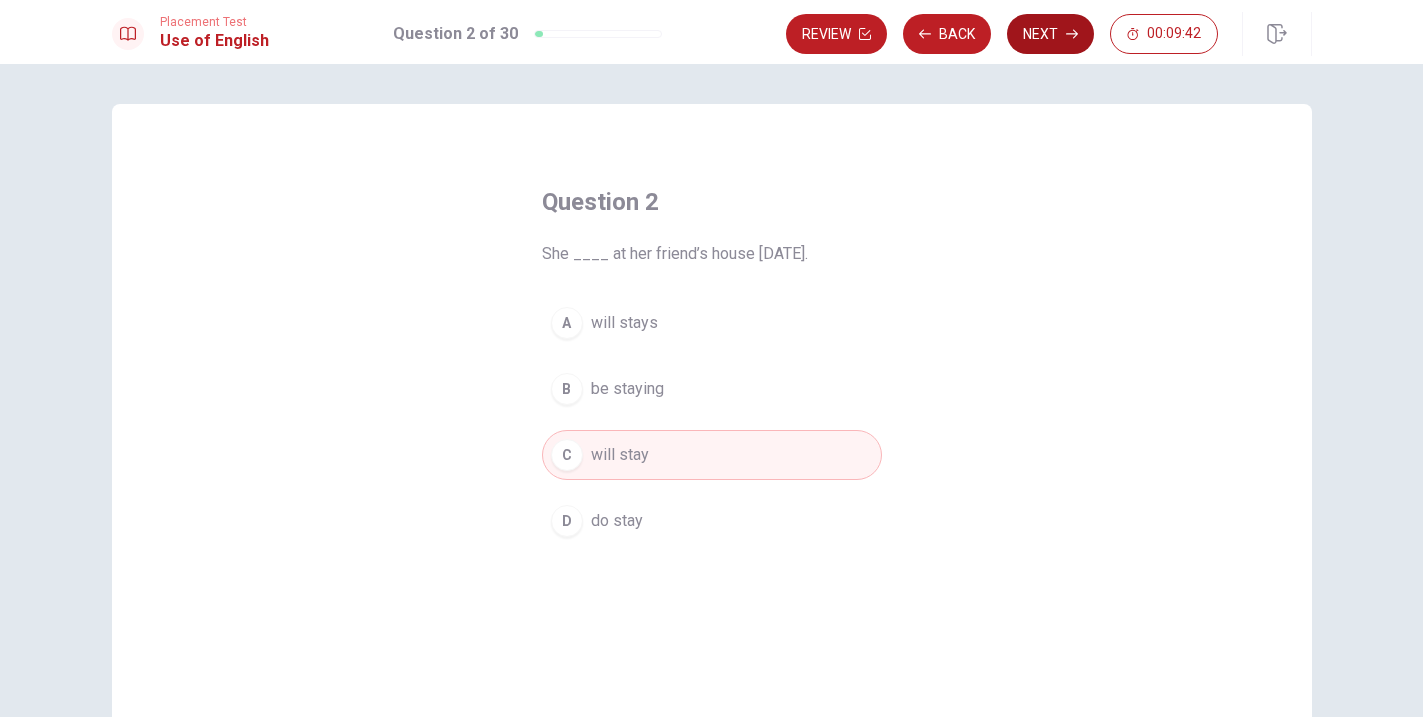 click on "Next" at bounding box center (1050, 34) 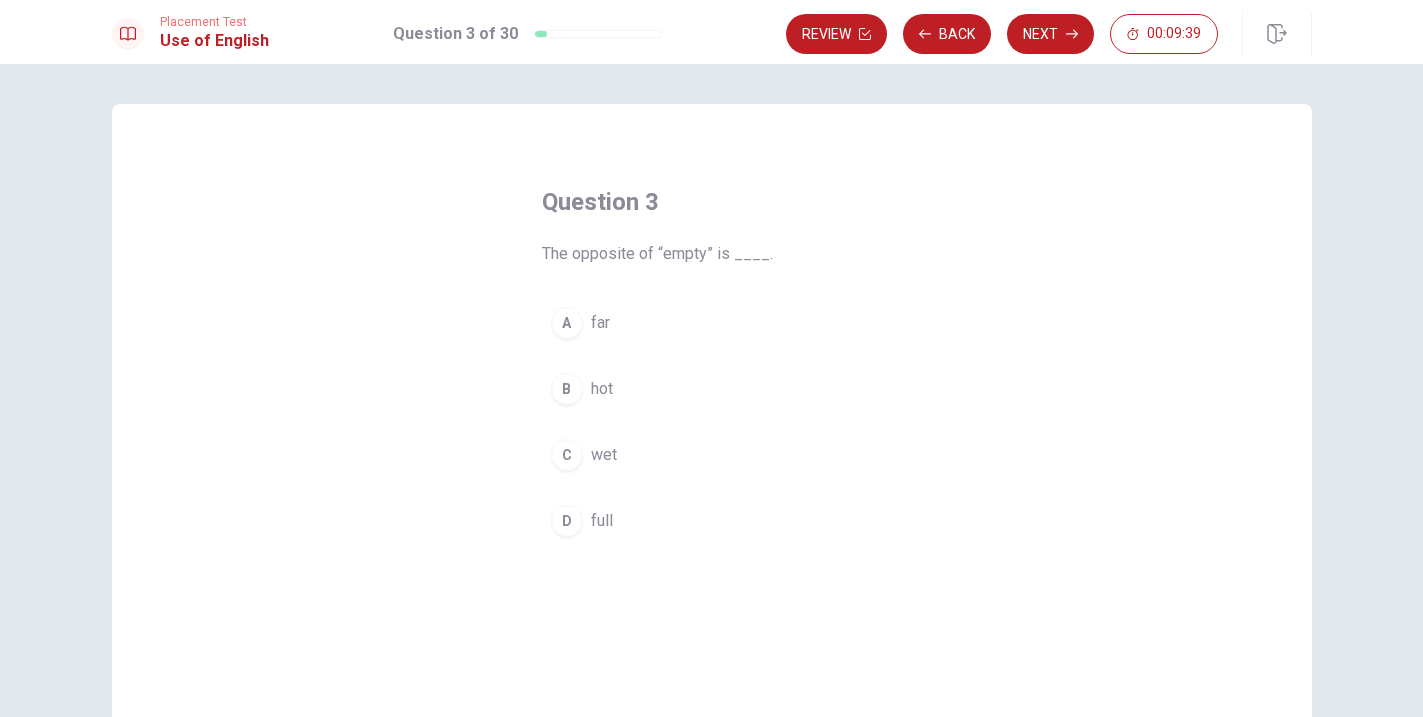 click on "D" at bounding box center (567, 521) 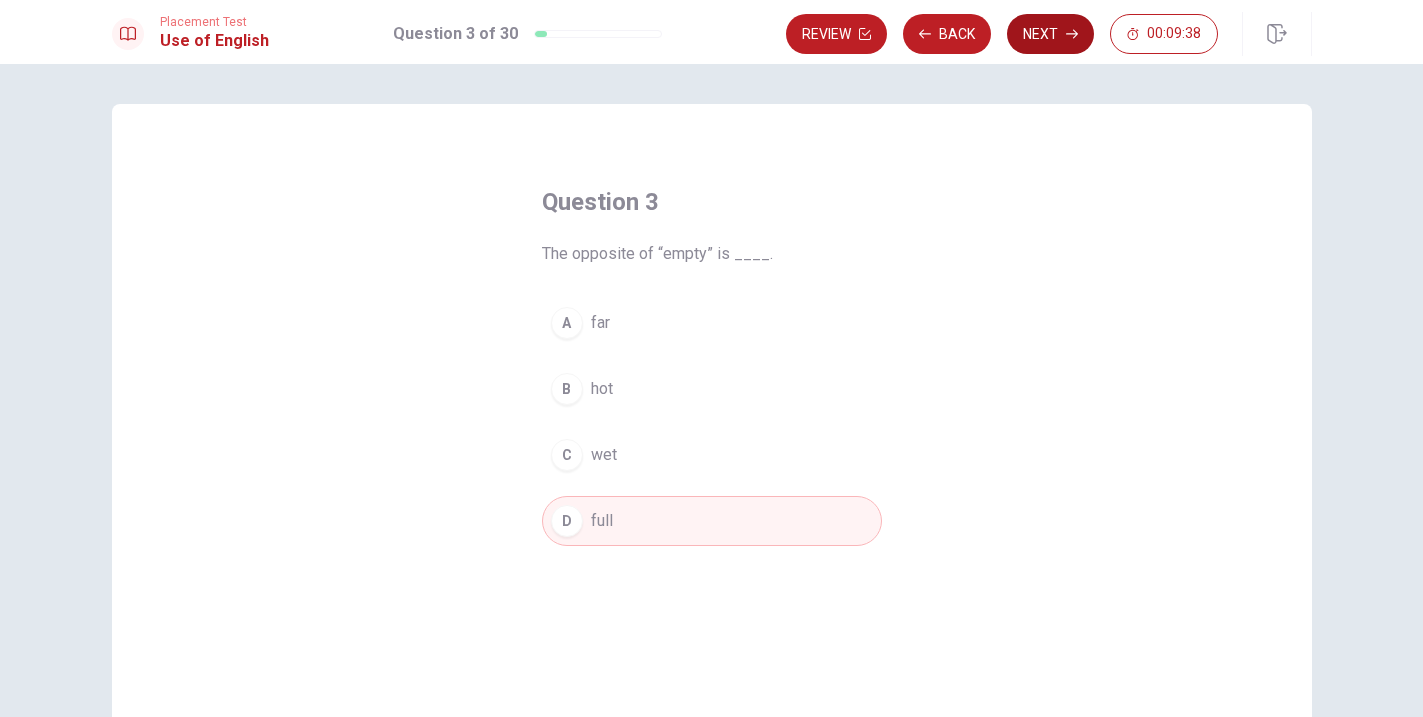 click on "Next" at bounding box center (1050, 34) 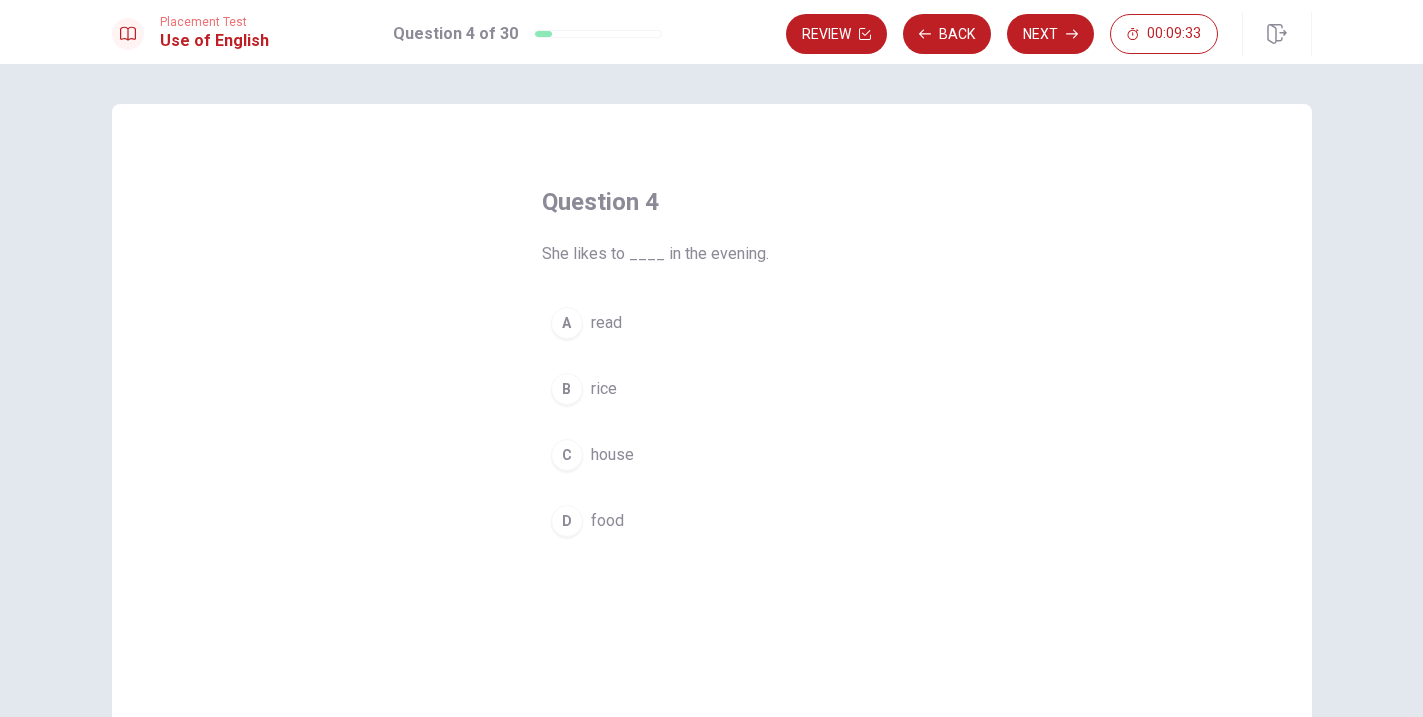 click on "A read" at bounding box center [712, 323] 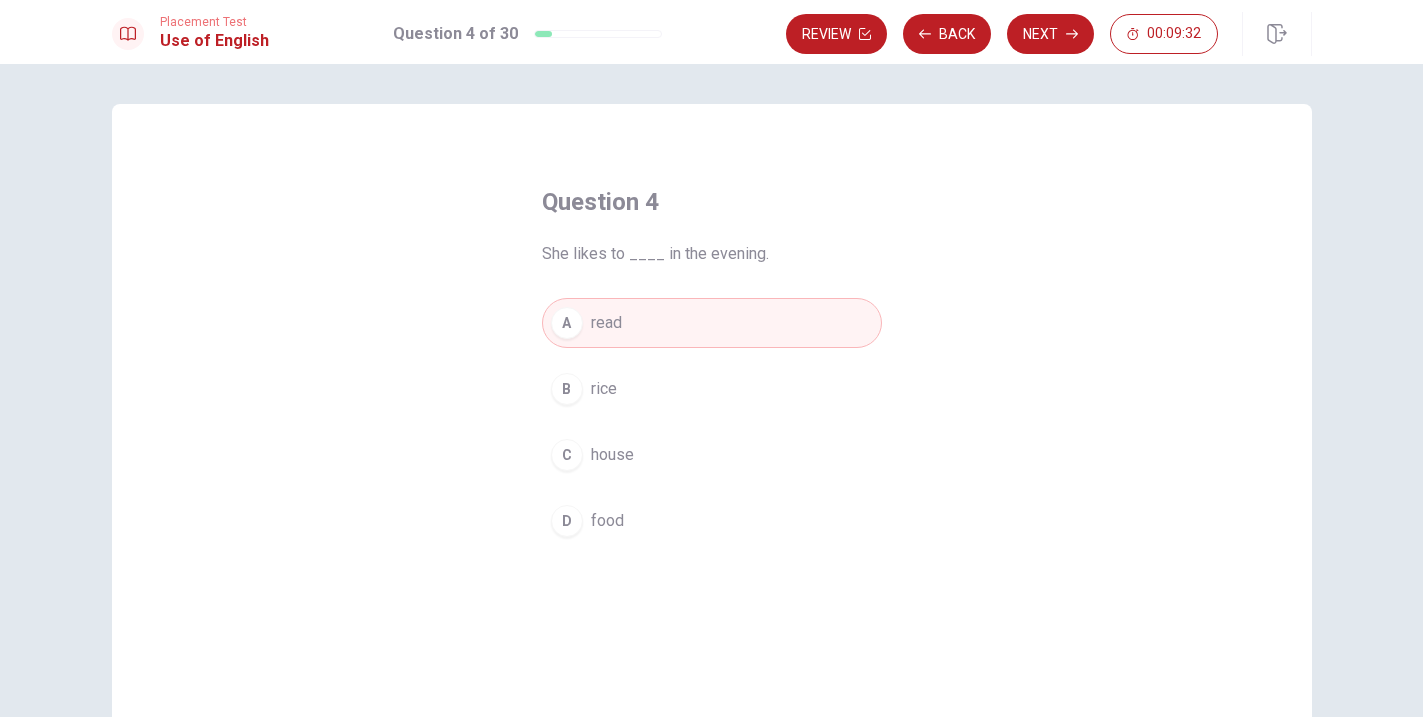 click on "Next" at bounding box center [1050, 34] 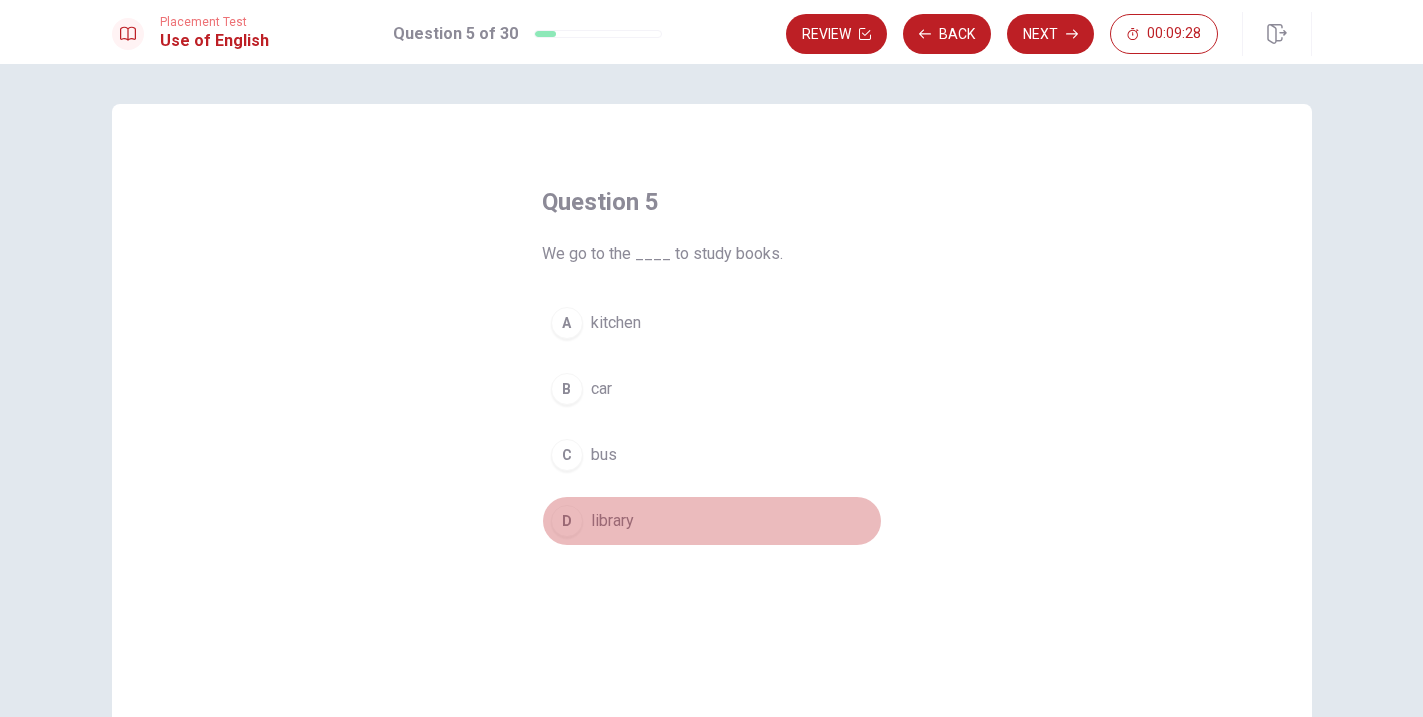 click on "library" at bounding box center [612, 521] 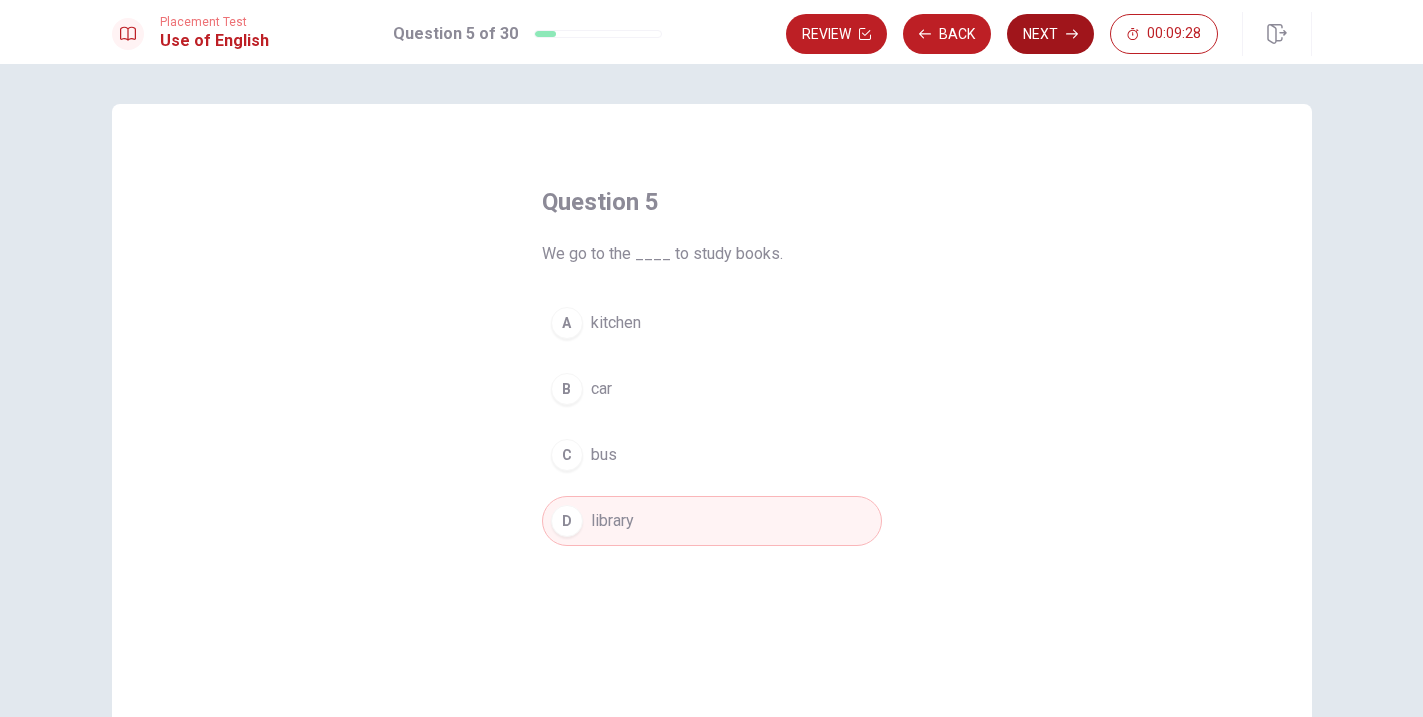 click on "Next" at bounding box center (1050, 34) 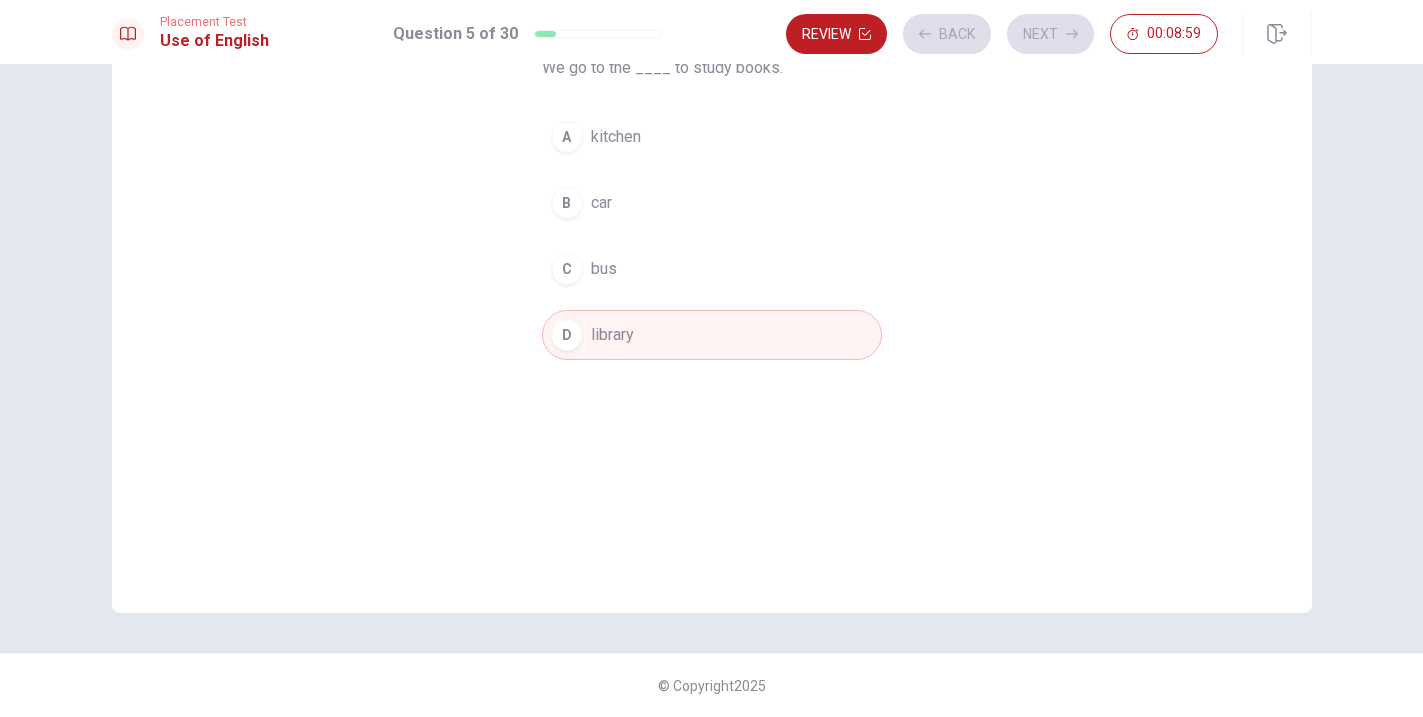 scroll, scrollTop: 0, scrollLeft: 0, axis: both 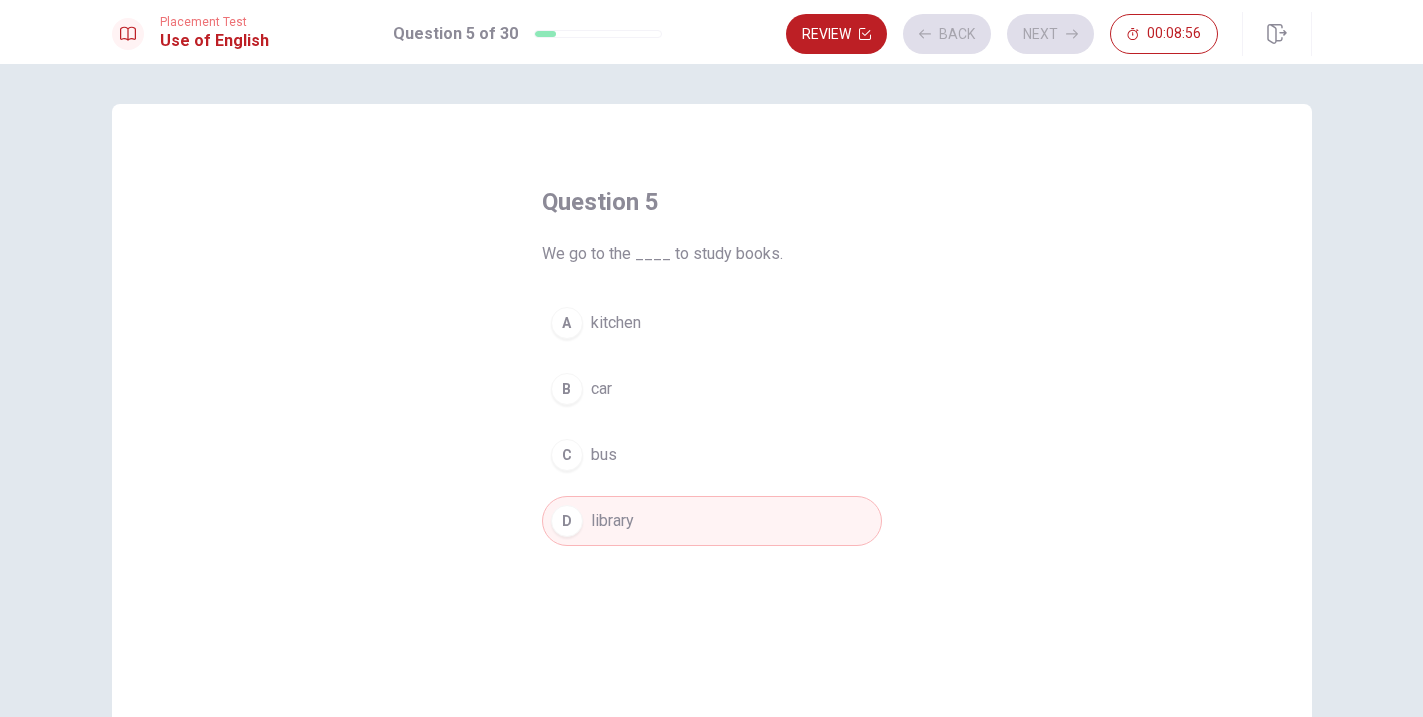 click on "Review Back Next 00:08:56" at bounding box center [1002, 34] 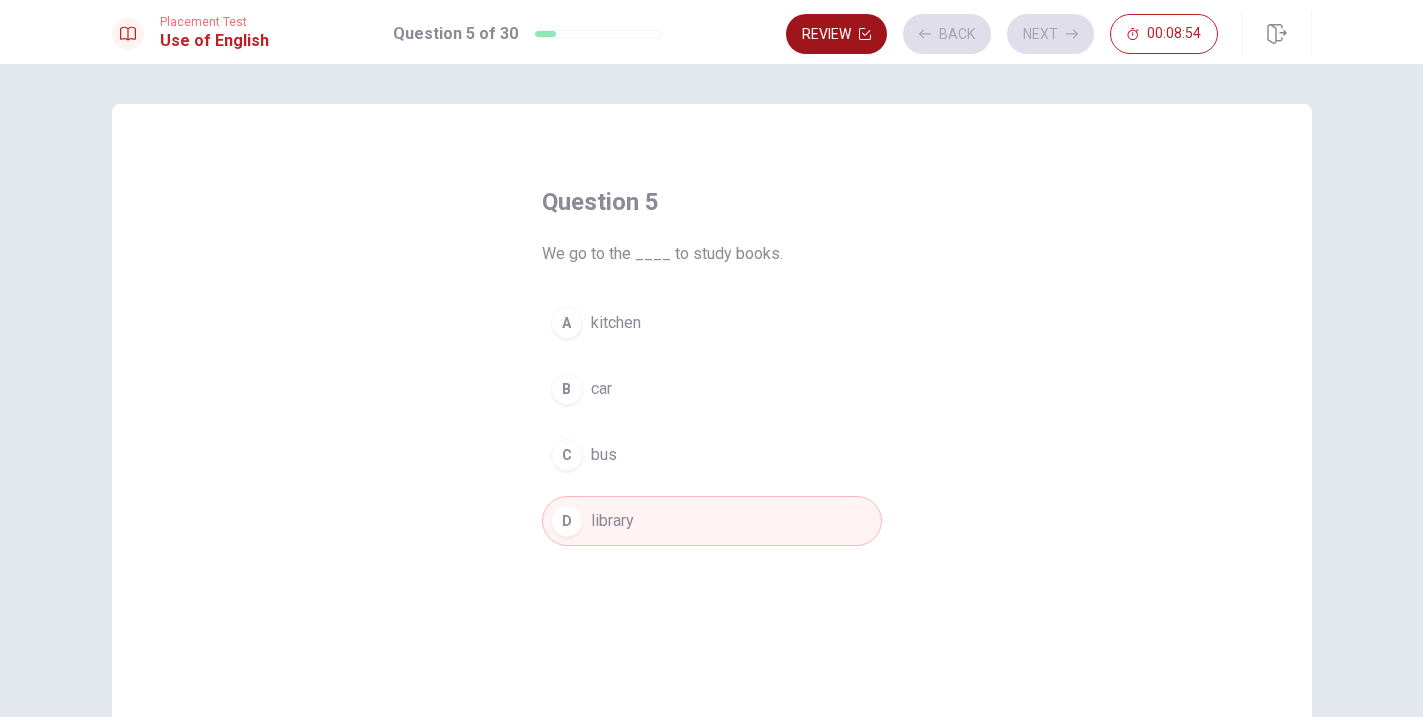 click on "Review" at bounding box center [836, 34] 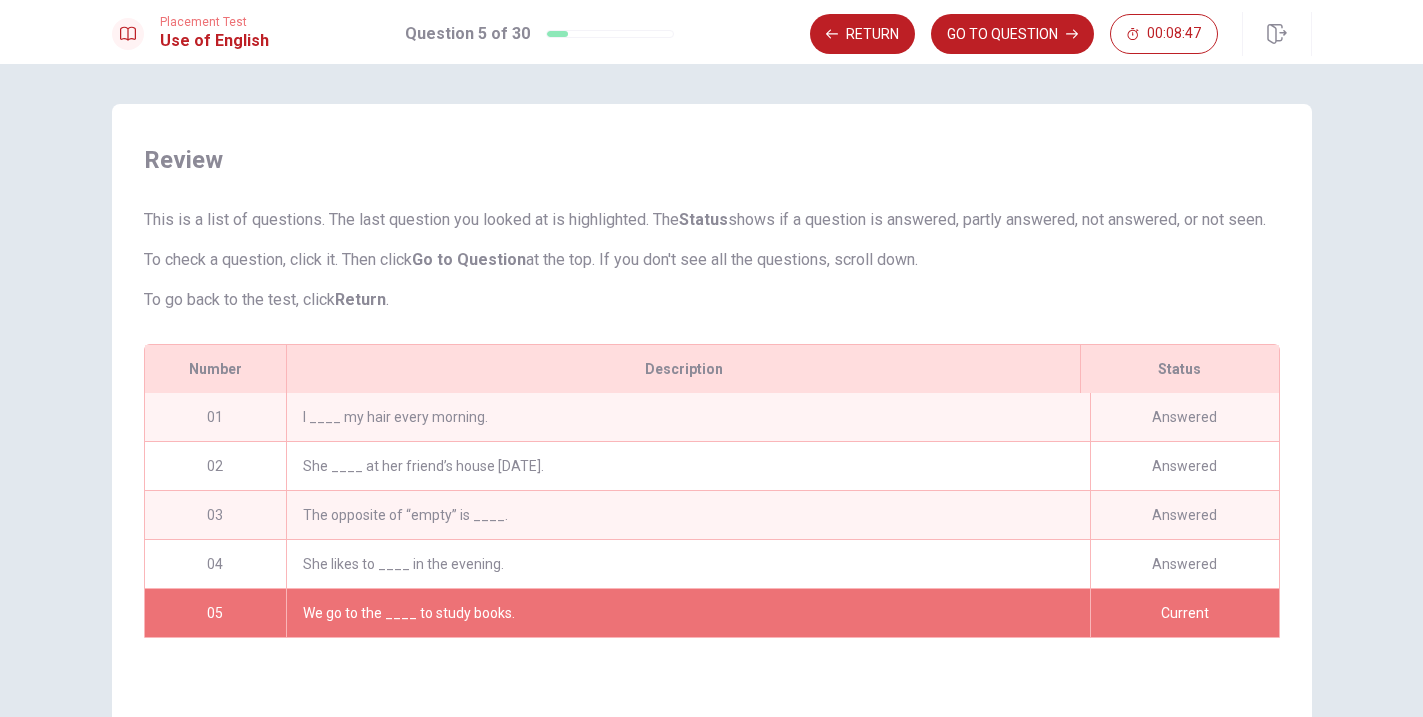 scroll, scrollTop: 186, scrollLeft: 0, axis: vertical 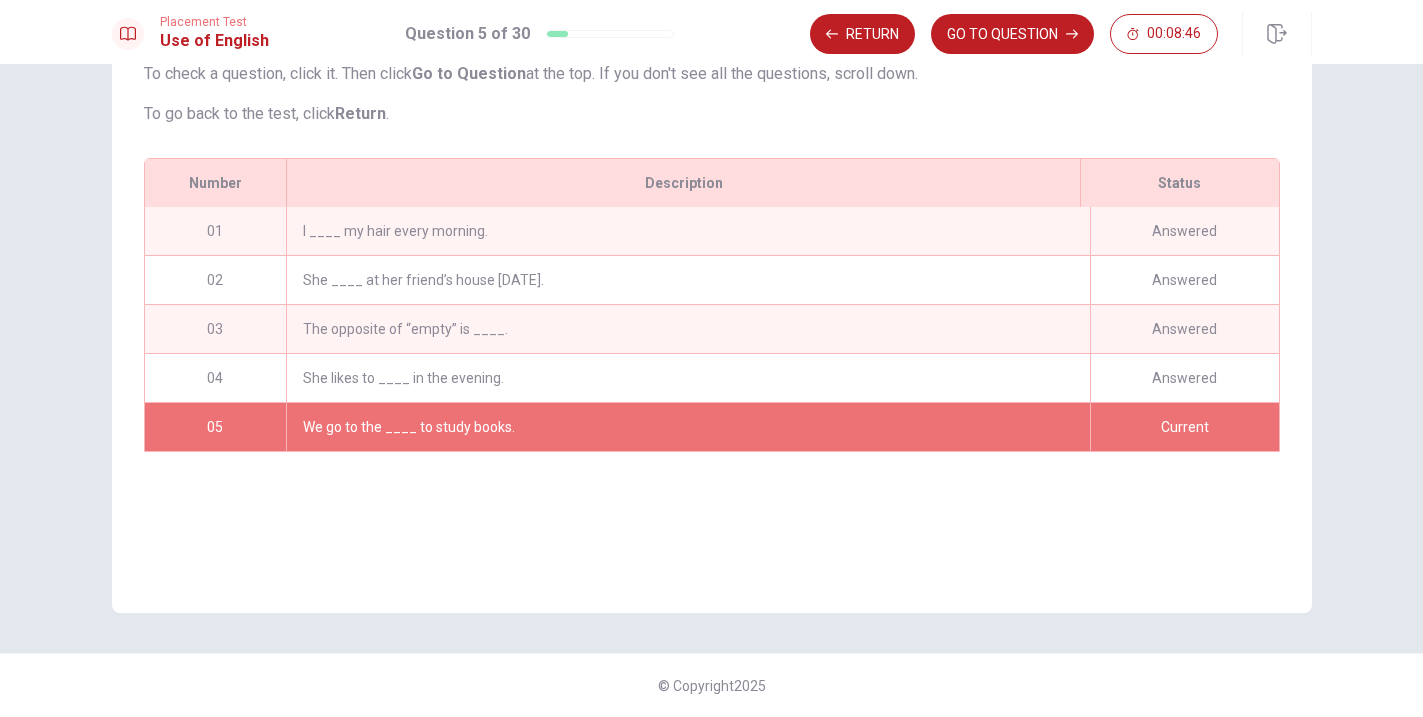 click on "Review This is a list of questions. The last question you looked at is highlighted. The  Status  shows if a question is answered, partly answered, not answered, or not seen. To check a question, click it. Then click  Go to Question  at the top. If you don't see all the questions, scroll down. To go back to the test, click  Return . # 01 Status Answered Description I ____ my hair every morning. # 02 Status Answered Description She ____ at her friend’s house [DATE]. # 03 Status Answered Description The opposite of “empty” is ____. # 04 Status Answered Description She likes to ____ in the evening. # 05 Status Current Description We go to the ____ to study books. Number Description Status 01 I ____ my hair every morning. Answered 02 She ____ at her friend’s house [DATE]. Answered 03 The opposite of “empty” is ____. Answered 04 She likes to ____ in the evening. Answered 05 We go to the ____ to study books. Current" at bounding box center [712, 265] 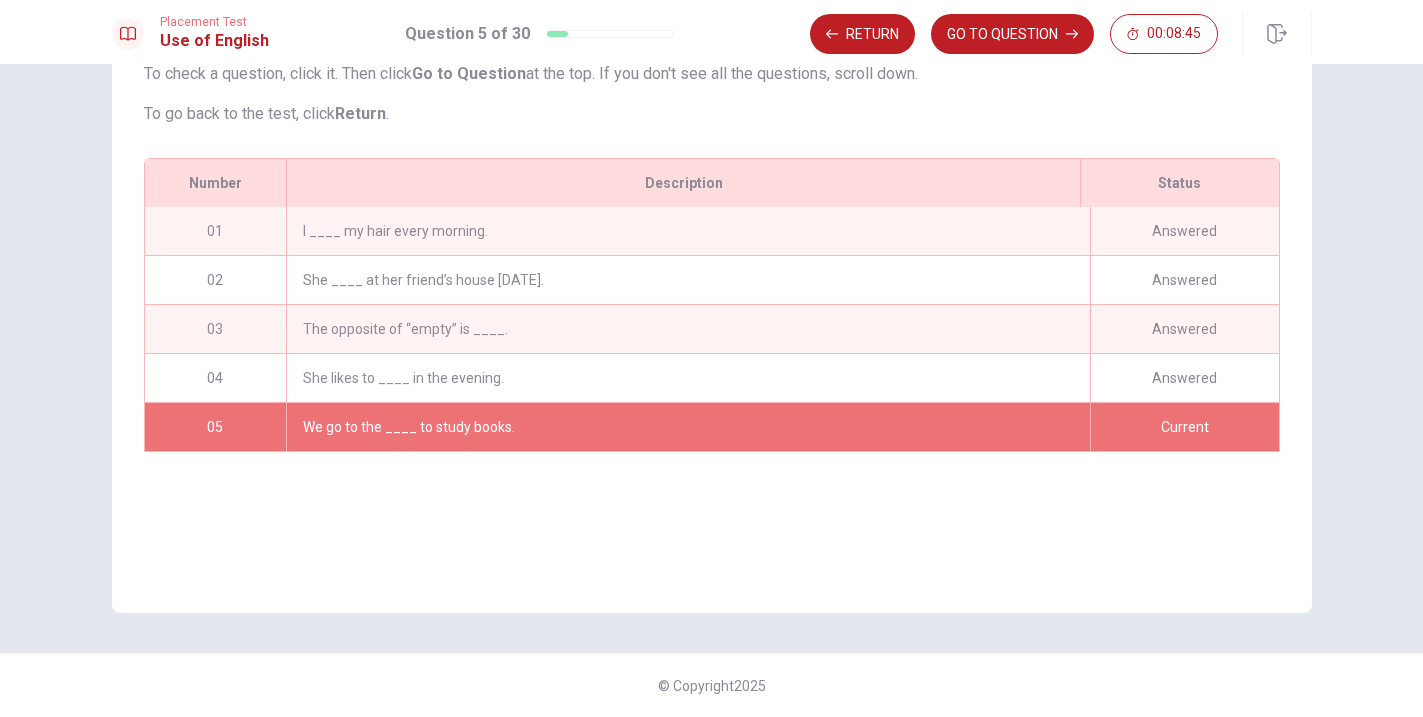click on "We go to the ____ to study books." at bounding box center (687, 427) 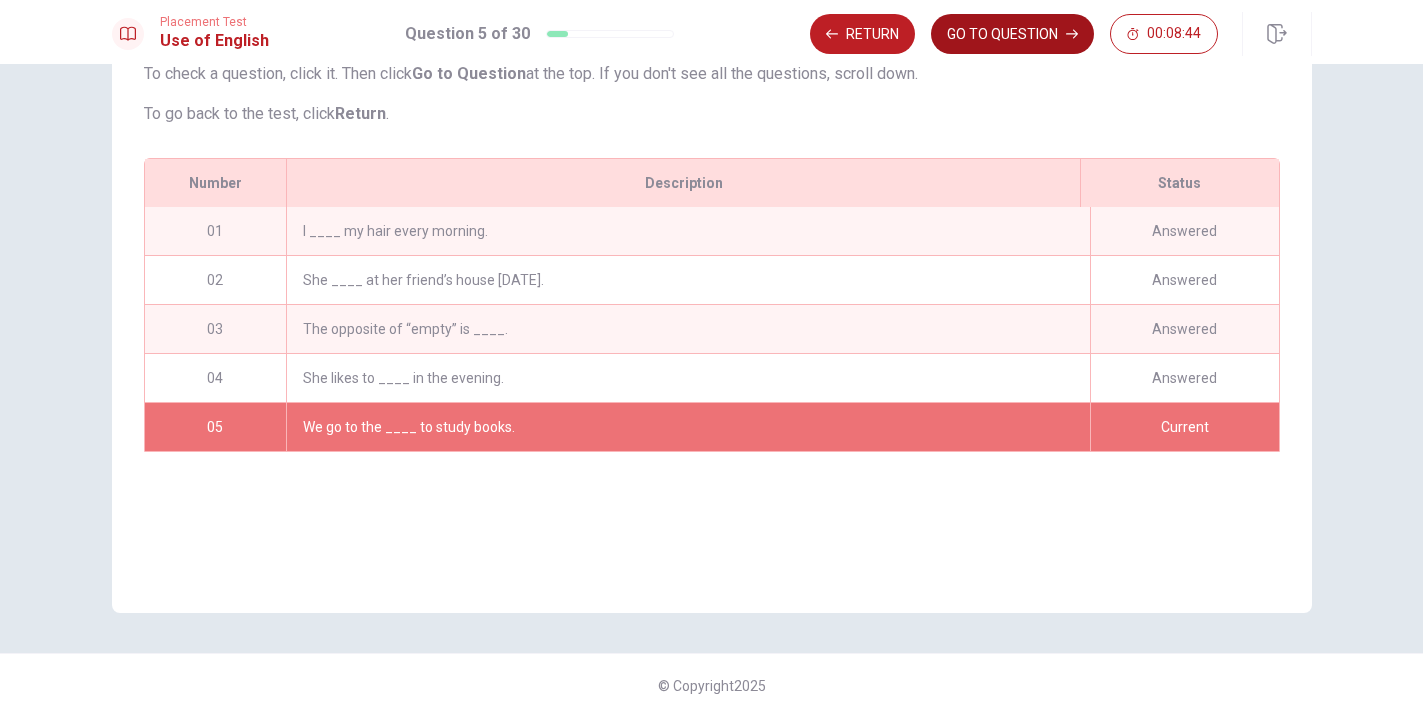 click on "GO TO QUESTION" at bounding box center [1012, 34] 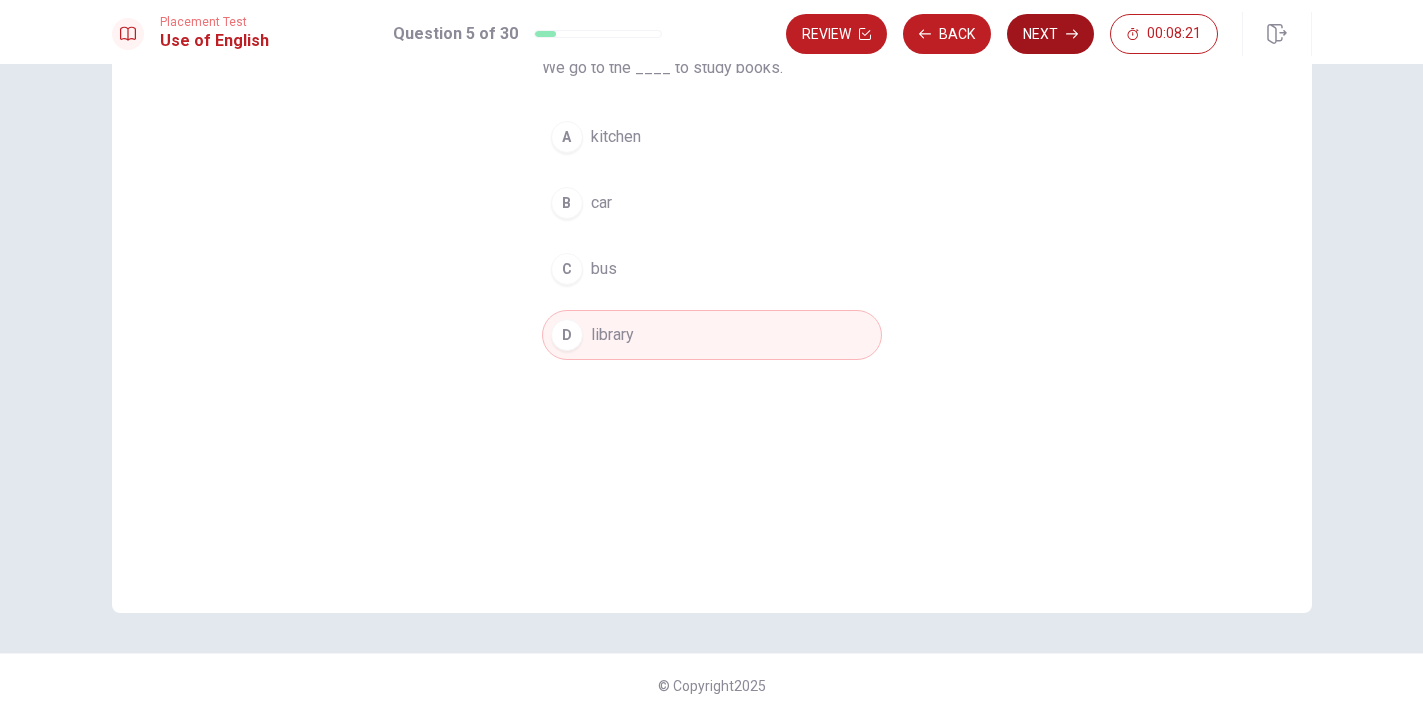 click 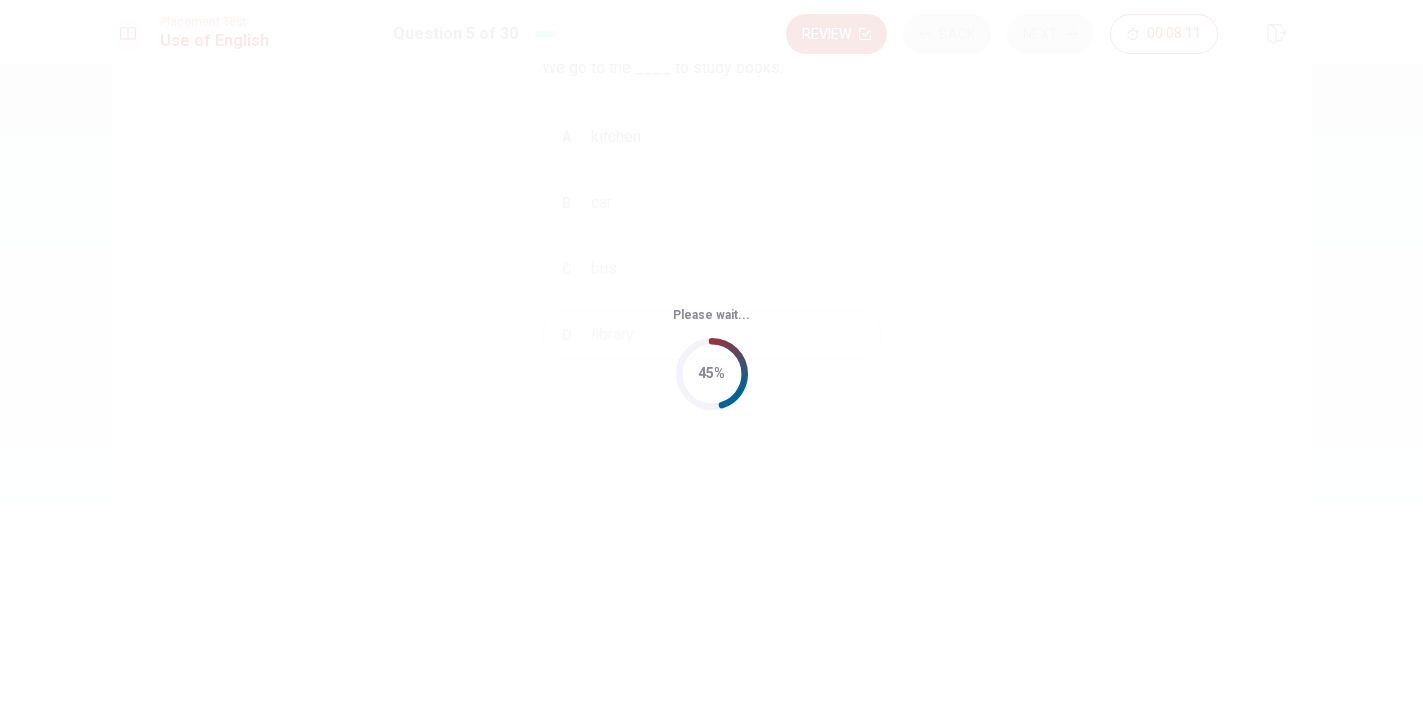 click on "Please wait... 45%" at bounding box center (711, 358) 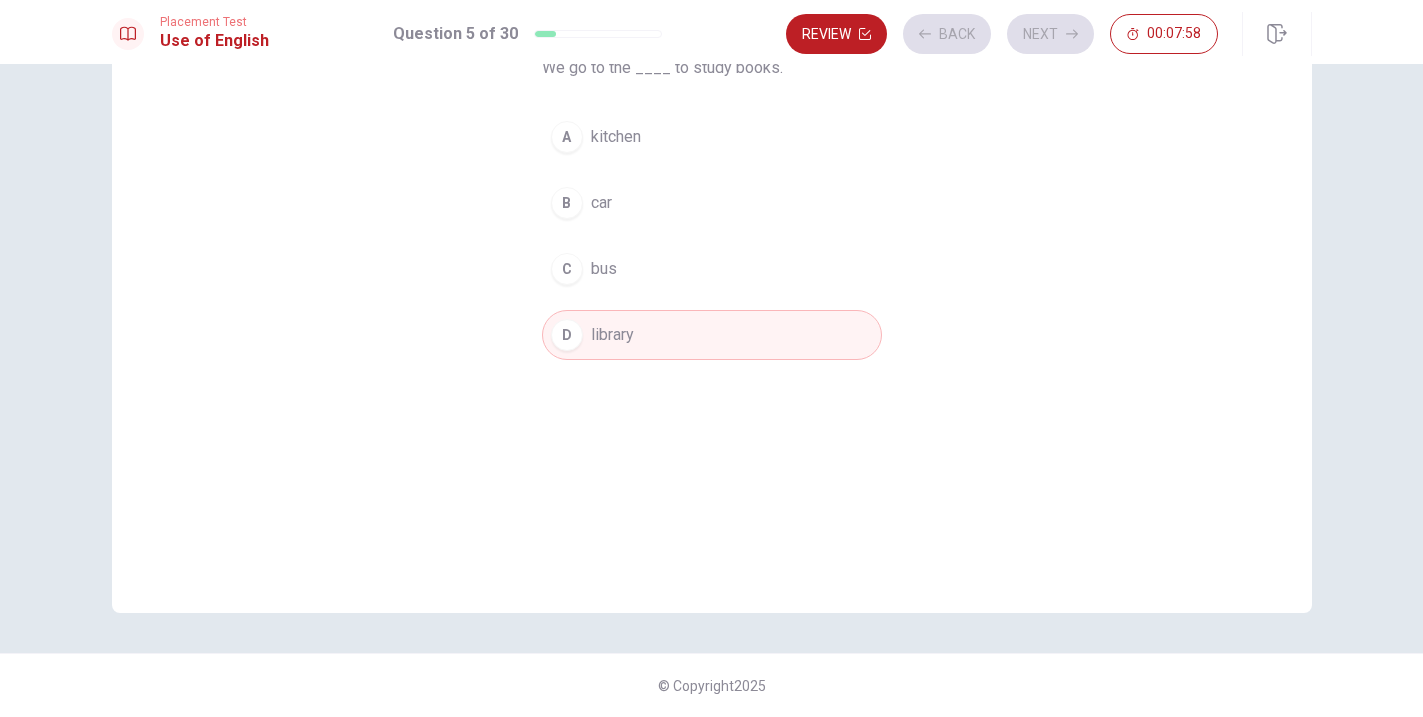 scroll, scrollTop: 0, scrollLeft: 0, axis: both 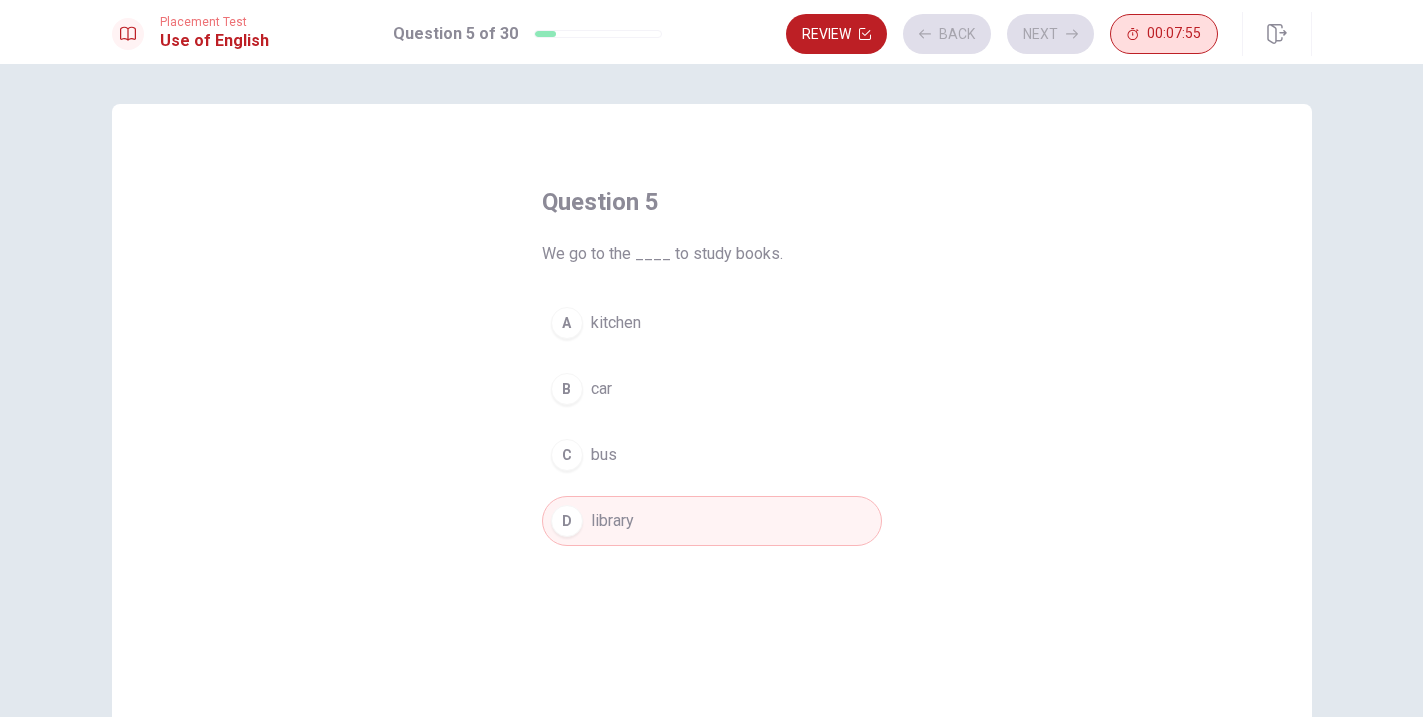 click on "00:07:55" at bounding box center (1164, 34) 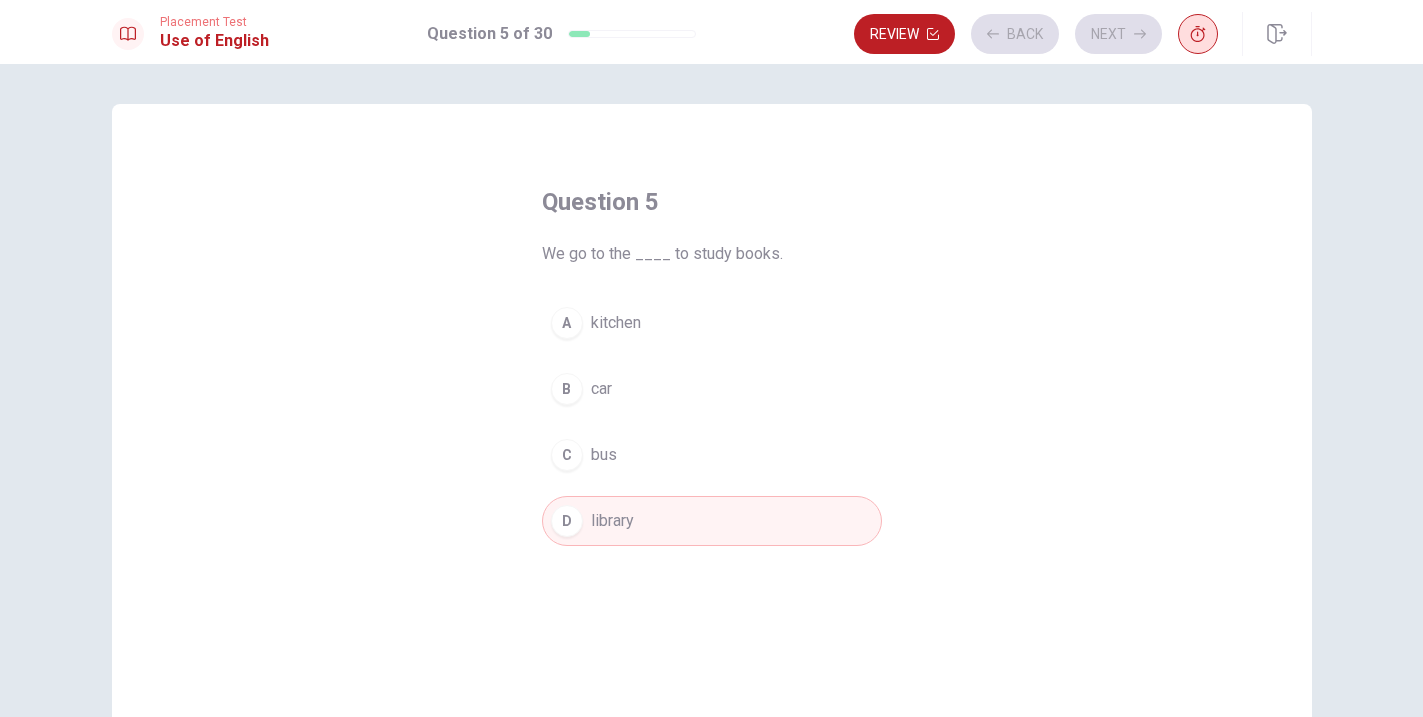 click at bounding box center (1198, 34) 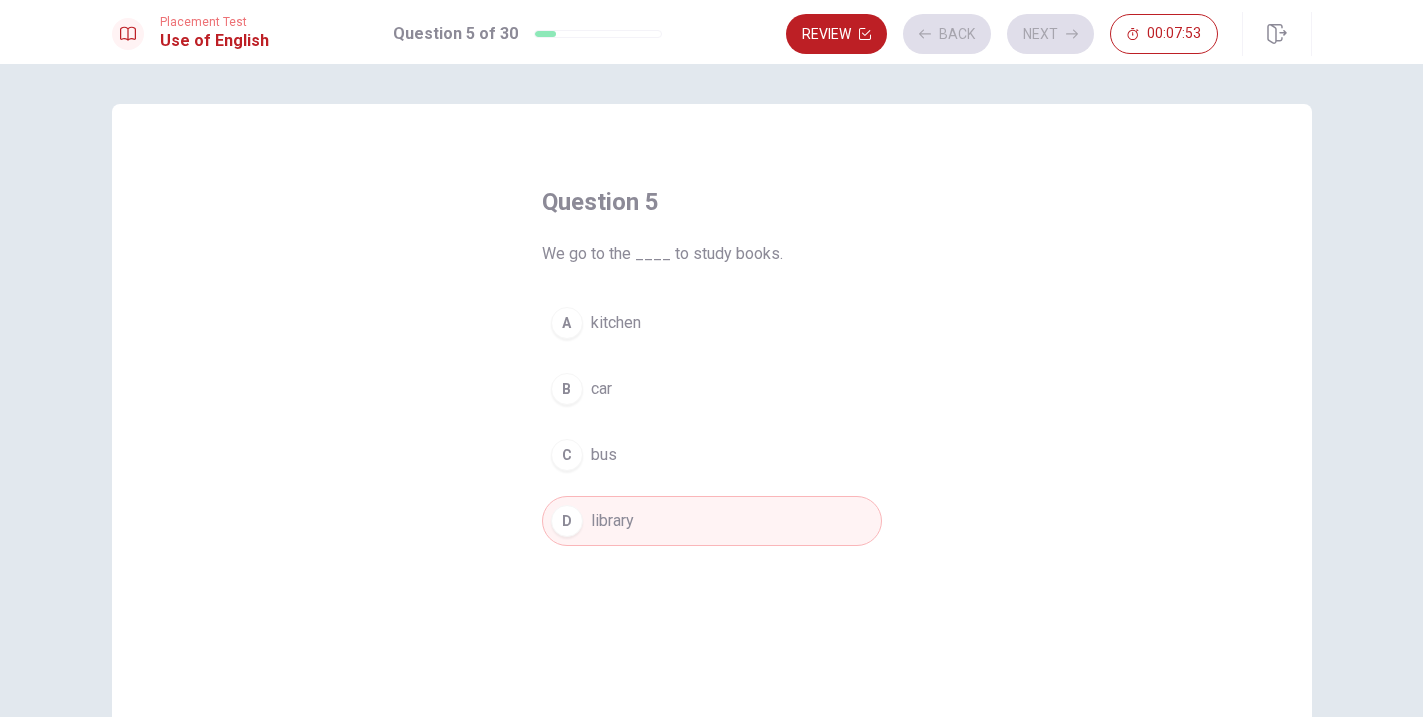 scroll, scrollTop: 186, scrollLeft: 0, axis: vertical 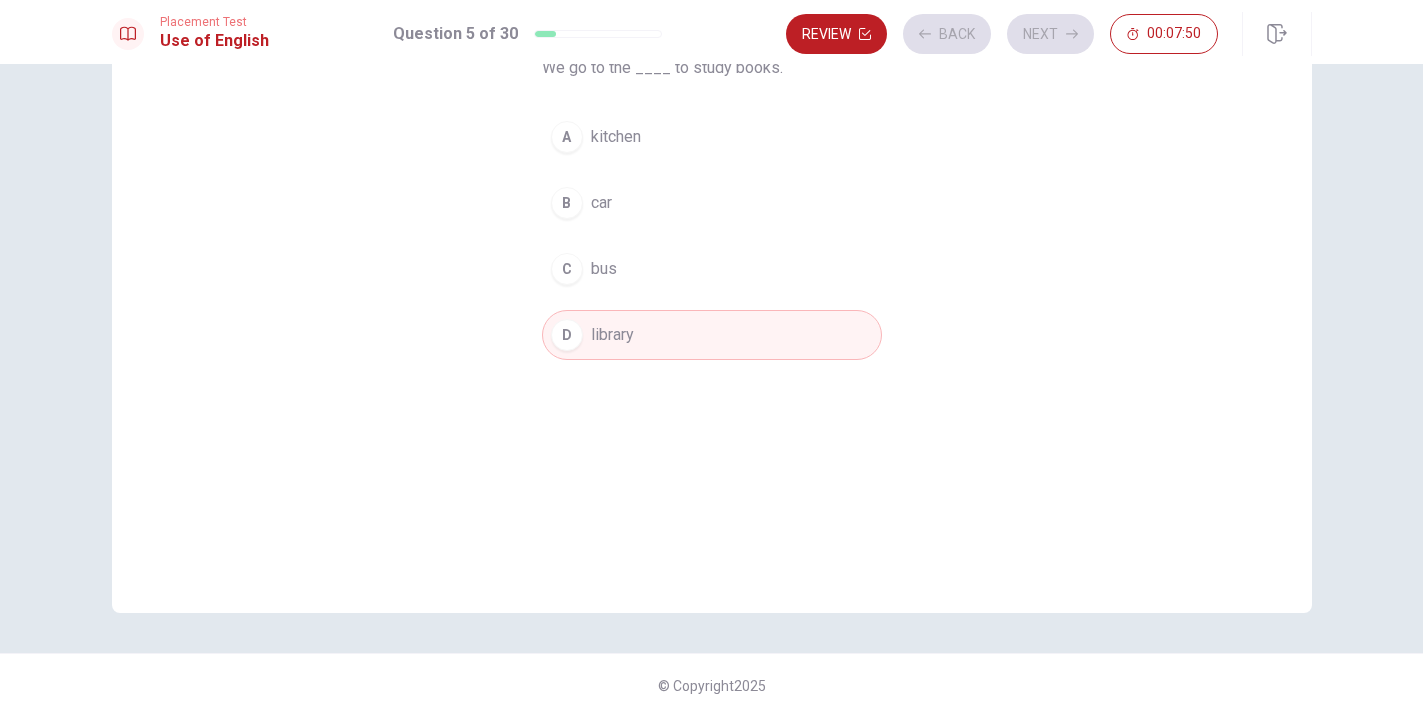 click on "D library" at bounding box center [712, 335] 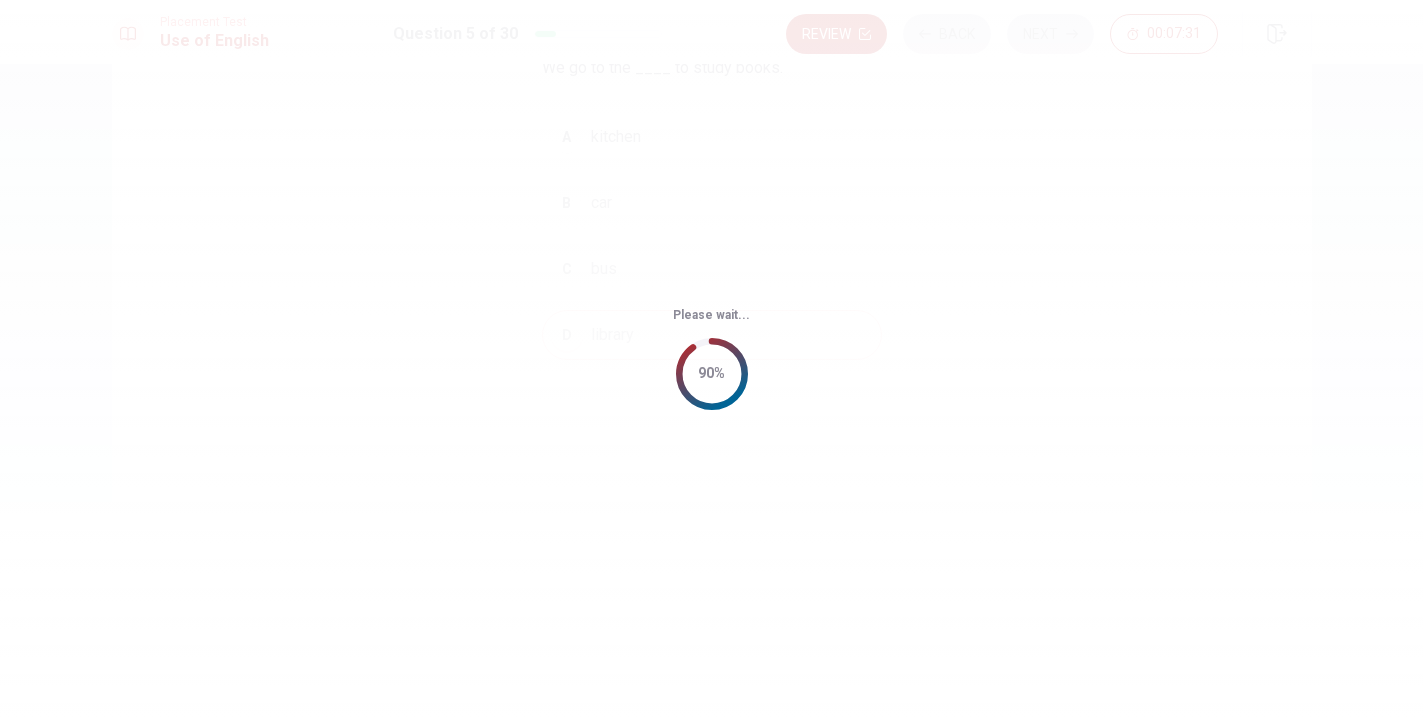 scroll, scrollTop: 0, scrollLeft: 0, axis: both 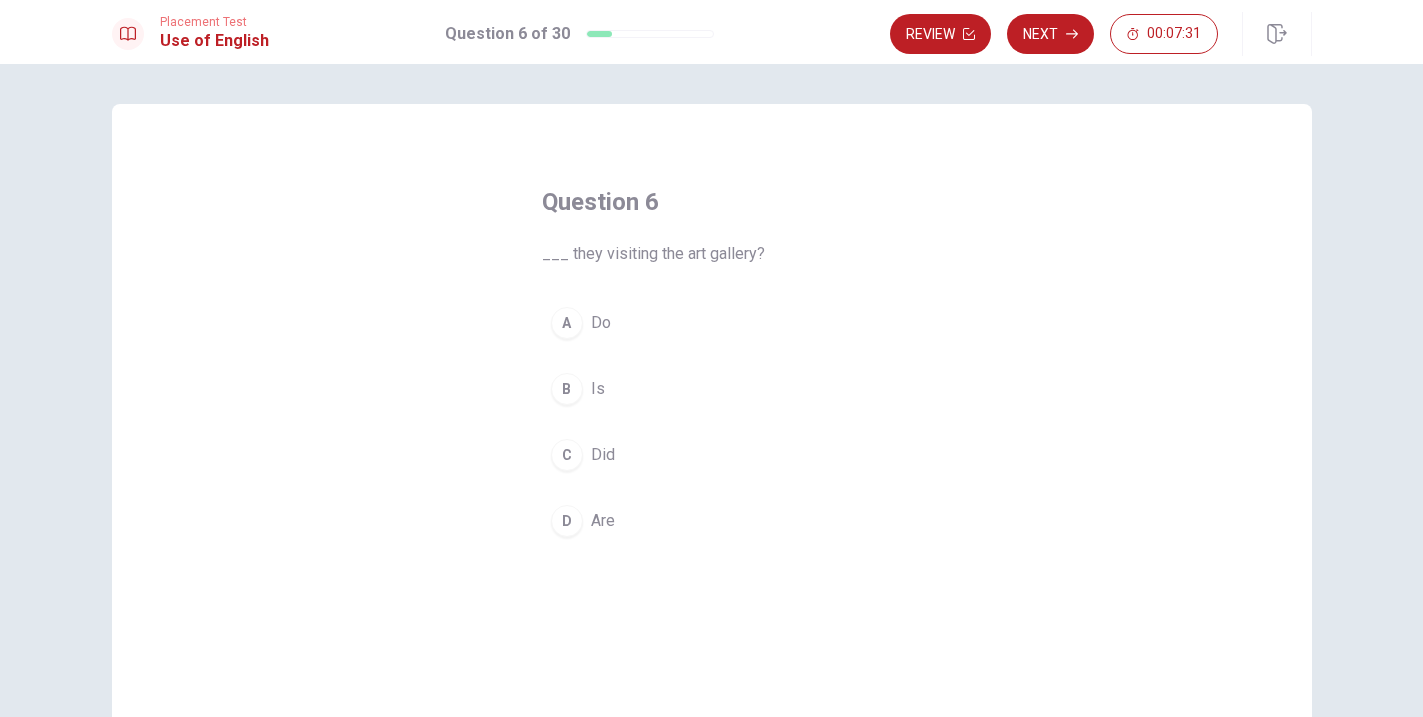 click on "Question 6 ___ they visiting the art gallery? A Do B Is C Did D Are" at bounding box center [712, 451] 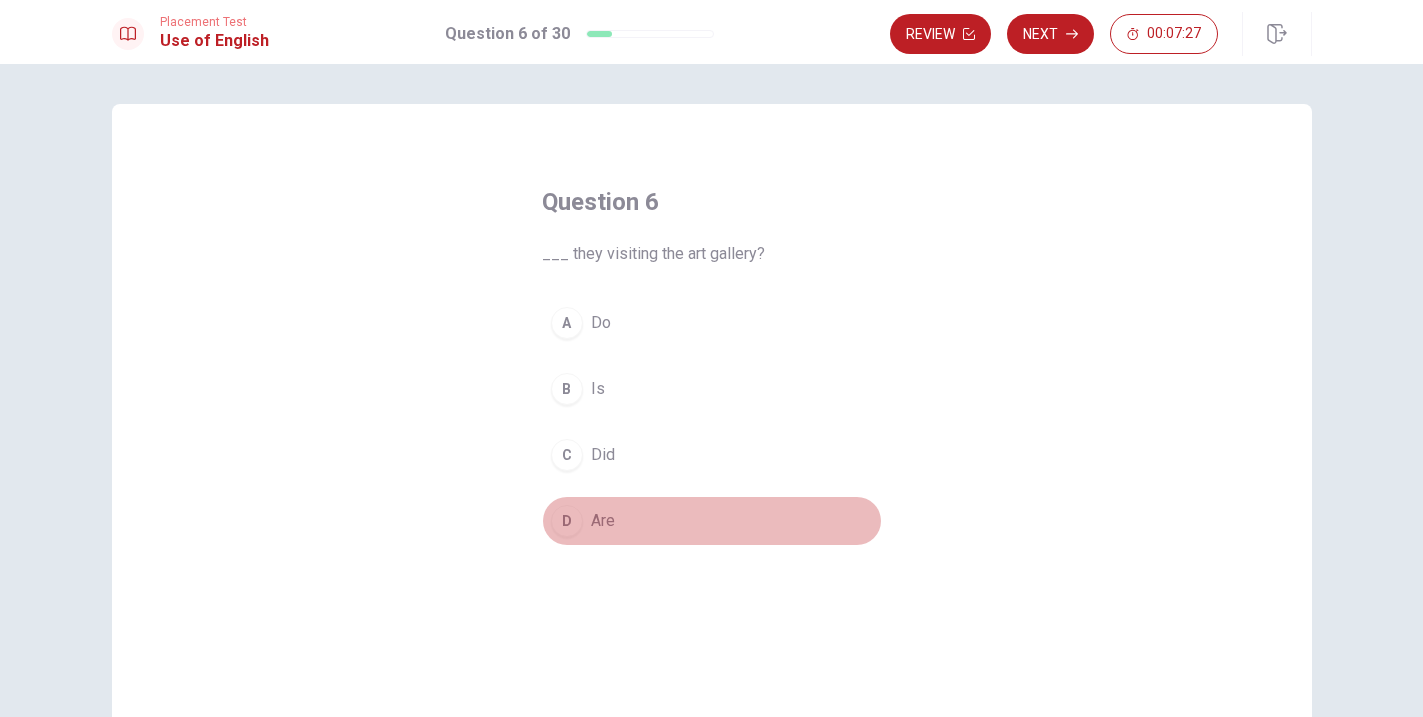 click on "Are" at bounding box center (603, 521) 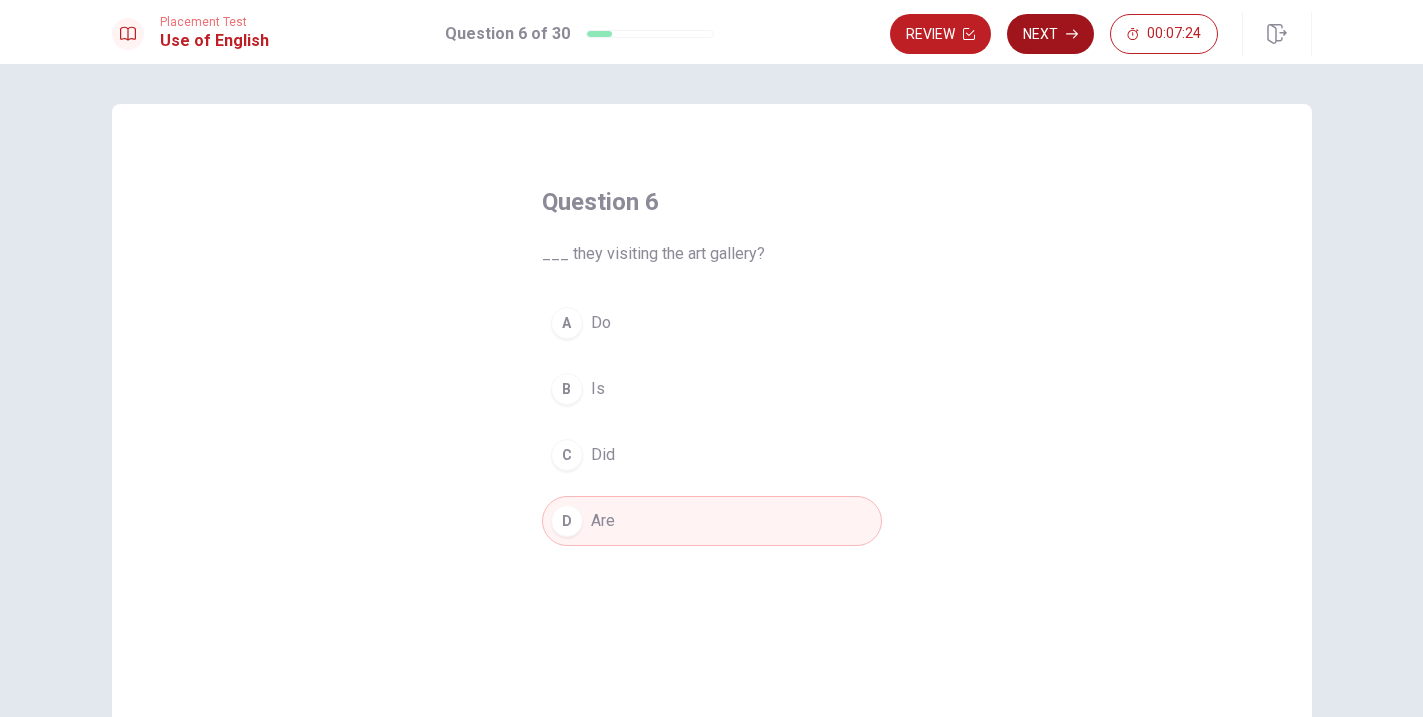 click on "Next" at bounding box center (1050, 34) 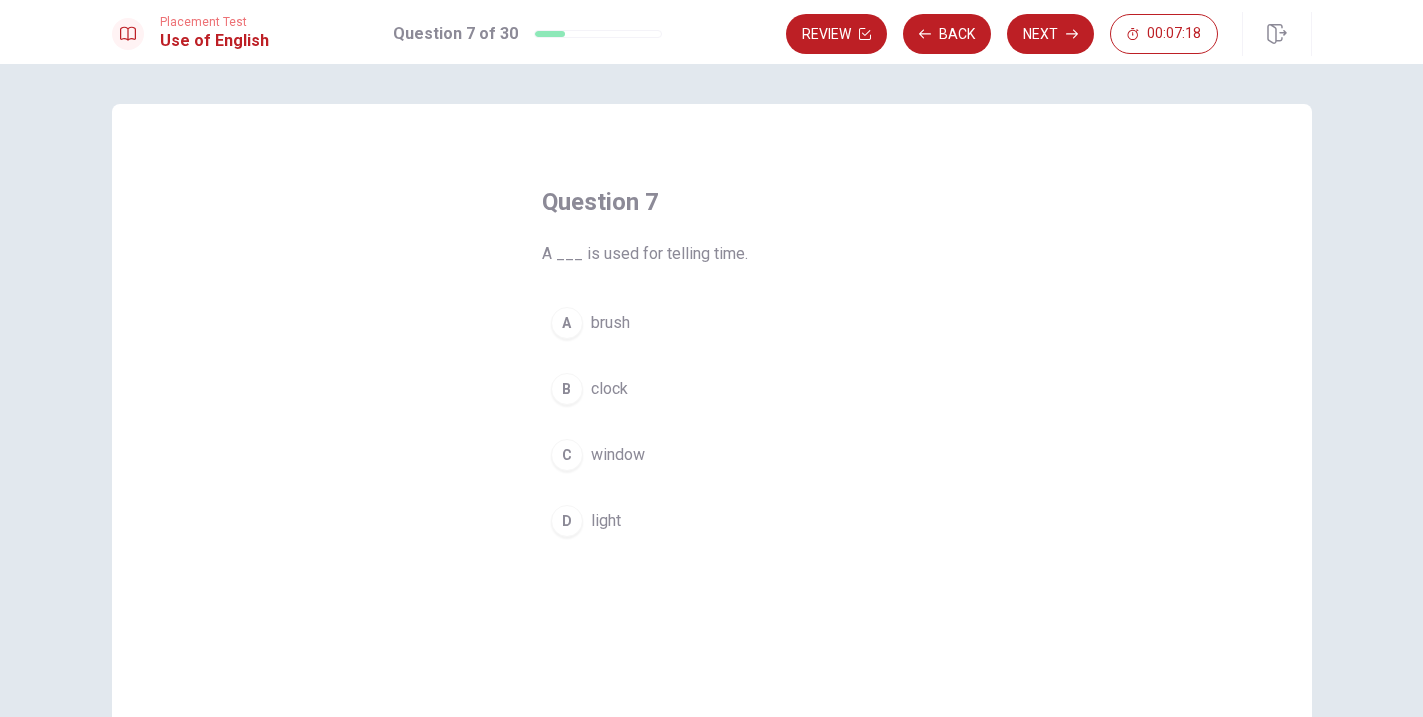 click on "clock" at bounding box center (609, 389) 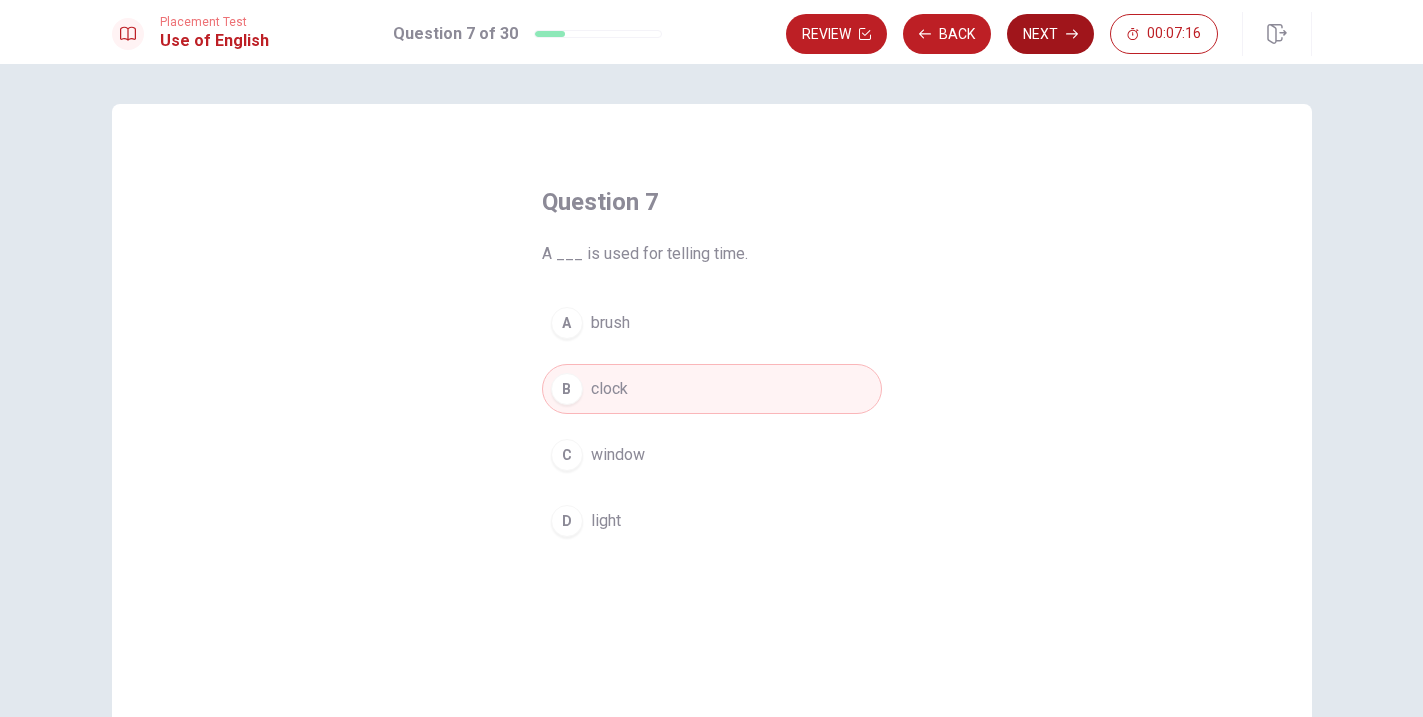 click 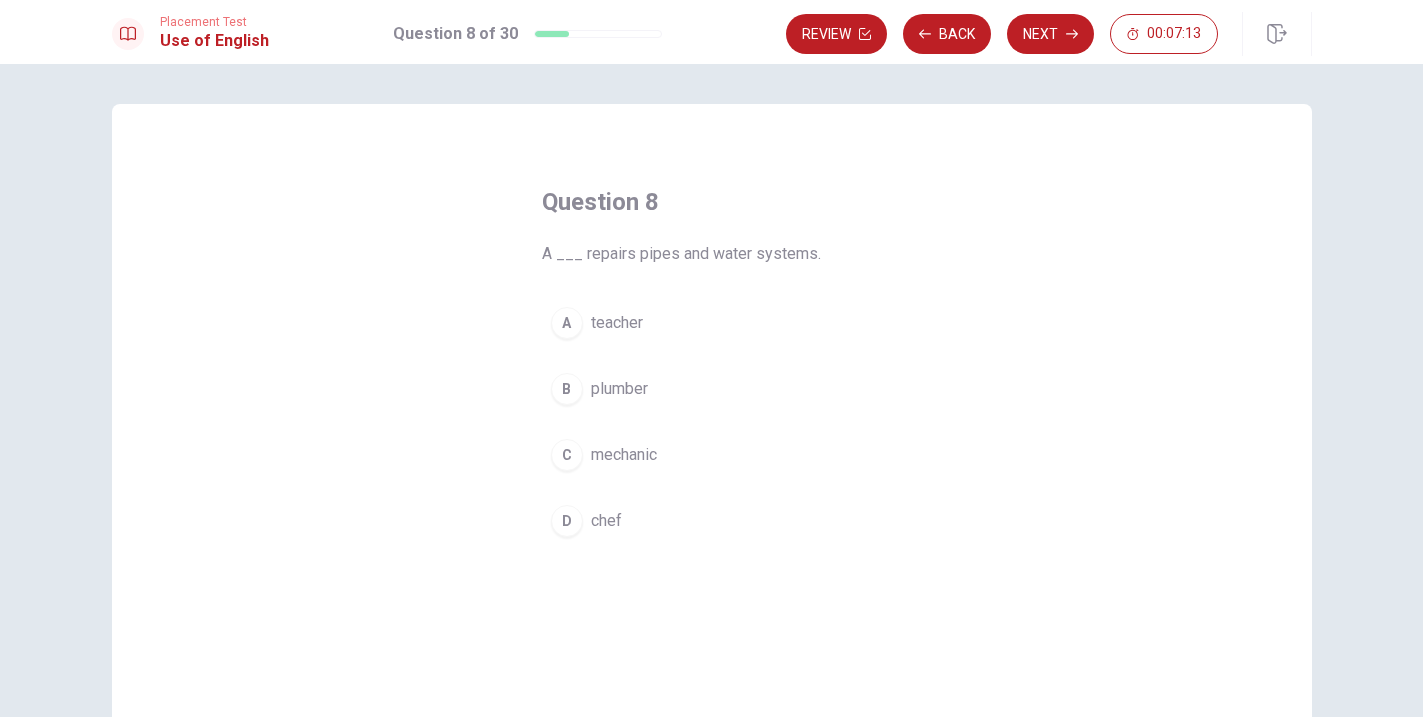 click on "plumber" at bounding box center (619, 389) 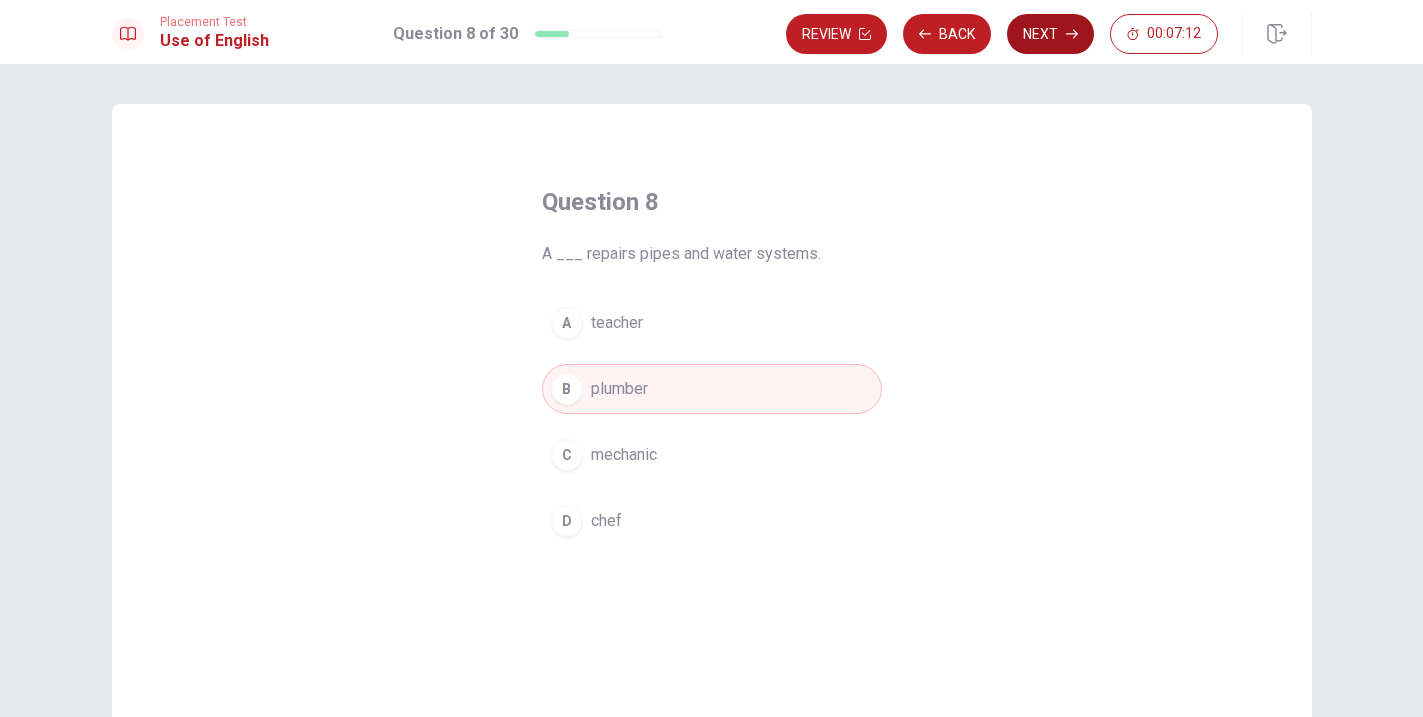 click on "Next" at bounding box center [1050, 34] 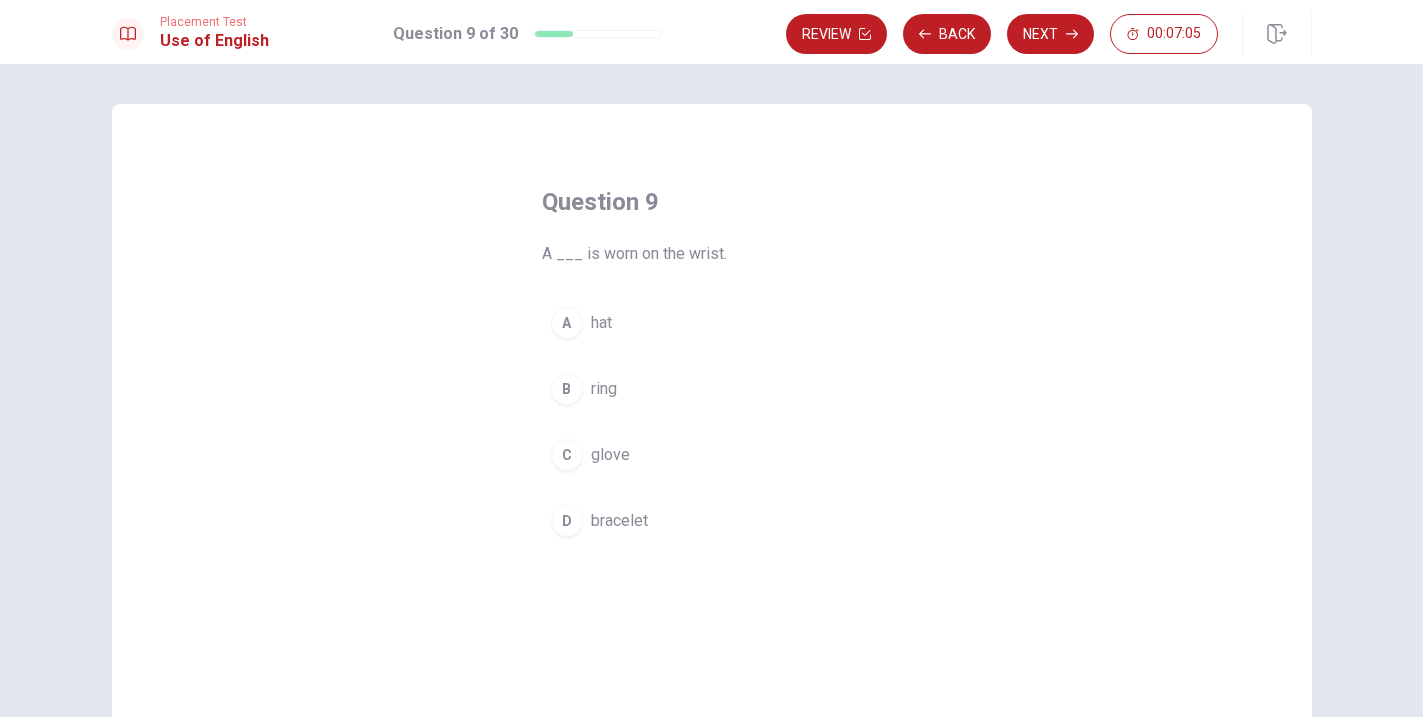 click on "bracelet" at bounding box center [619, 521] 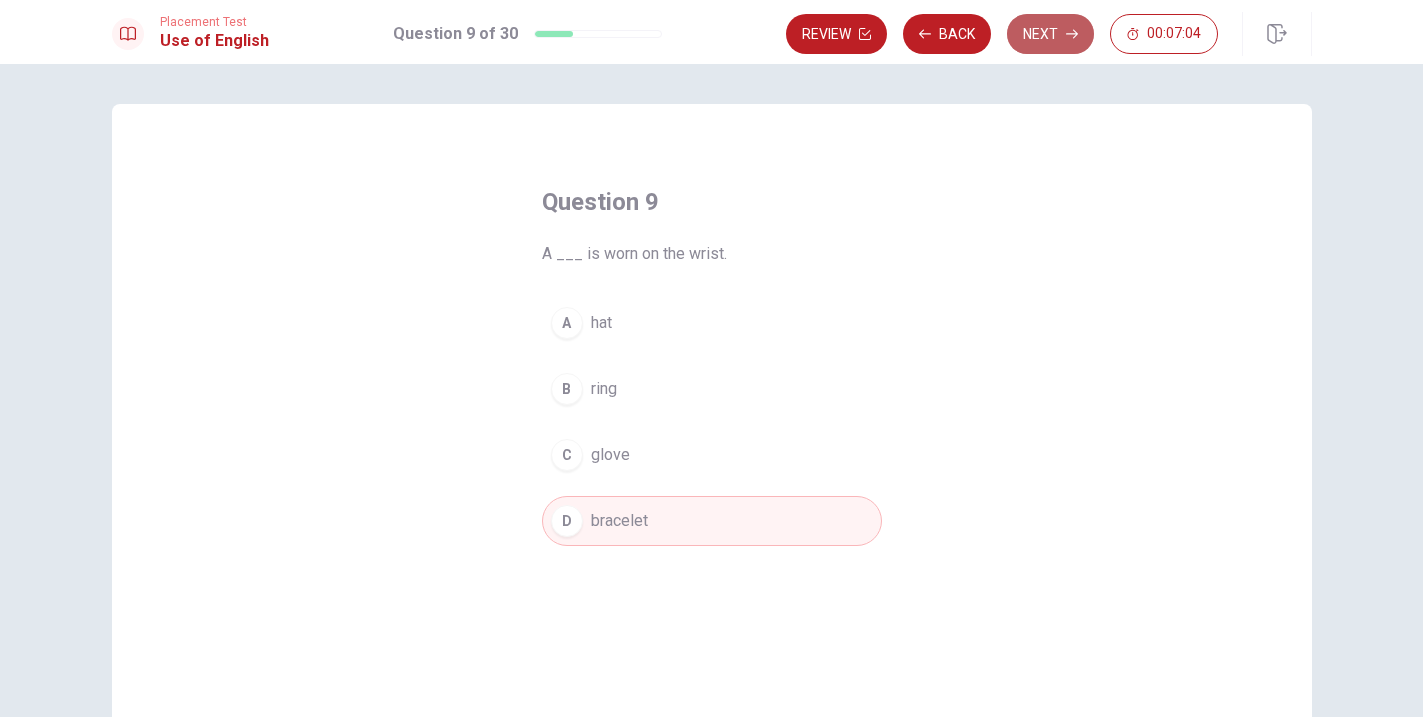 click on "Next" at bounding box center (1050, 34) 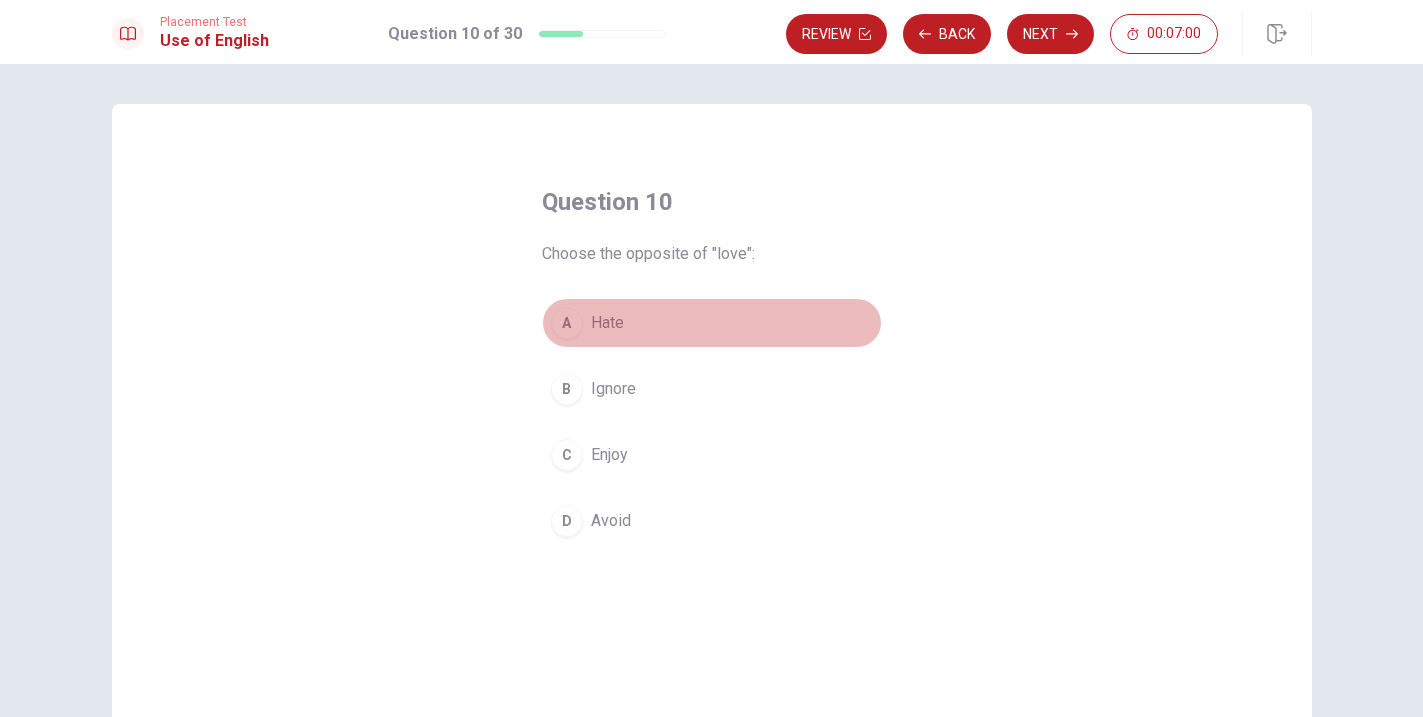 click on "Hate" at bounding box center [607, 323] 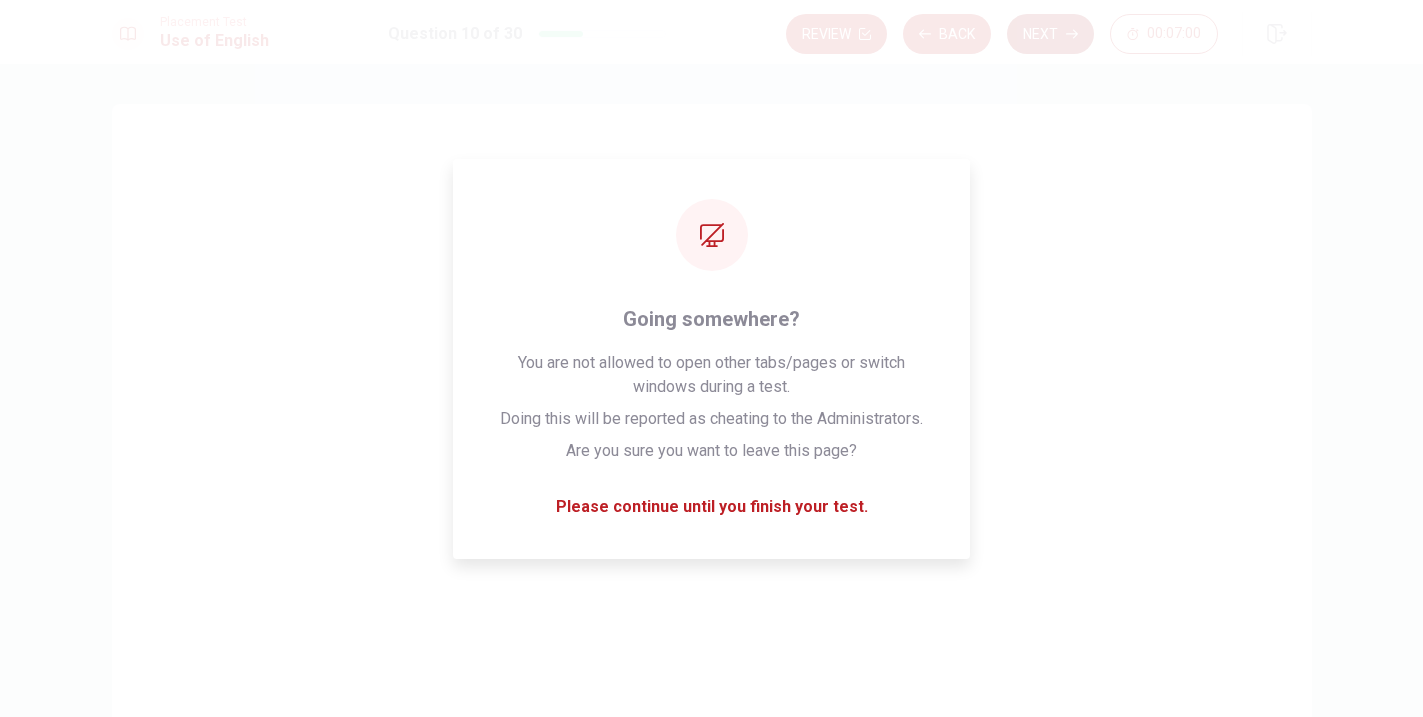 click 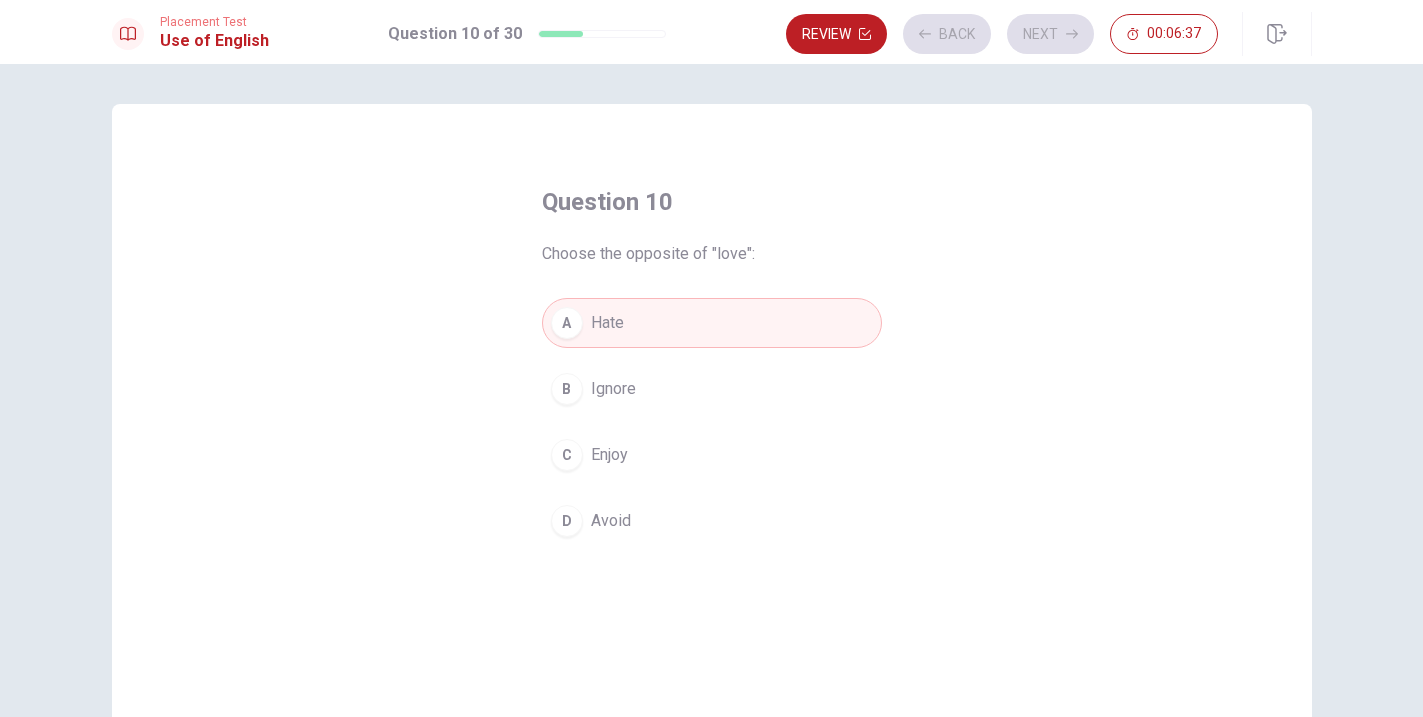 scroll, scrollTop: 186, scrollLeft: 0, axis: vertical 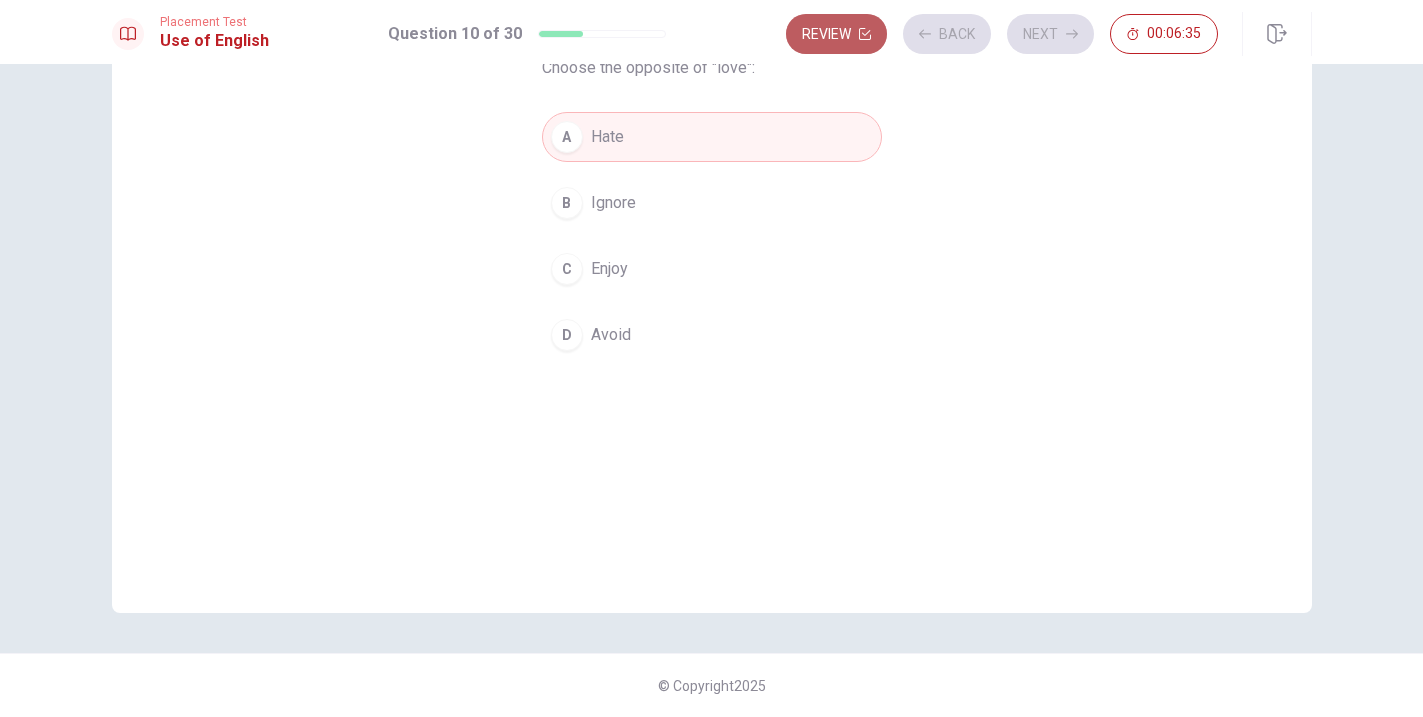 click 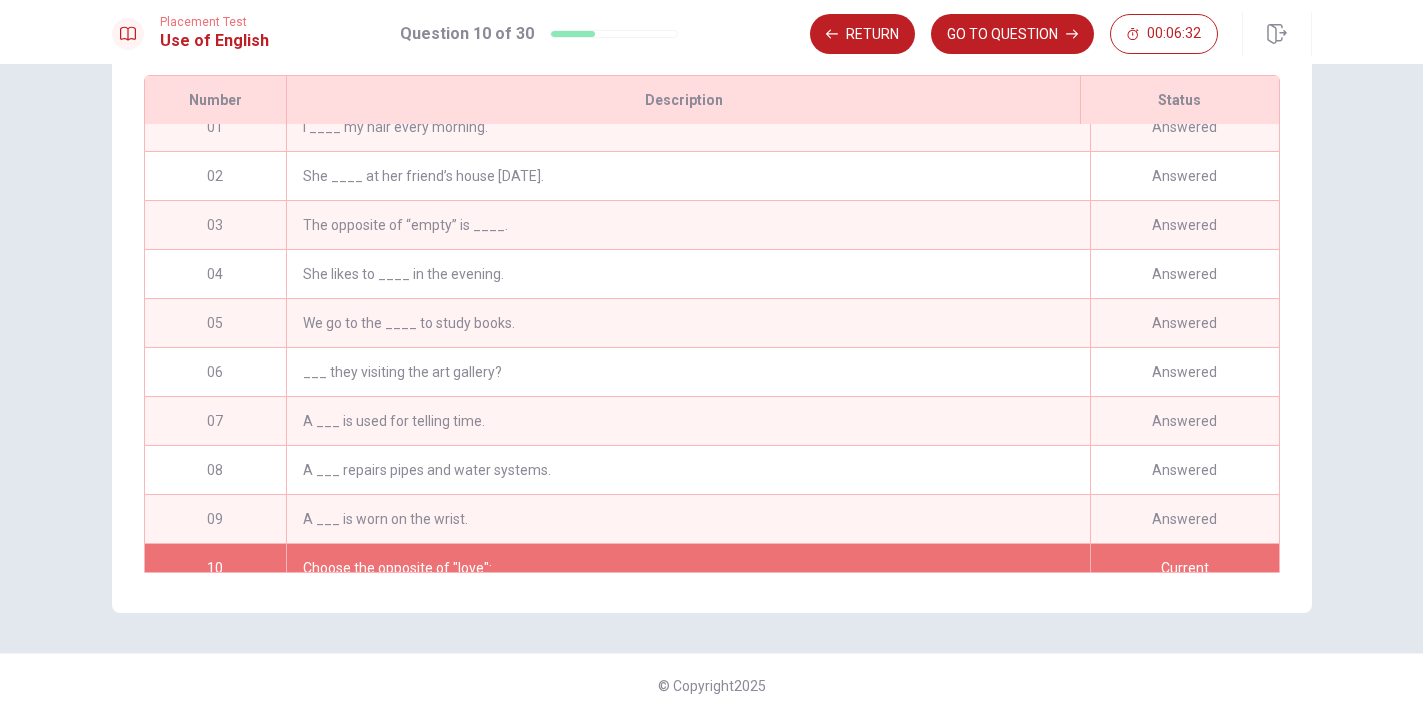 scroll, scrollTop: 46, scrollLeft: 0, axis: vertical 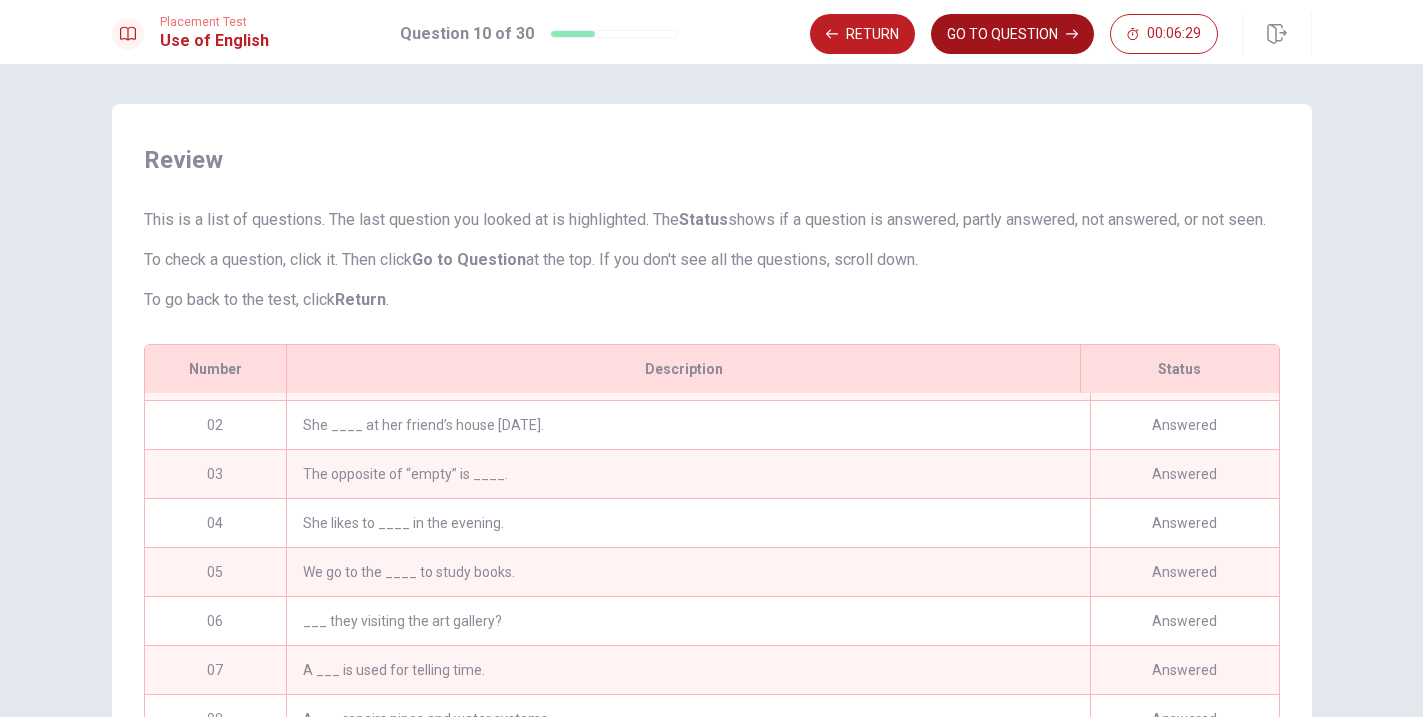 click on "GO TO QUESTION" at bounding box center [1012, 34] 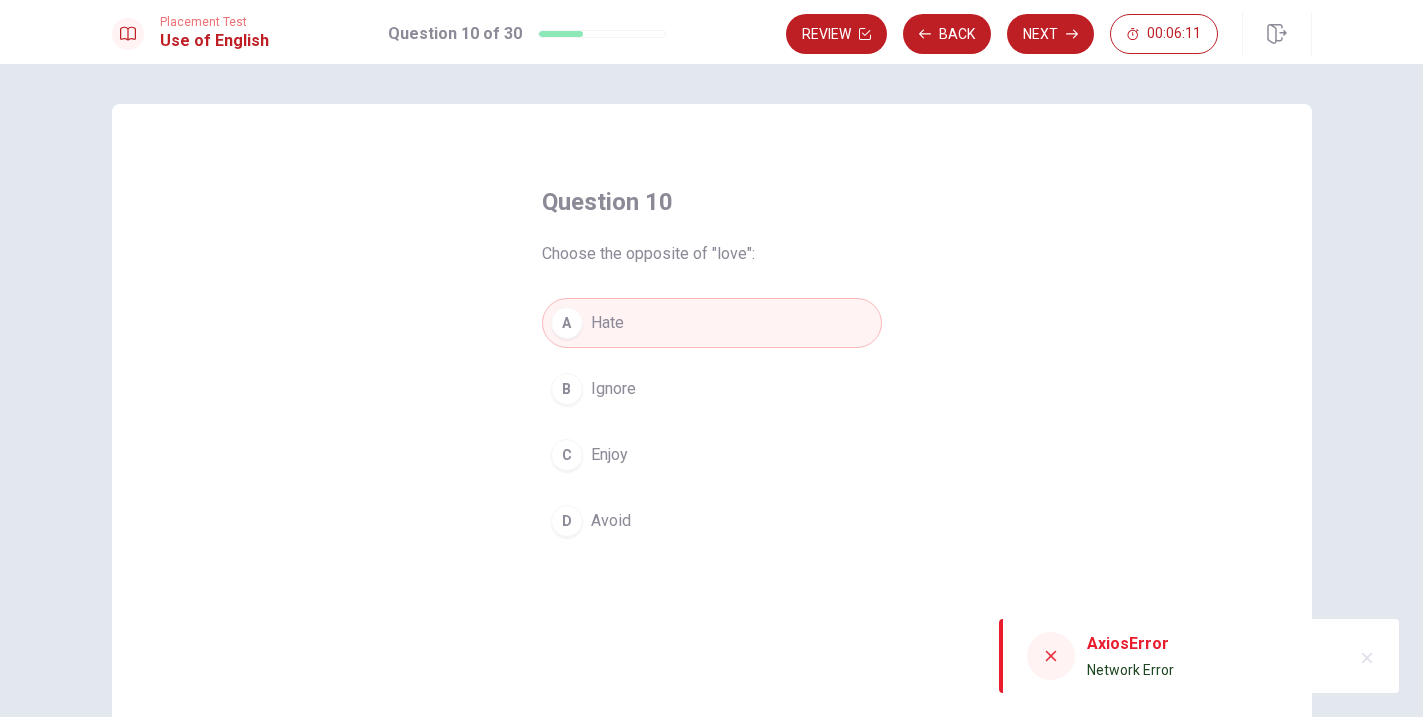 click on "Question 10 Choose the opposite of "love": A Hate
B Ignore C Enjoy D Avoid" at bounding box center (712, 451) 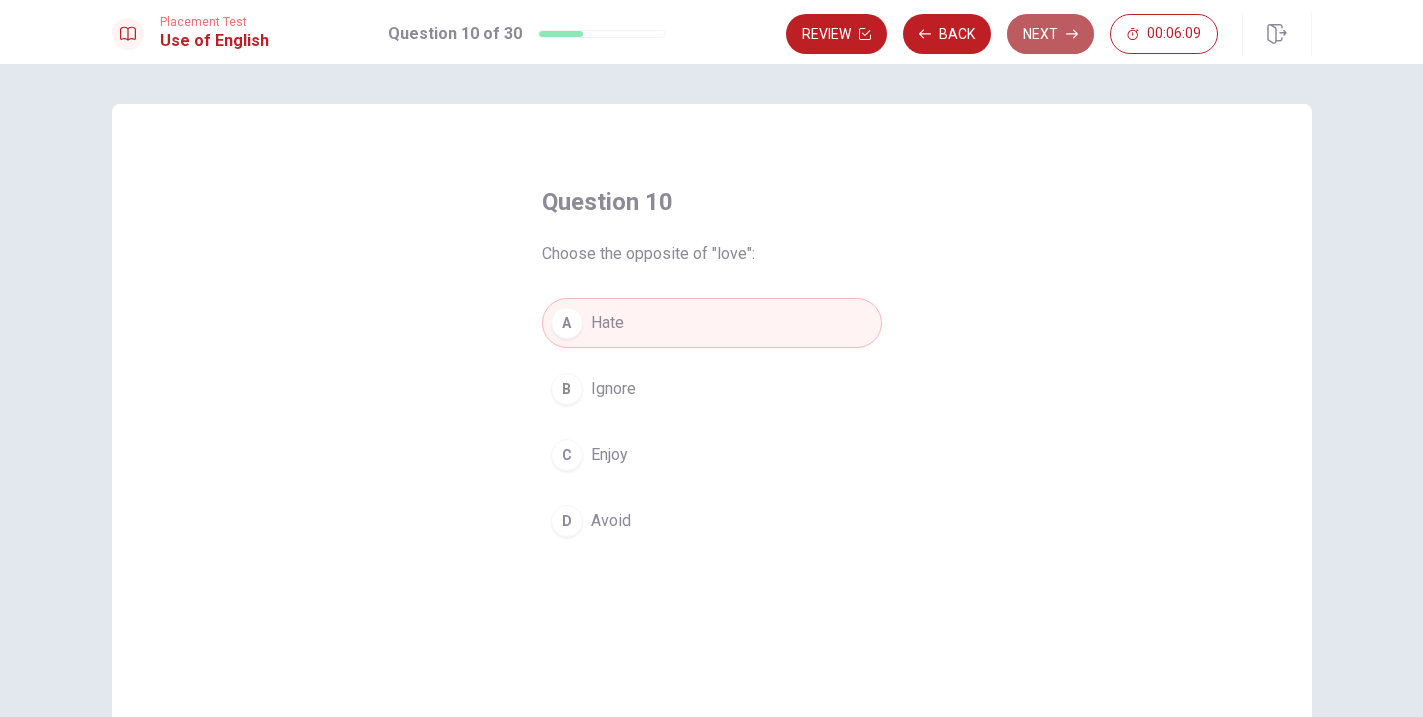 click on "Next" at bounding box center [1050, 34] 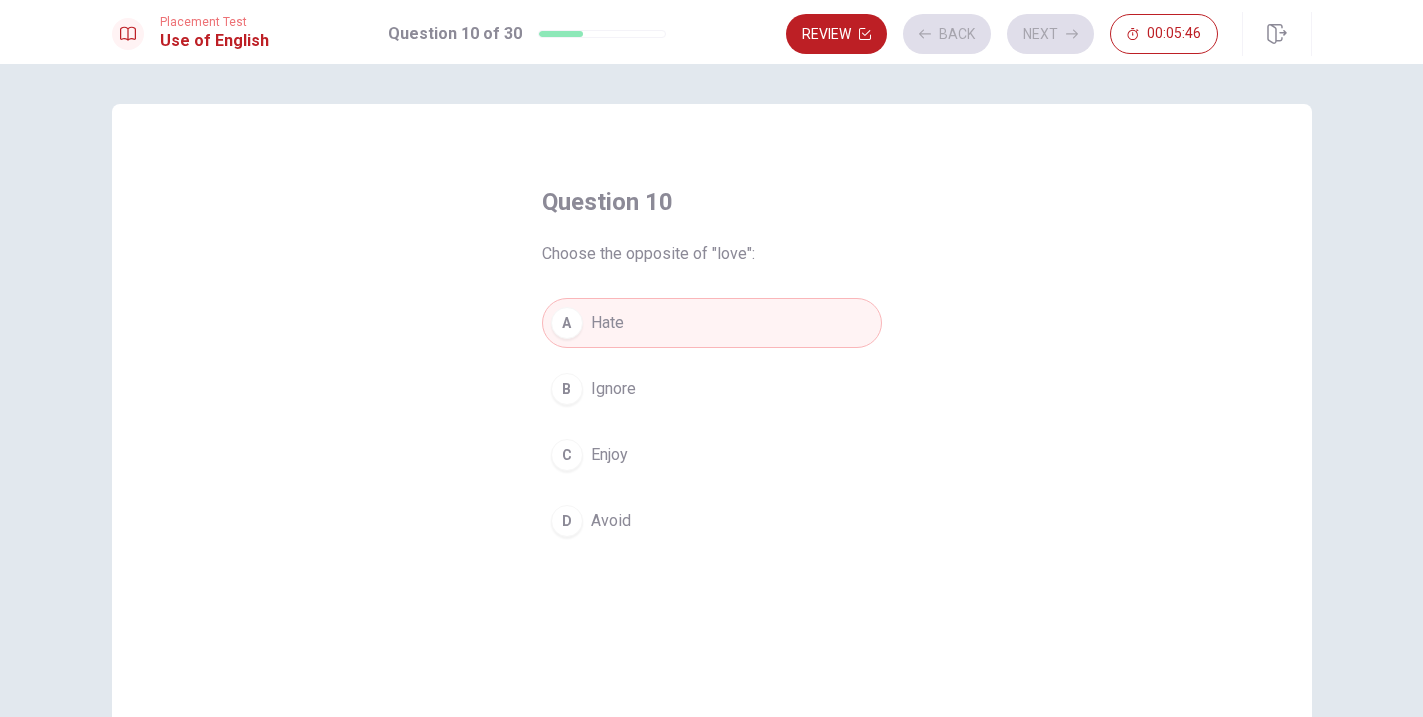 scroll, scrollTop: 186, scrollLeft: 0, axis: vertical 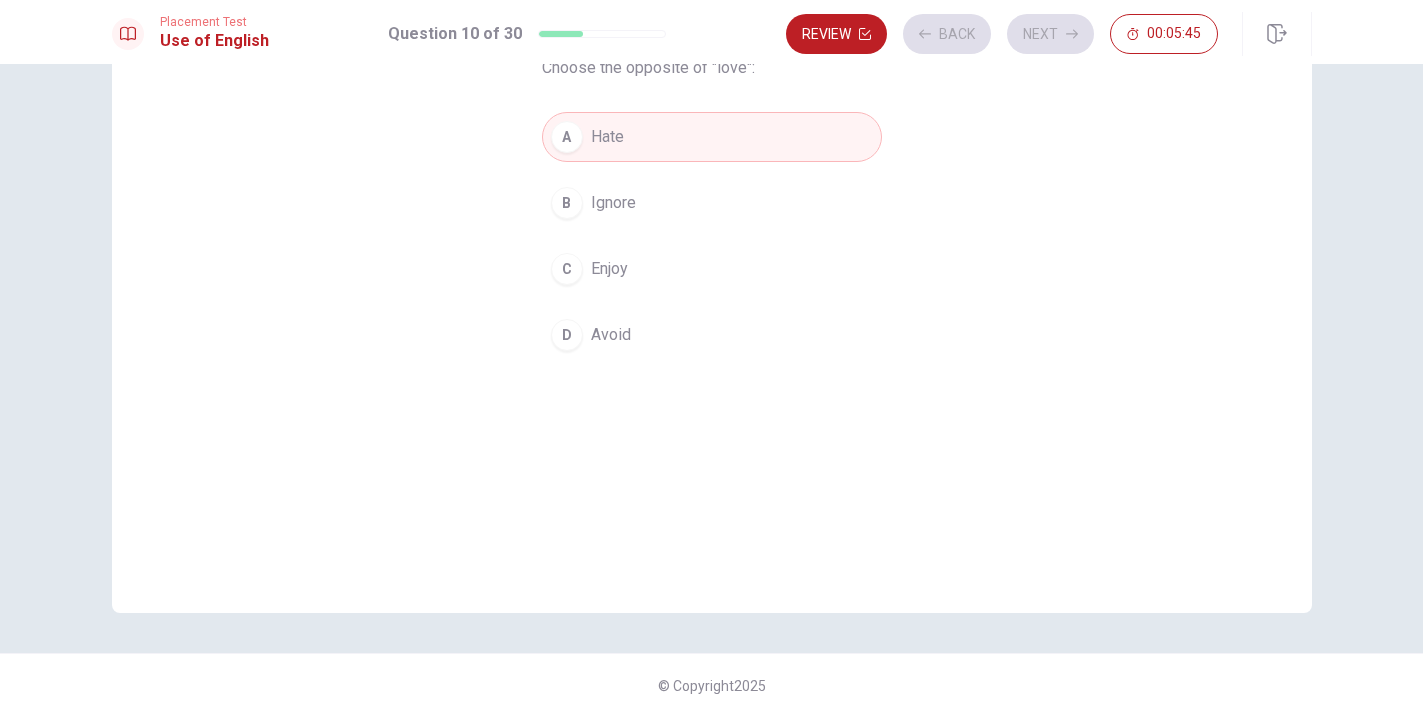 click on "A Hate" at bounding box center (712, 137) 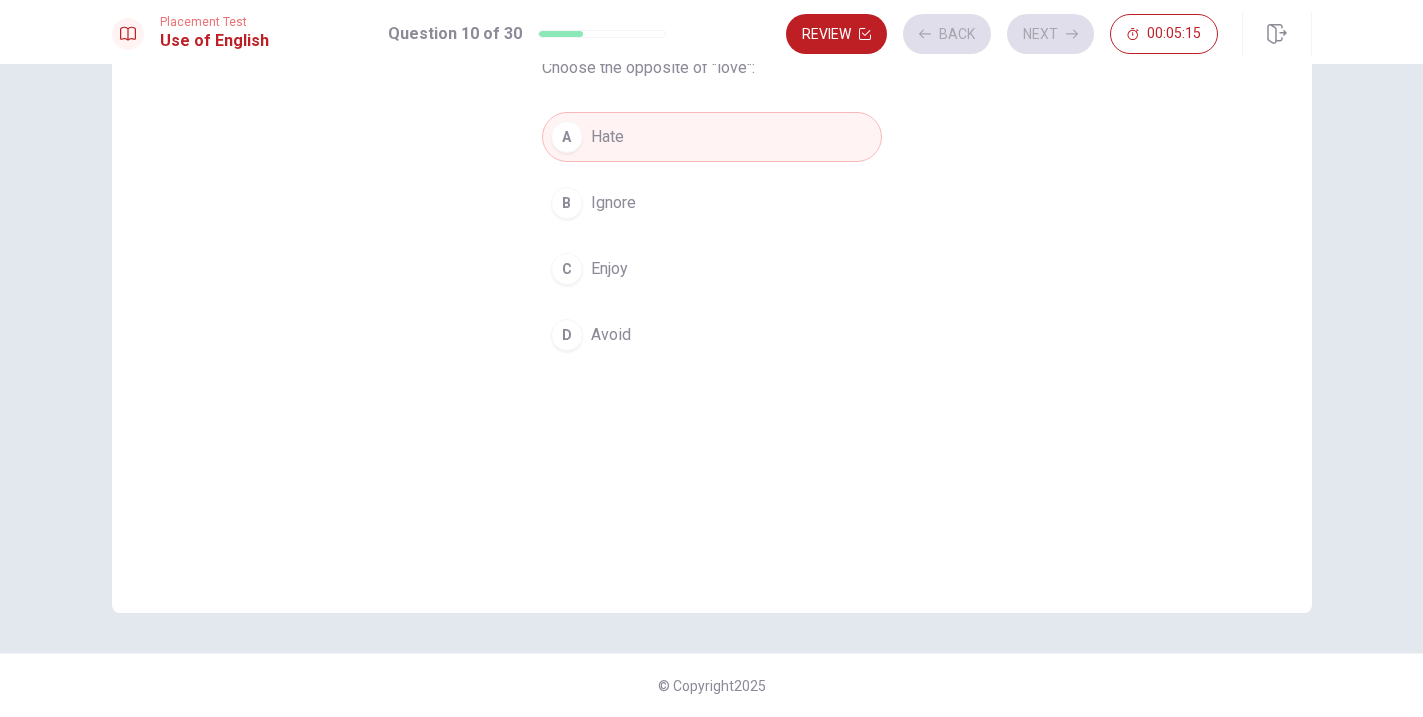 drag, startPoint x: 902, startPoint y: 329, endPoint x: 872, endPoint y: 306, distance: 37.802116 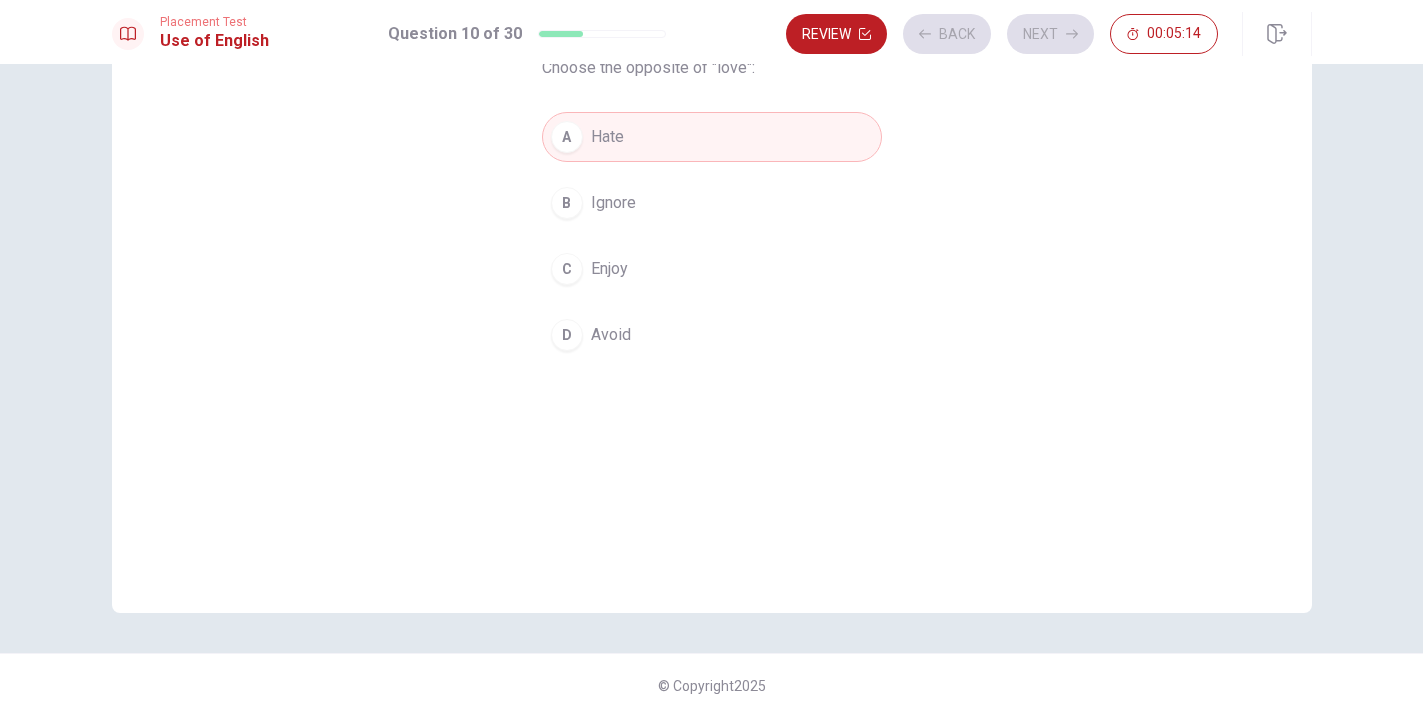 scroll, scrollTop: 0, scrollLeft: 0, axis: both 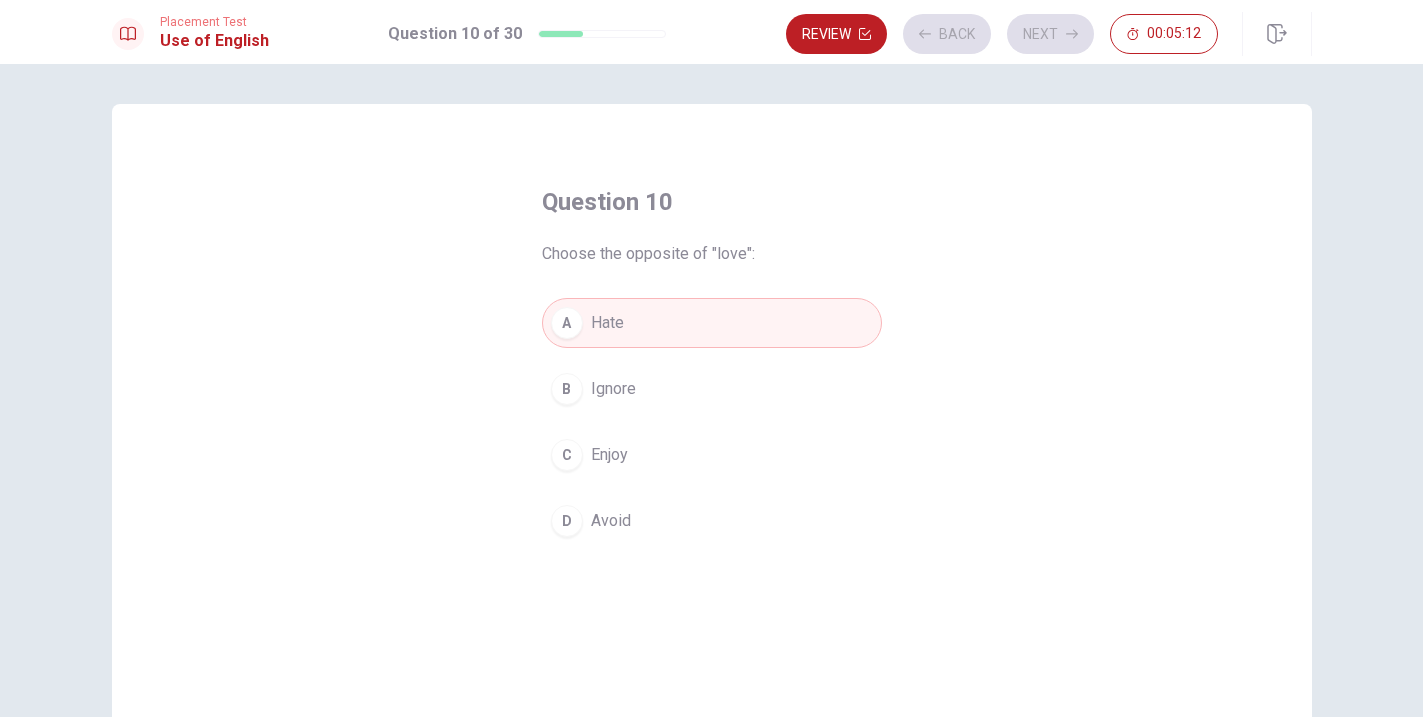click on "Review Back Next 00:05:12" at bounding box center [1002, 34] 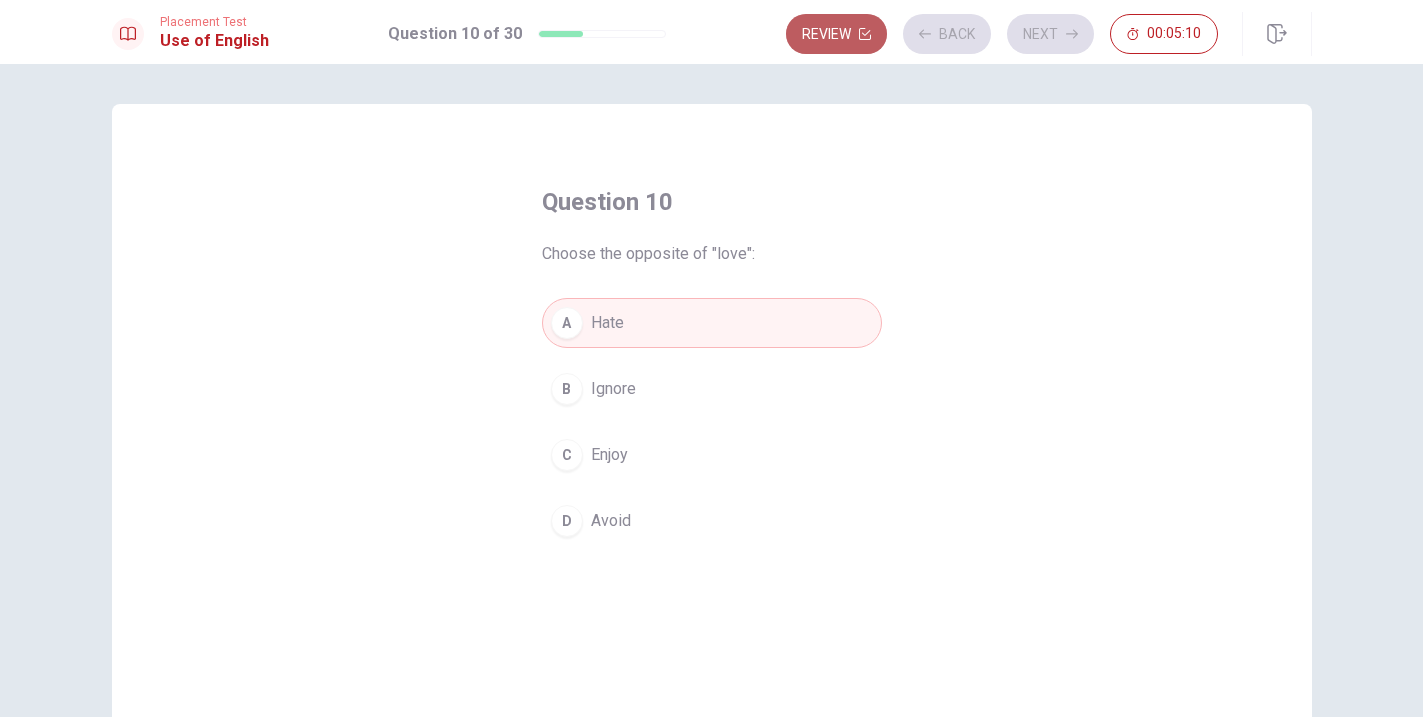 click on "Review" at bounding box center (836, 34) 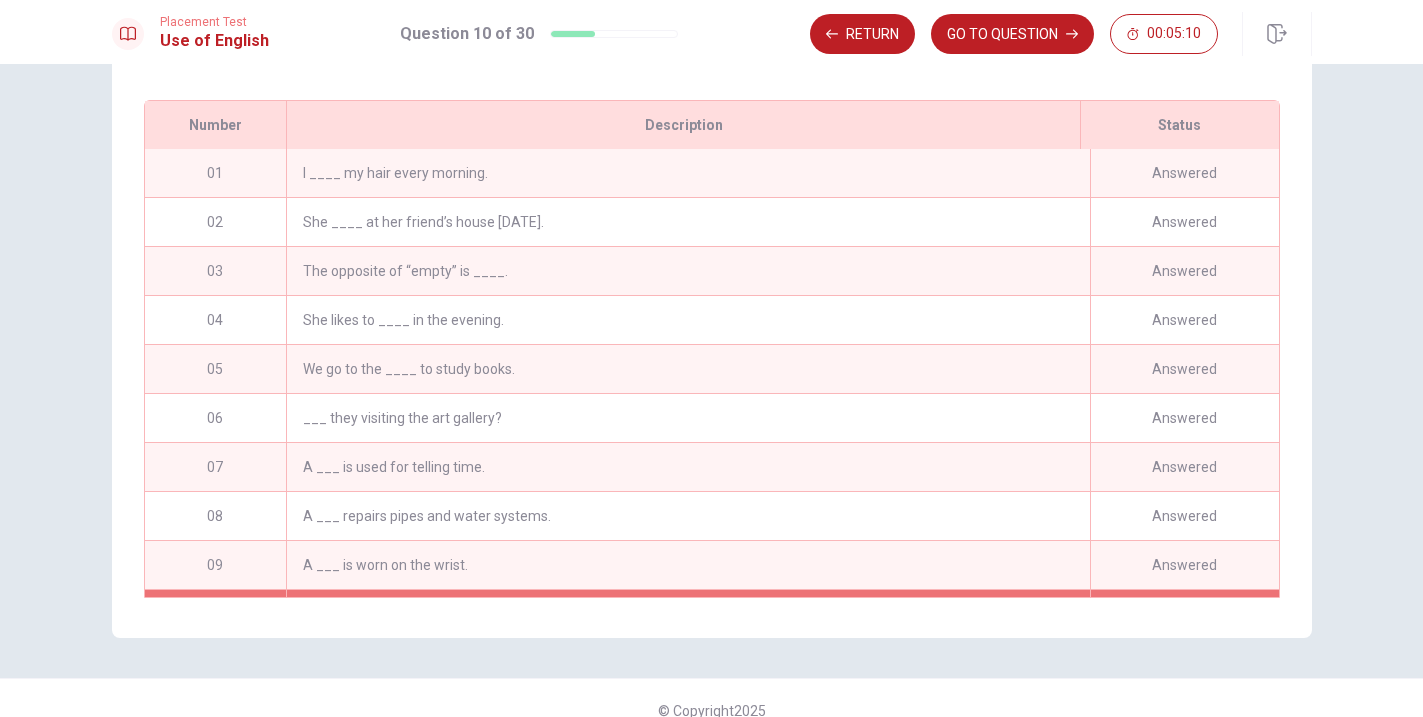 scroll, scrollTop: 293, scrollLeft: 0, axis: vertical 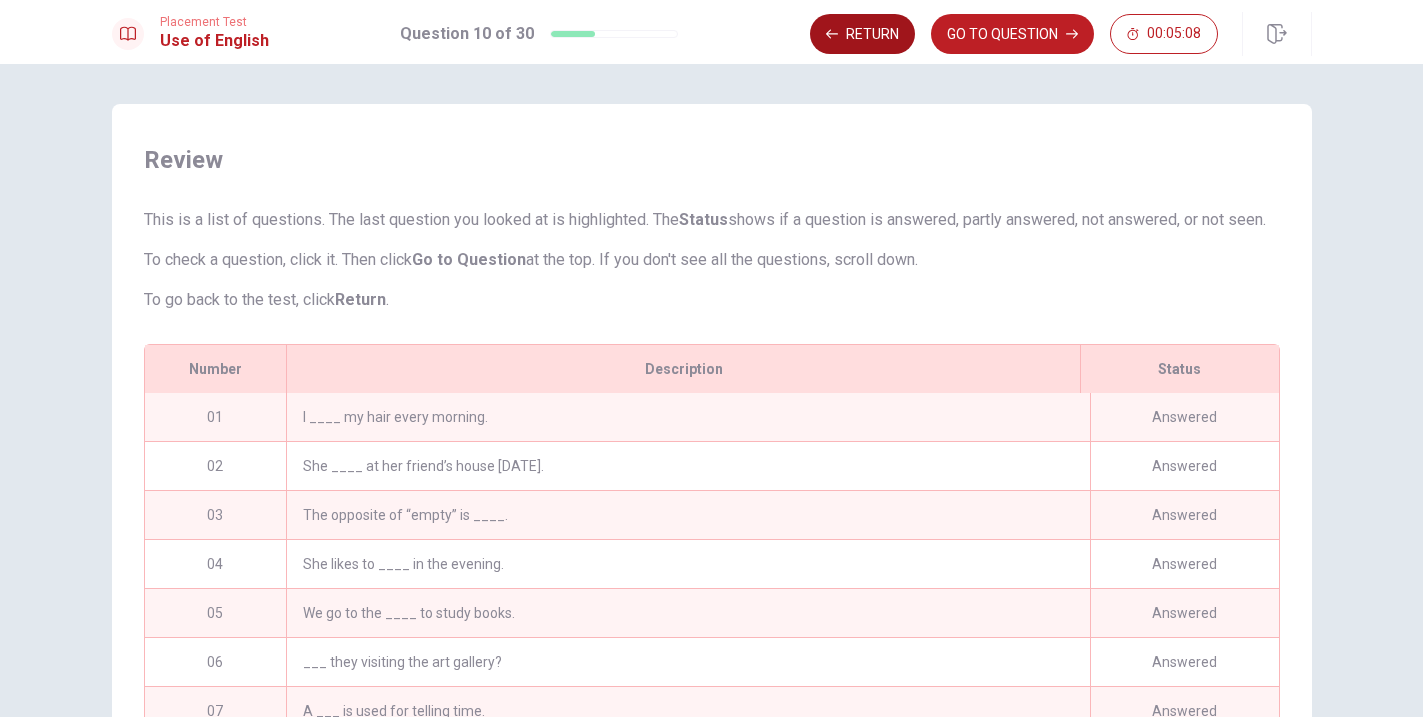 click on "Return" at bounding box center (862, 34) 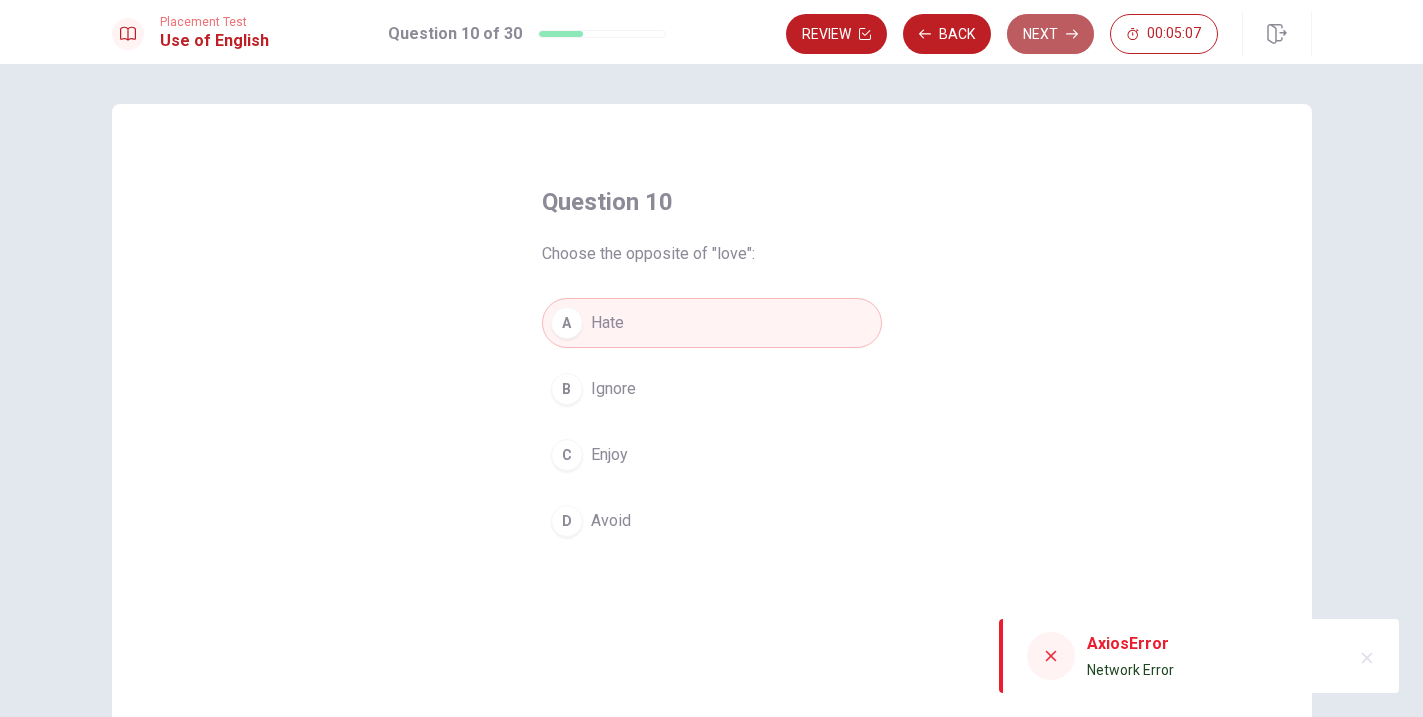 click on "Next" at bounding box center (1050, 34) 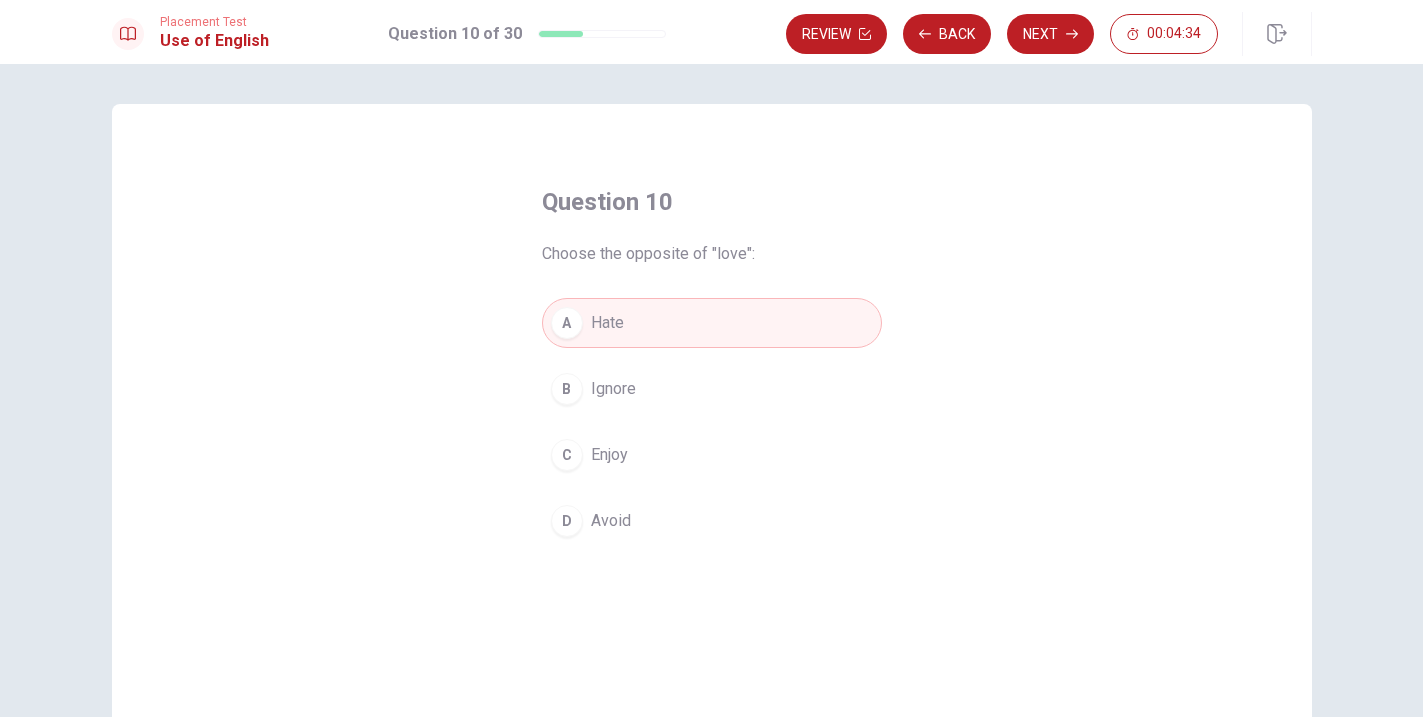 click on "Question 10 Choose the opposite of "love": A Hate
B Ignore C Enjoy D Avoid" at bounding box center [712, 451] 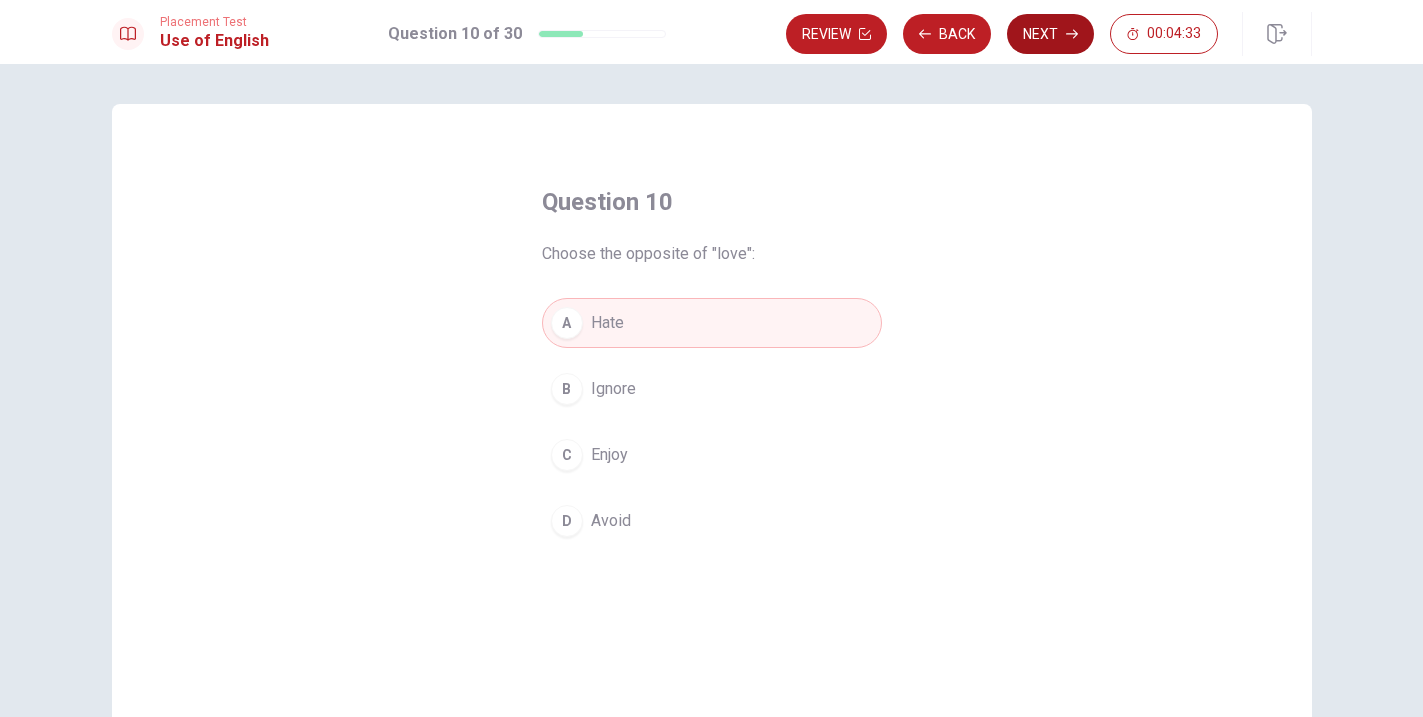 click 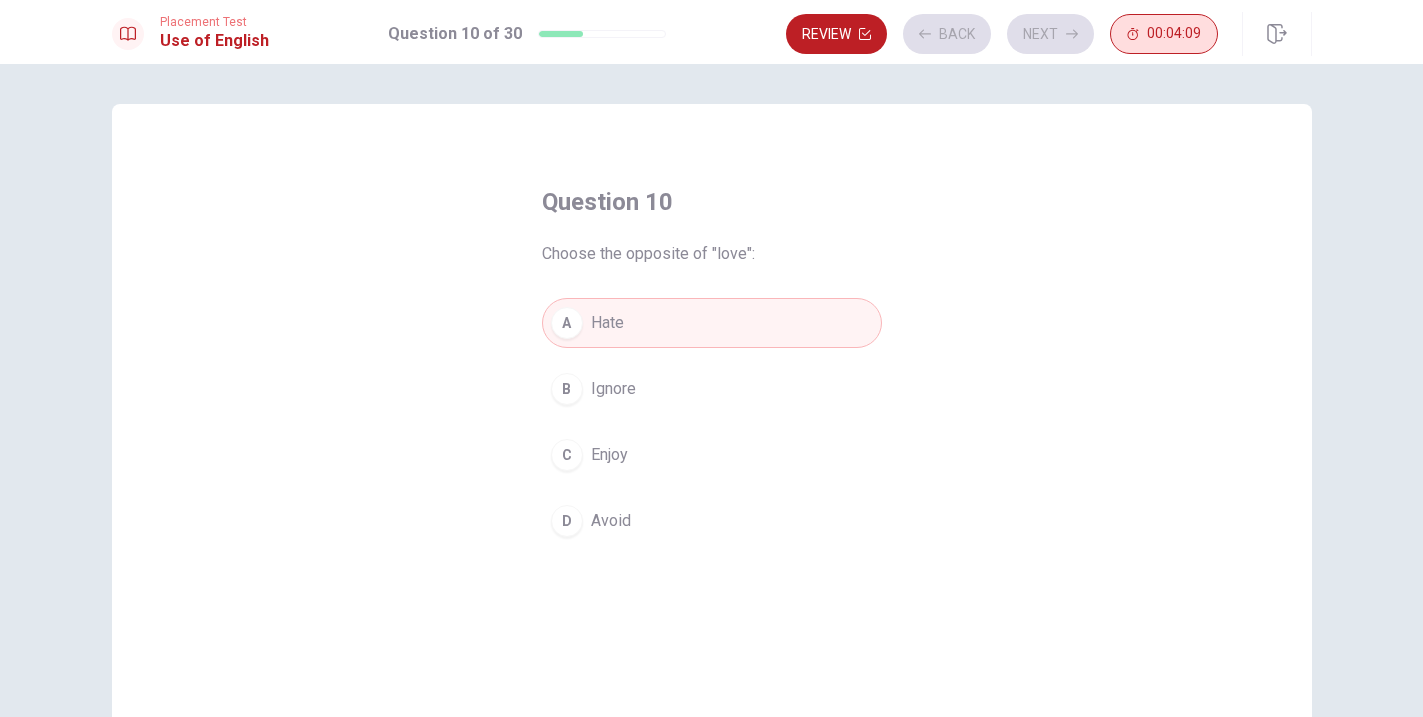 click 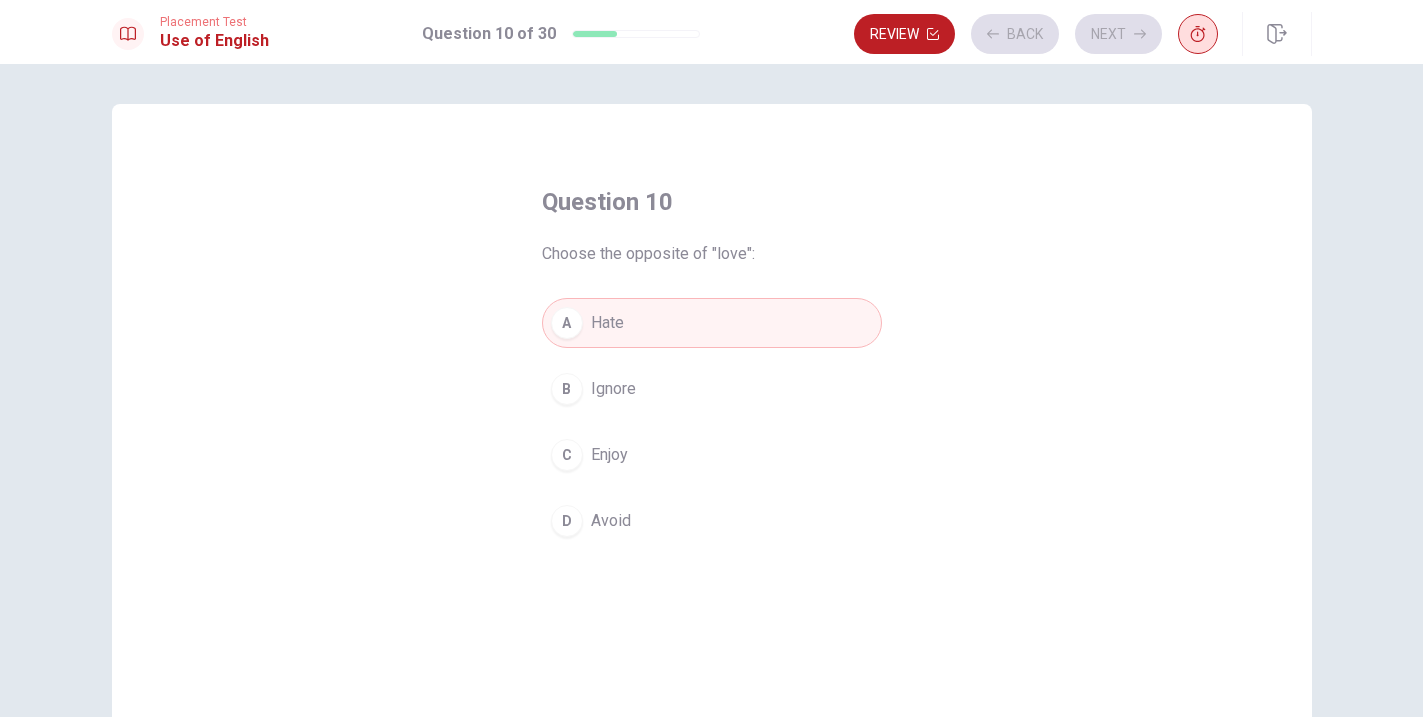 click 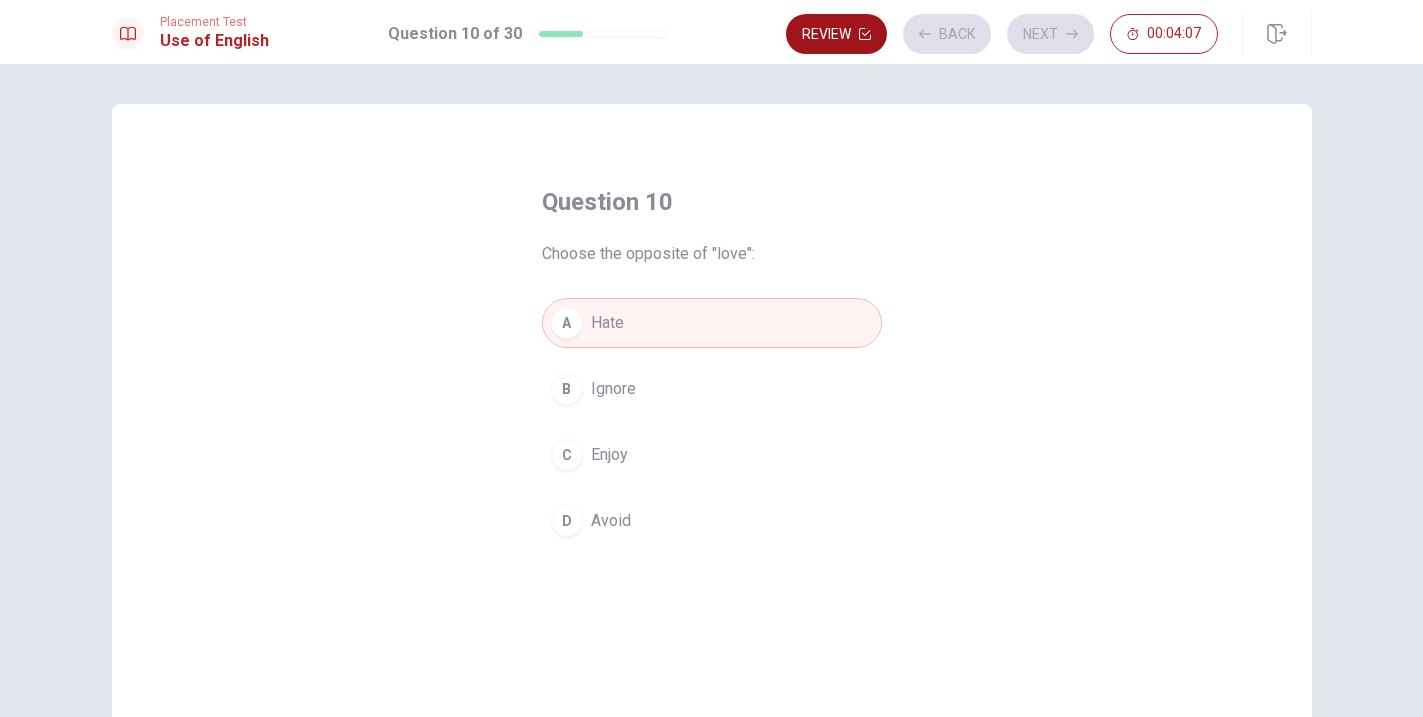 click on "Review" at bounding box center [836, 34] 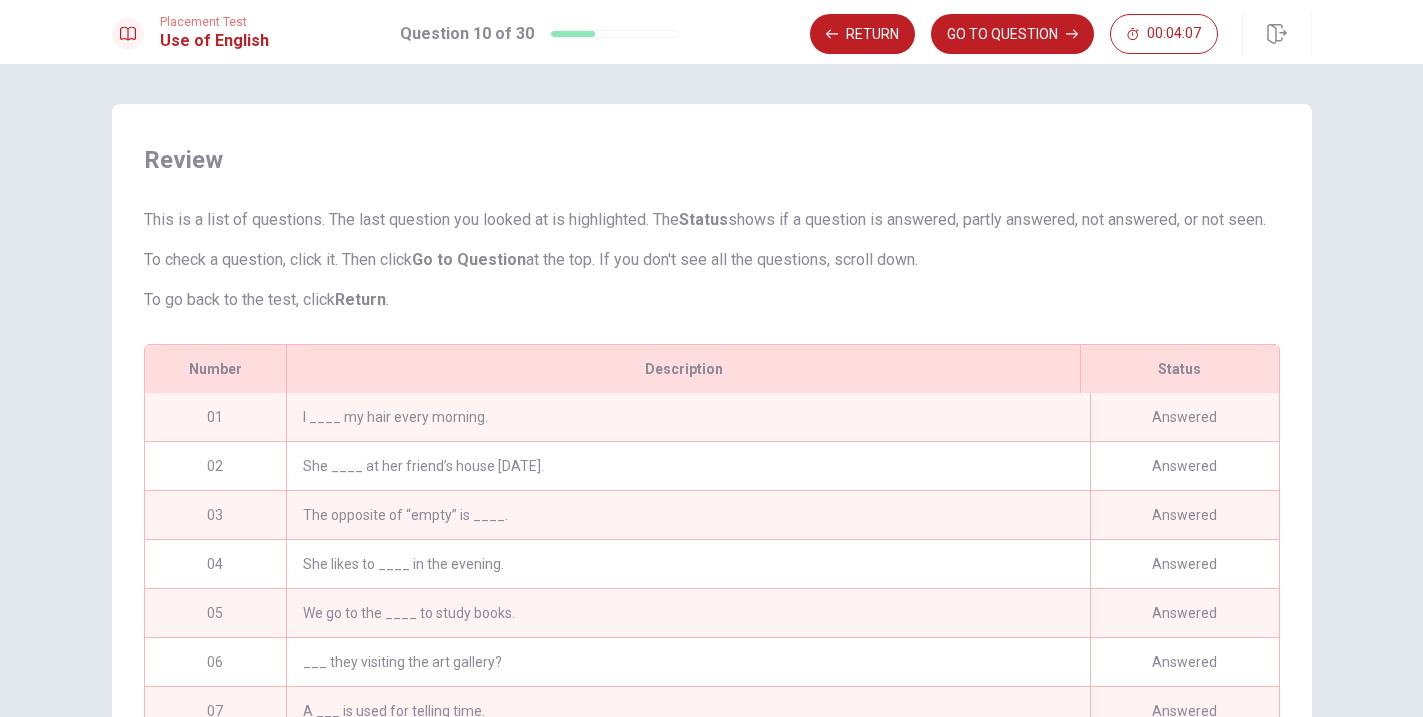 scroll, scrollTop: 293, scrollLeft: 0, axis: vertical 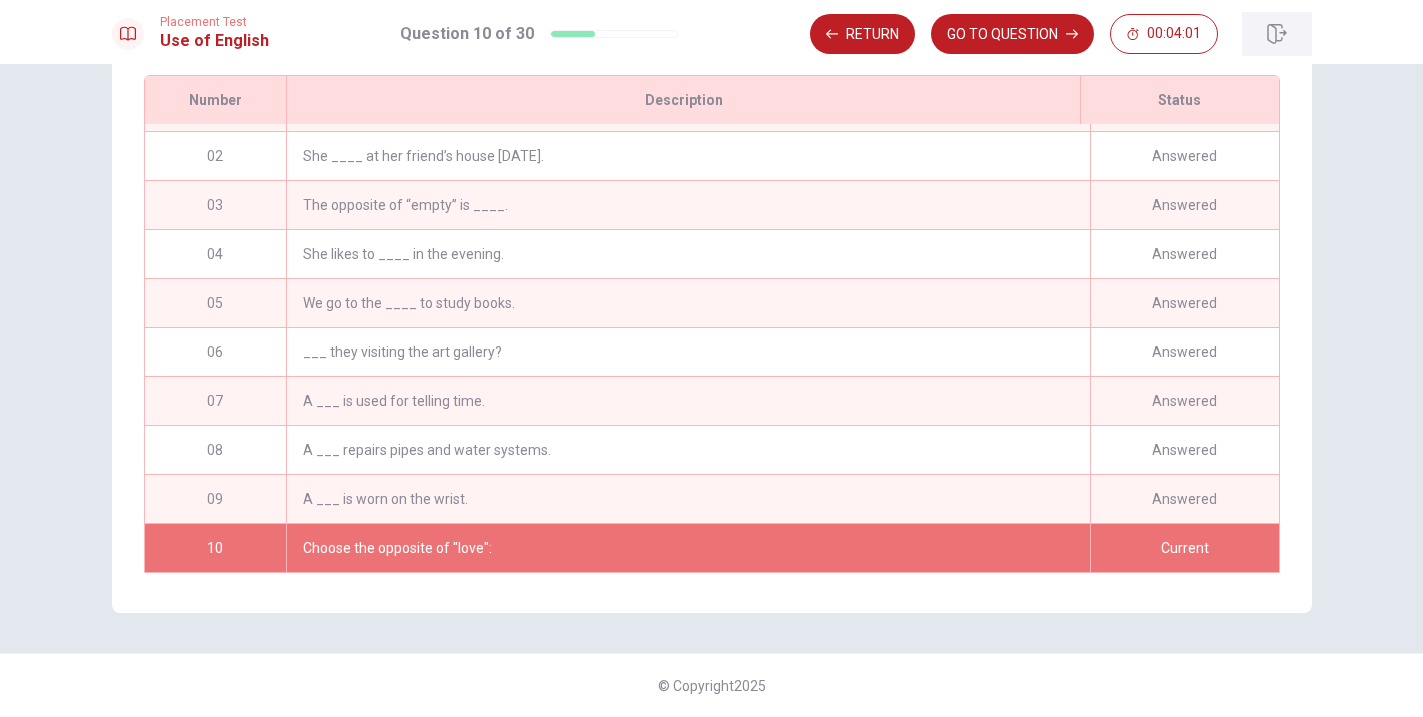 click at bounding box center [1277, 34] 